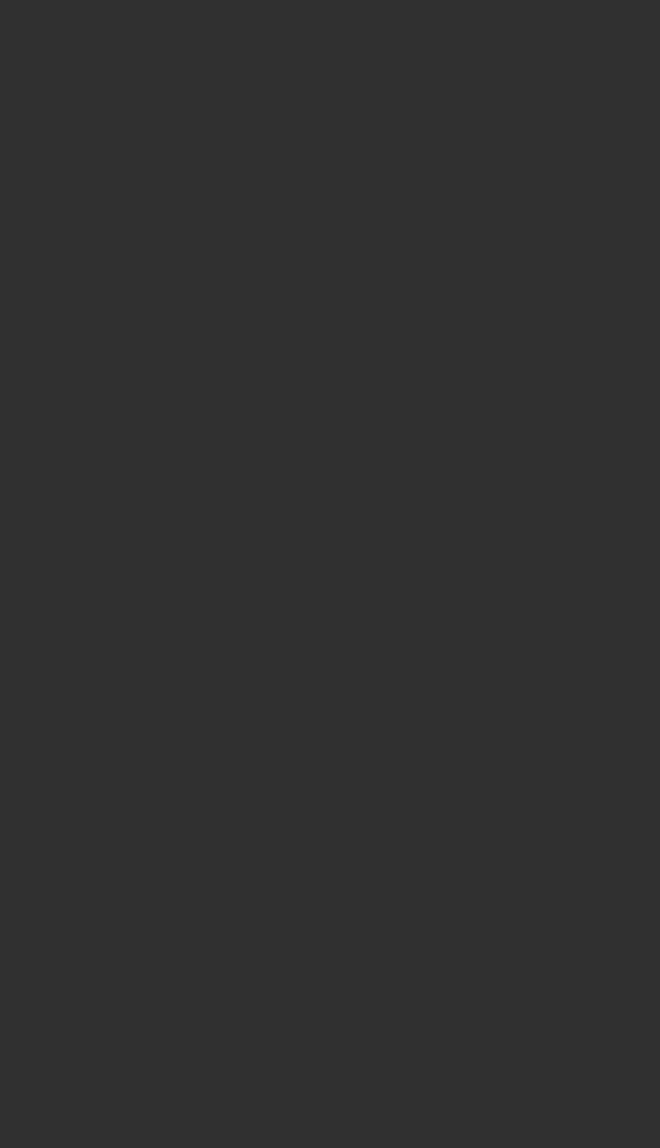 scroll, scrollTop: 0, scrollLeft: 0, axis: both 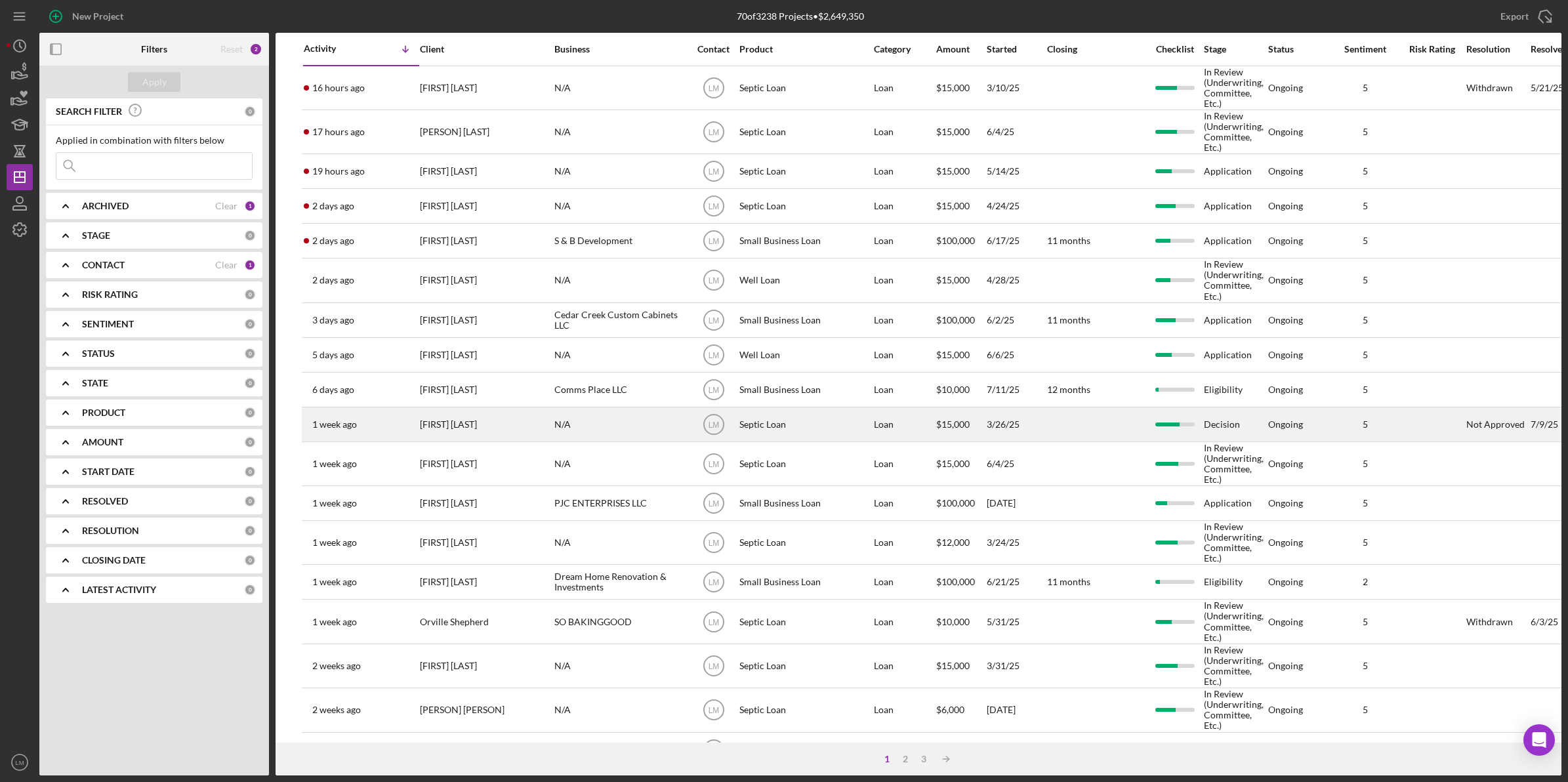 click on "[FIRST] [LAST]" at bounding box center [485, 424] 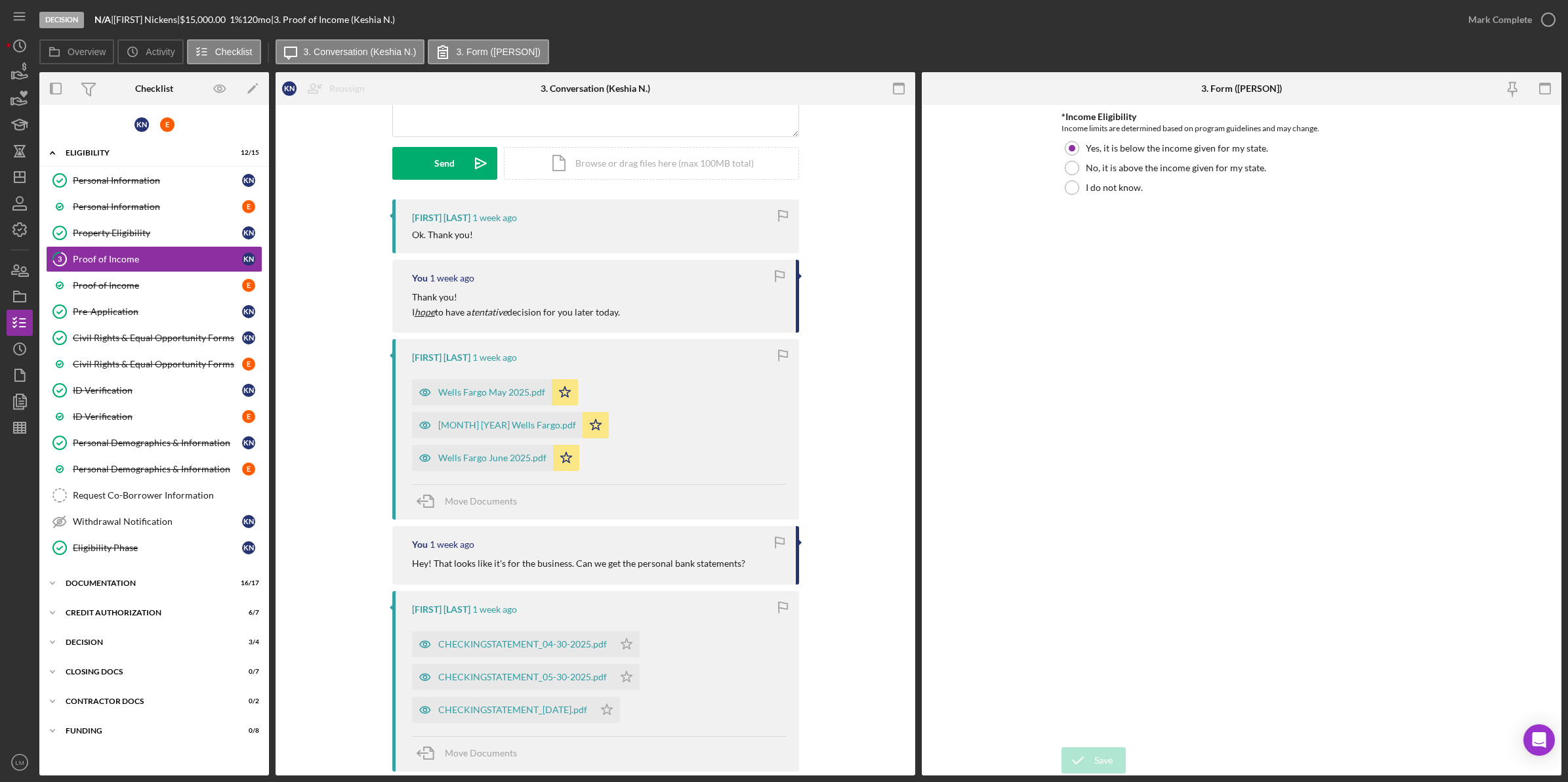 scroll, scrollTop: 164, scrollLeft: 0, axis: vertical 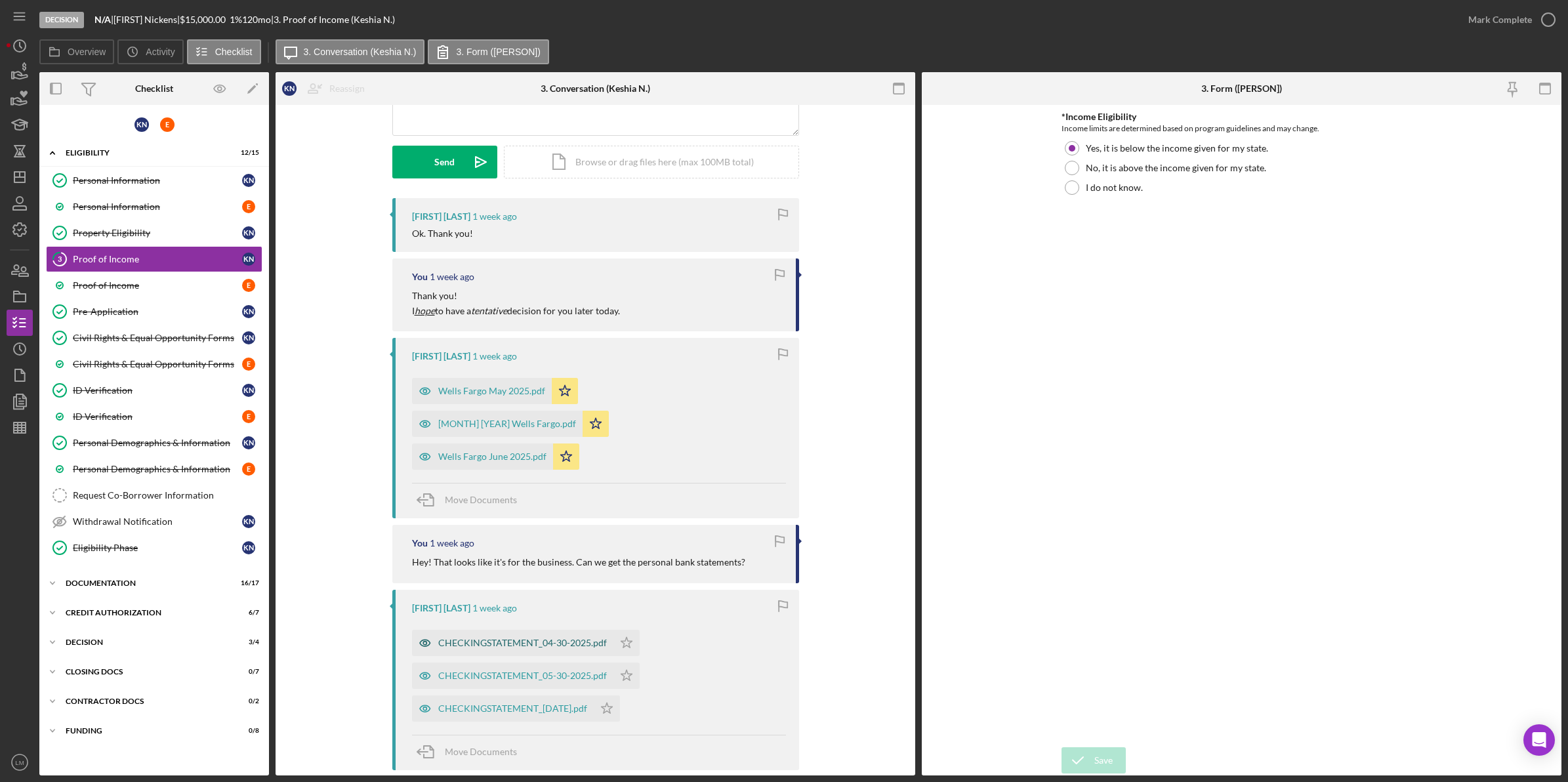 click on "CHECKINGSTATEMENT_04-30-2025.pdf" at bounding box center (522, 643) 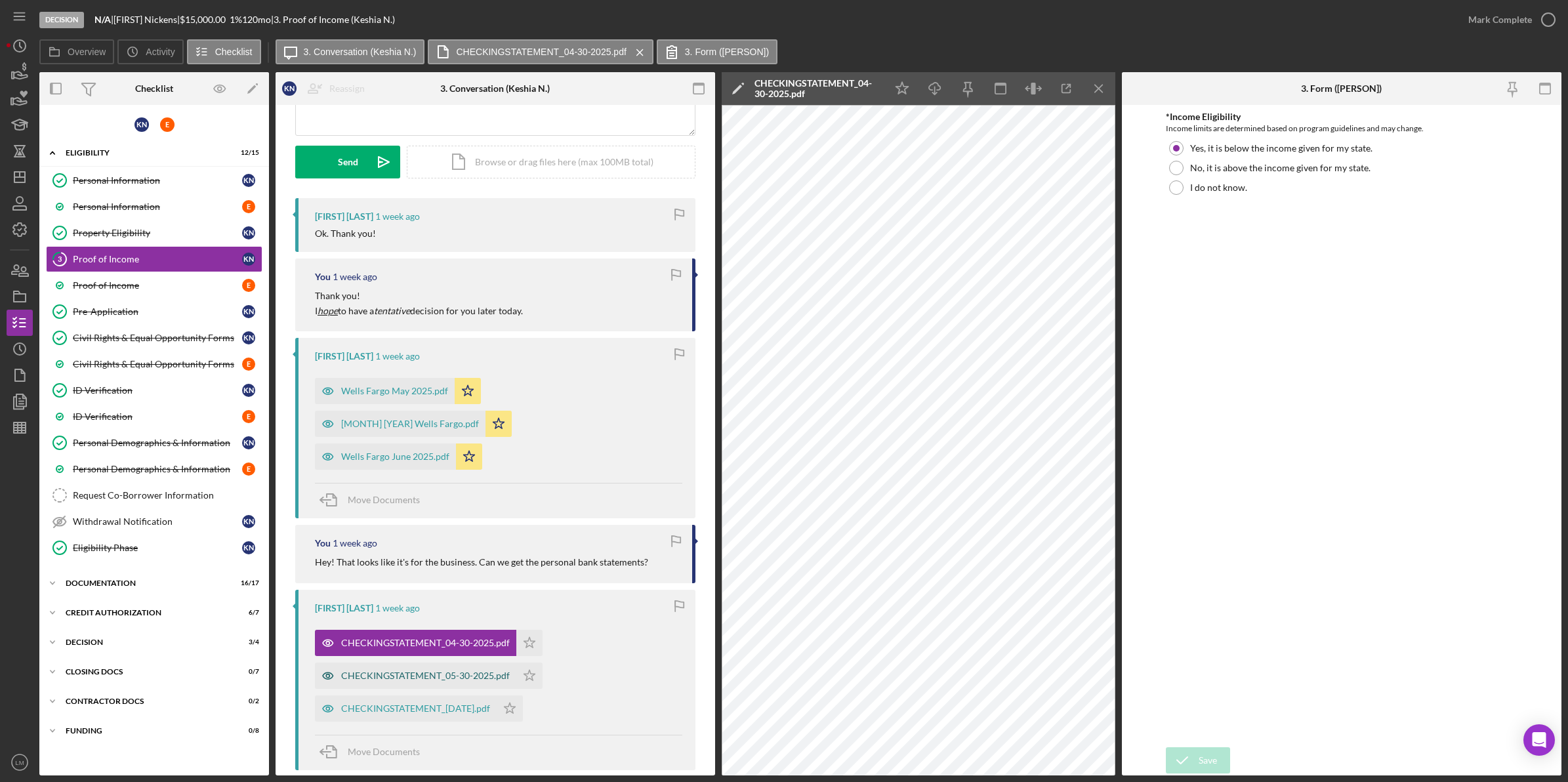 click on "CHECKINGSTATEMENT_05-30-2025.pdf" at bounding box center (415, 676) 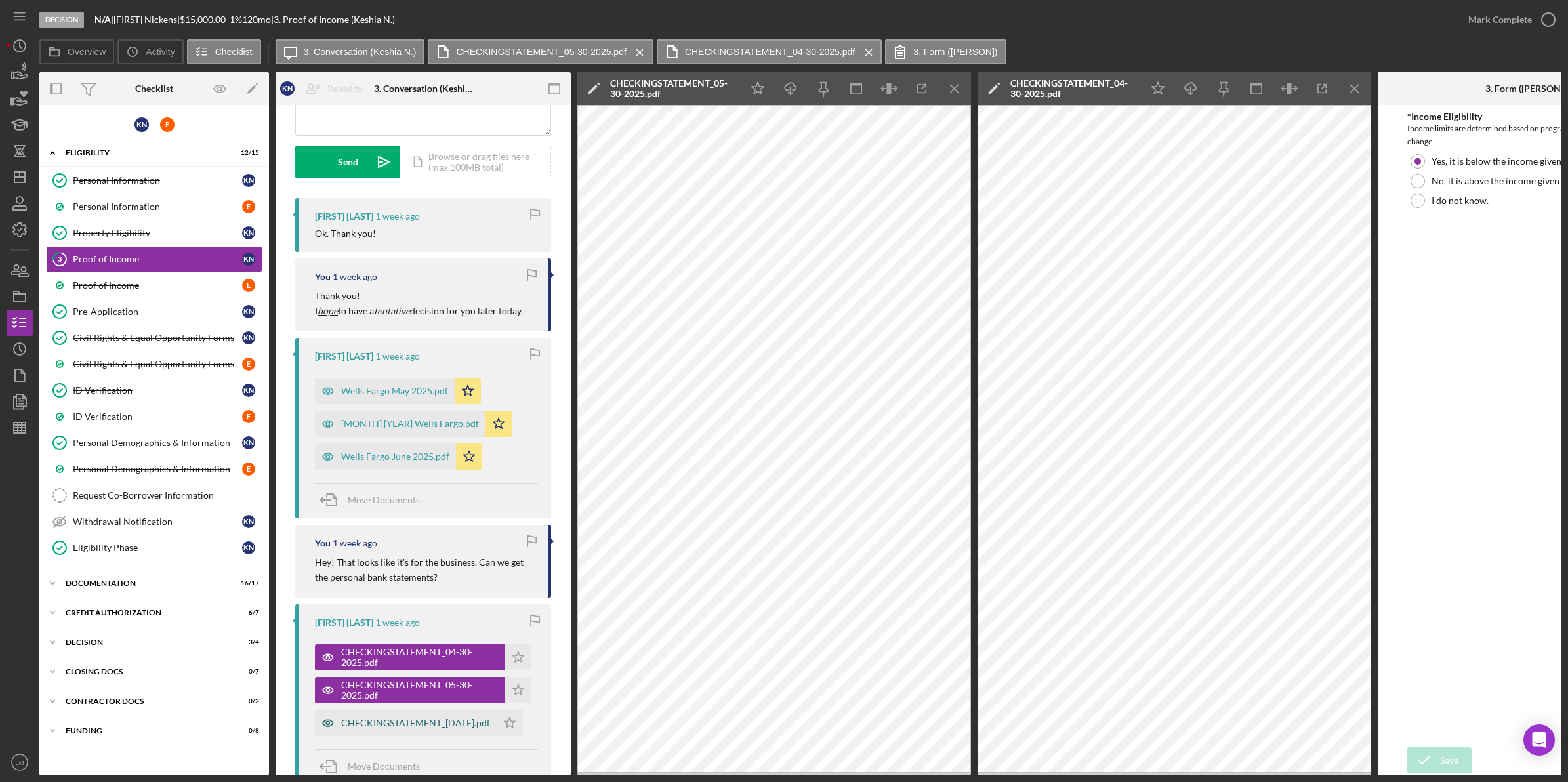 click on "CHECKINGSTATEMENT_[DATE].pdf" at bounding box center (415, 723) 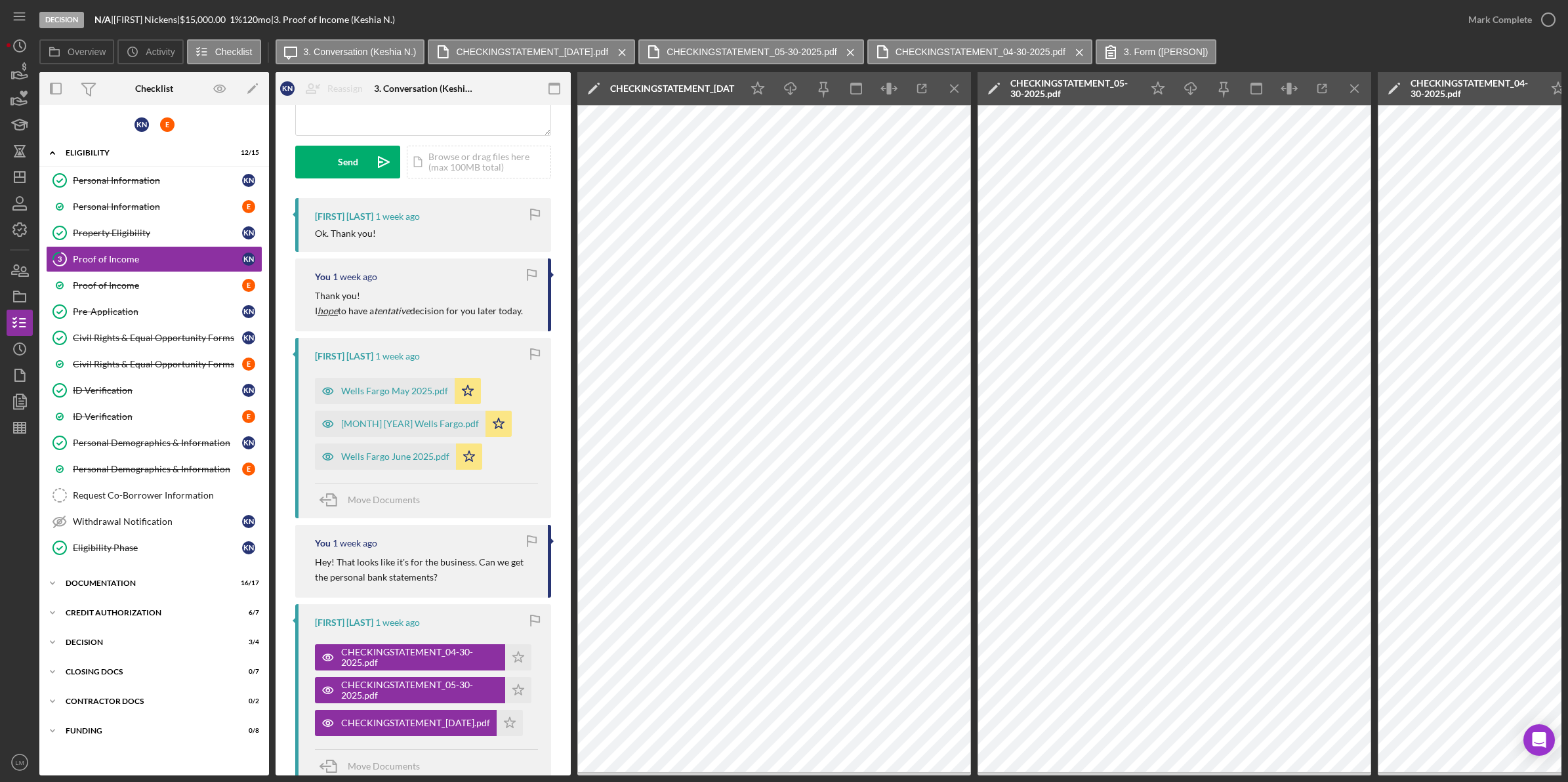 scroll, scrollTop: 246, scrollLeft: 0, axis: vertical 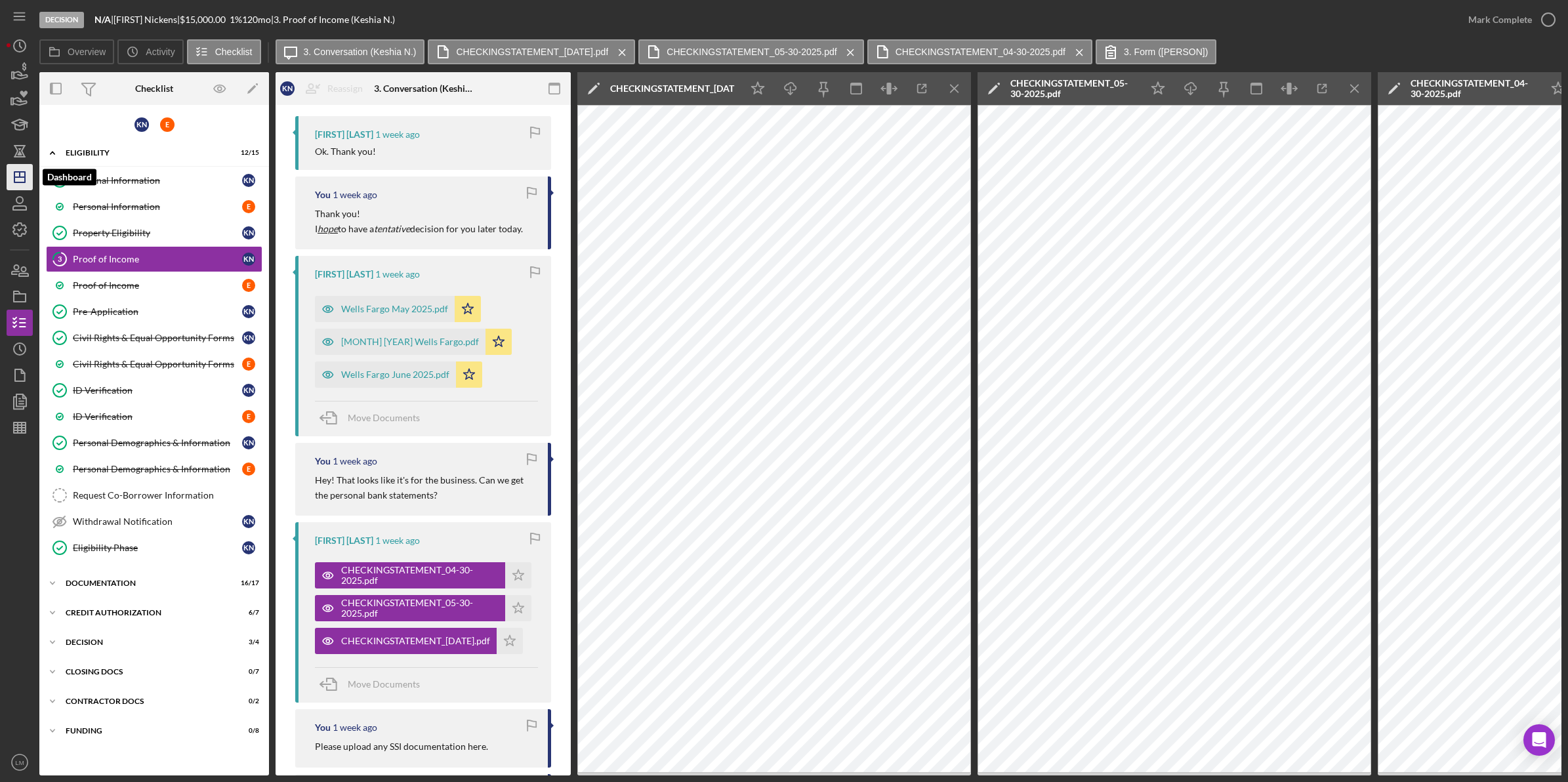 click on "Icon/Dashboard" 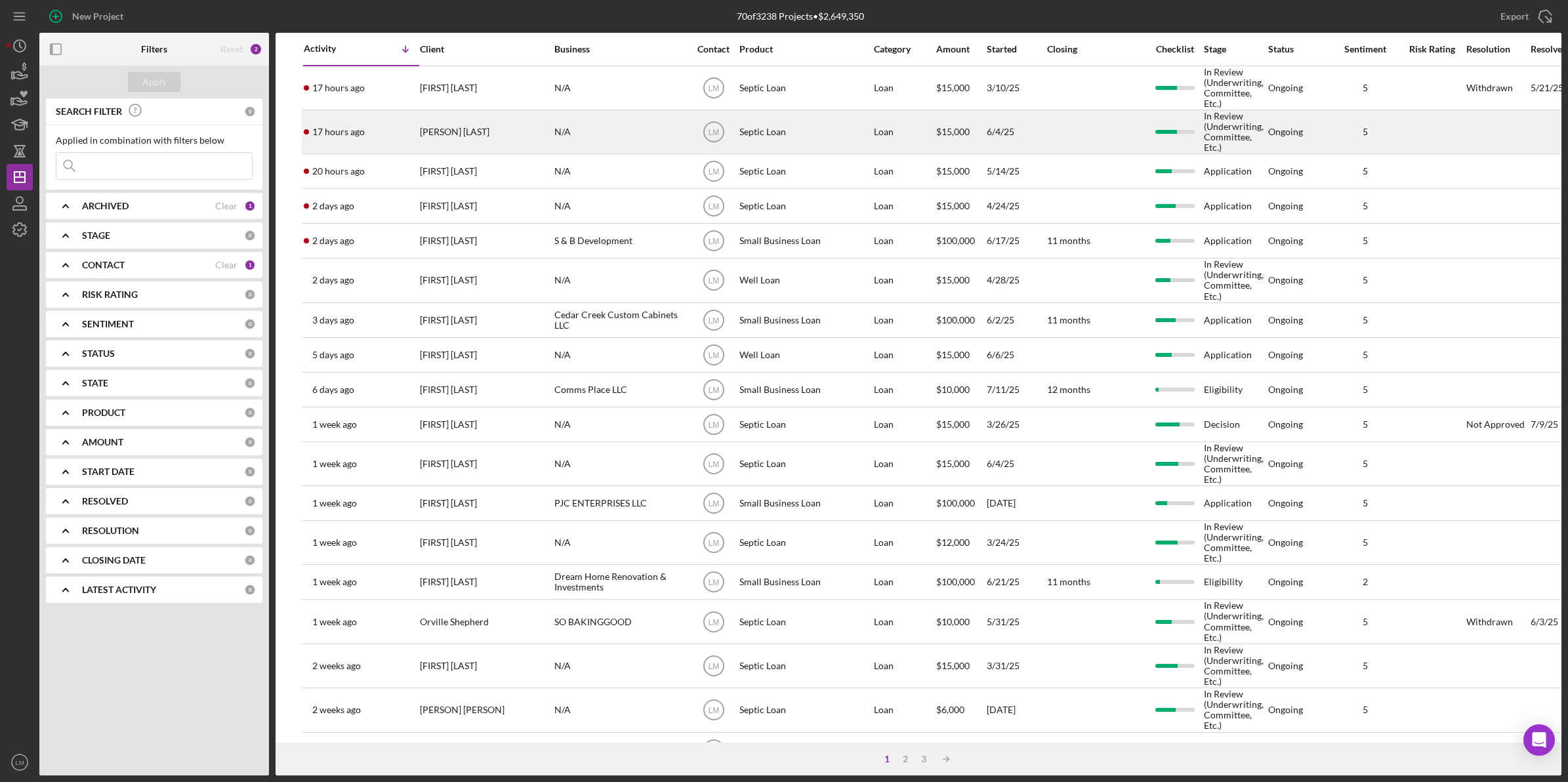 click on "[PERSON] [LAST]" at bounding box center (485, 132) 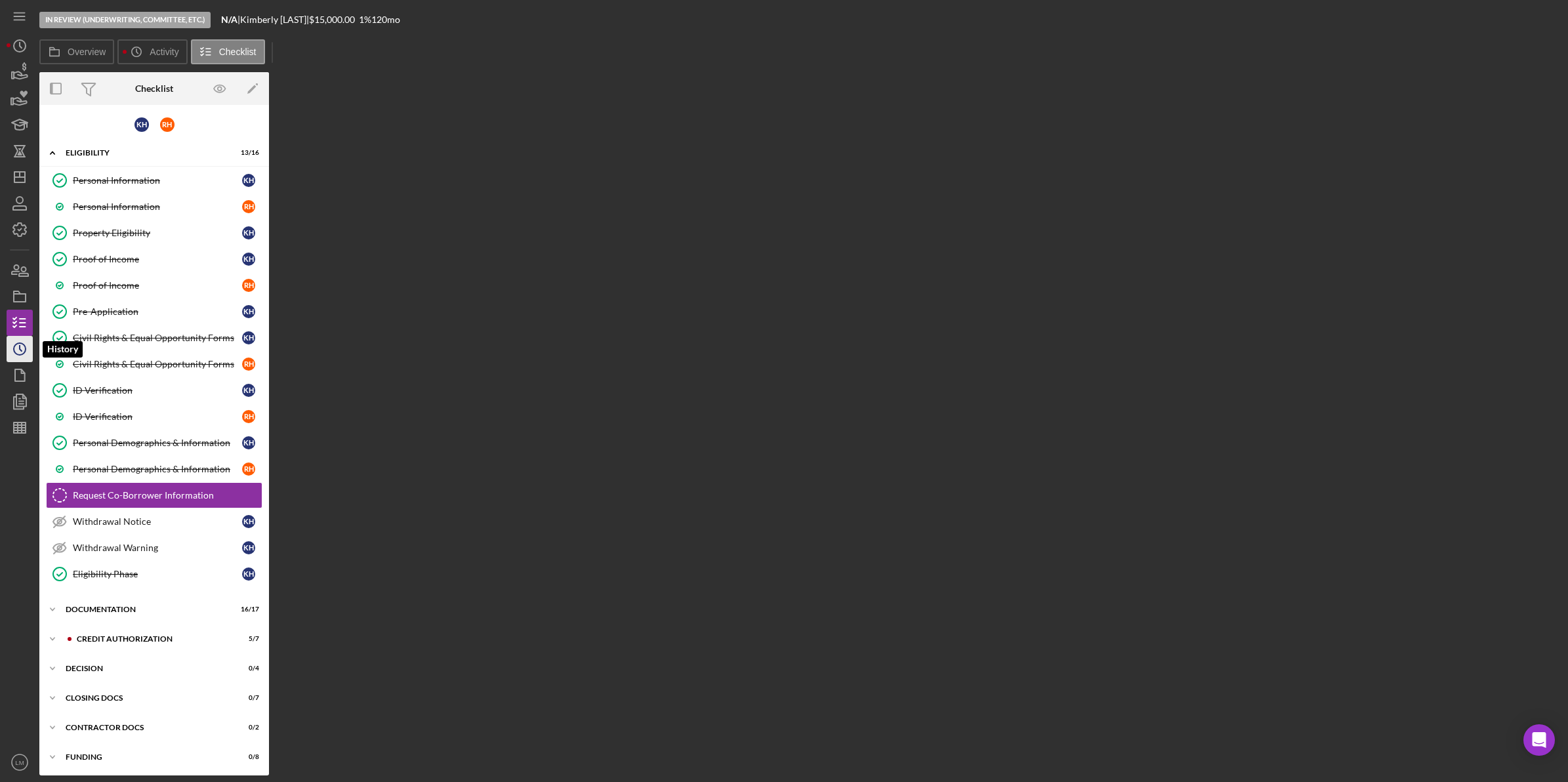 scroll, scrollTop: 7, scrollLeft: 0, axis: vertical 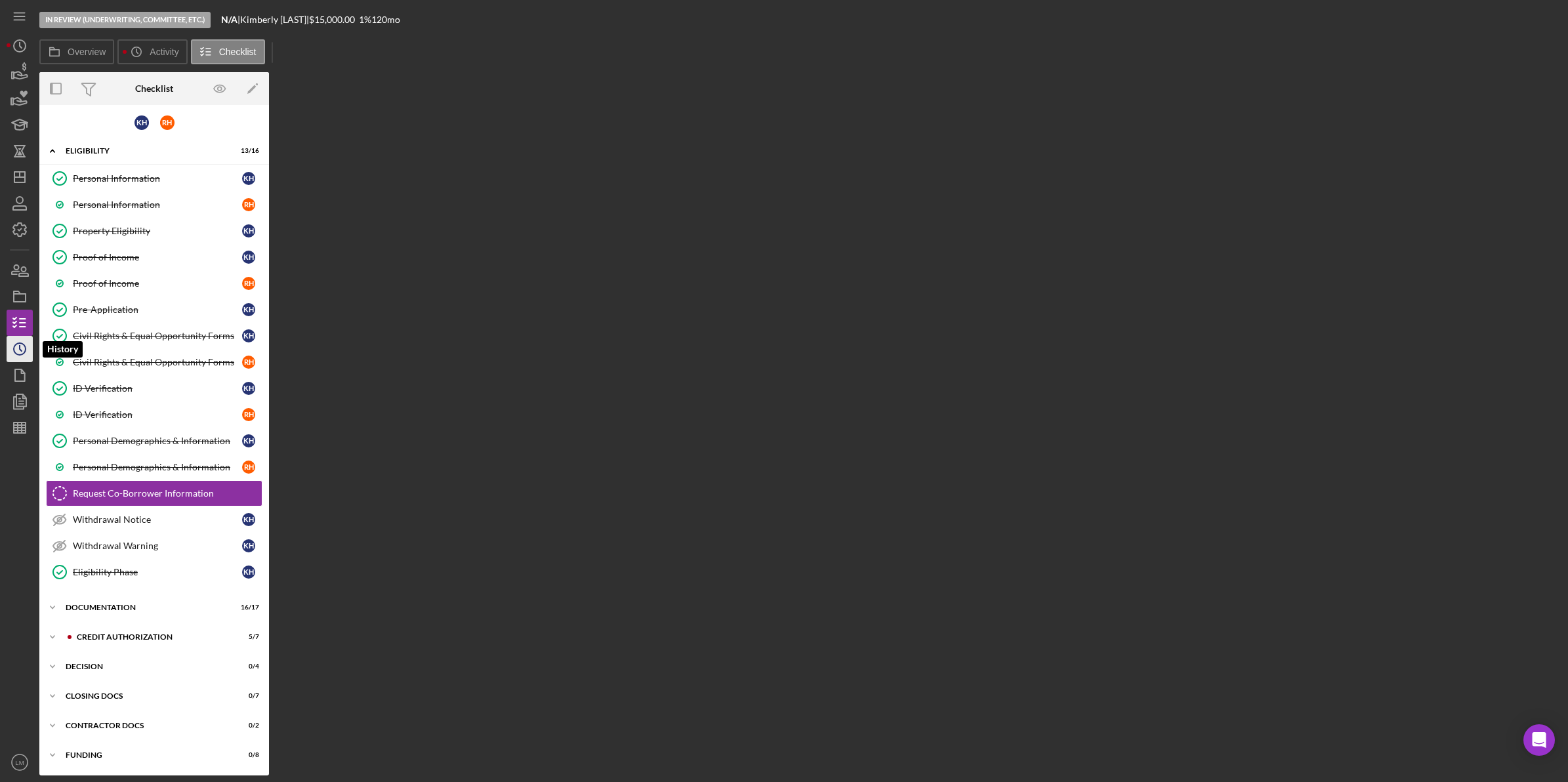 click on "Icon/History" 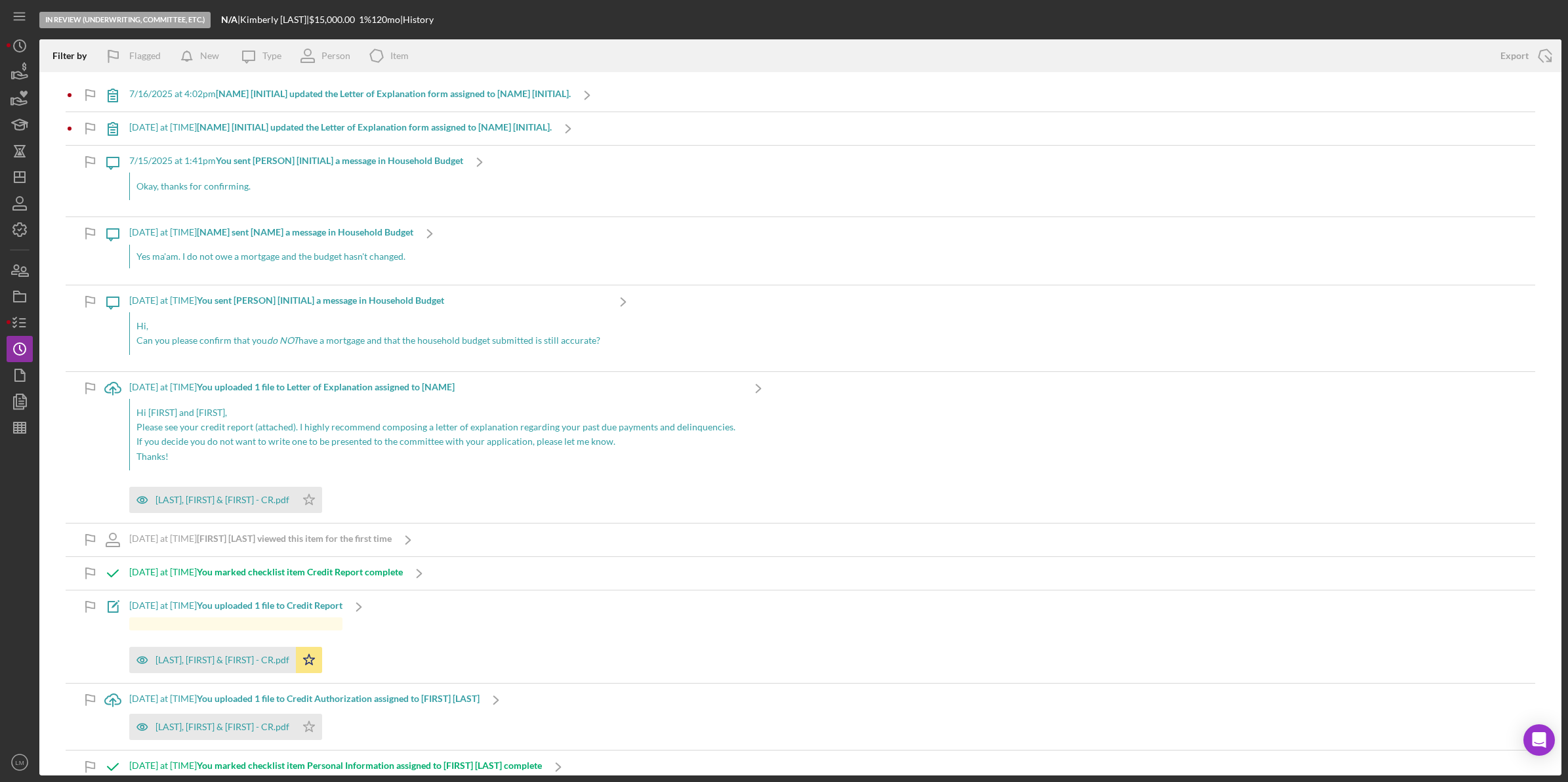 click on "[NAME] [INITIAL] updated the Letter of Explanation form assigned to [NAME] [INITIAL]." at bounding box center [350, 95] 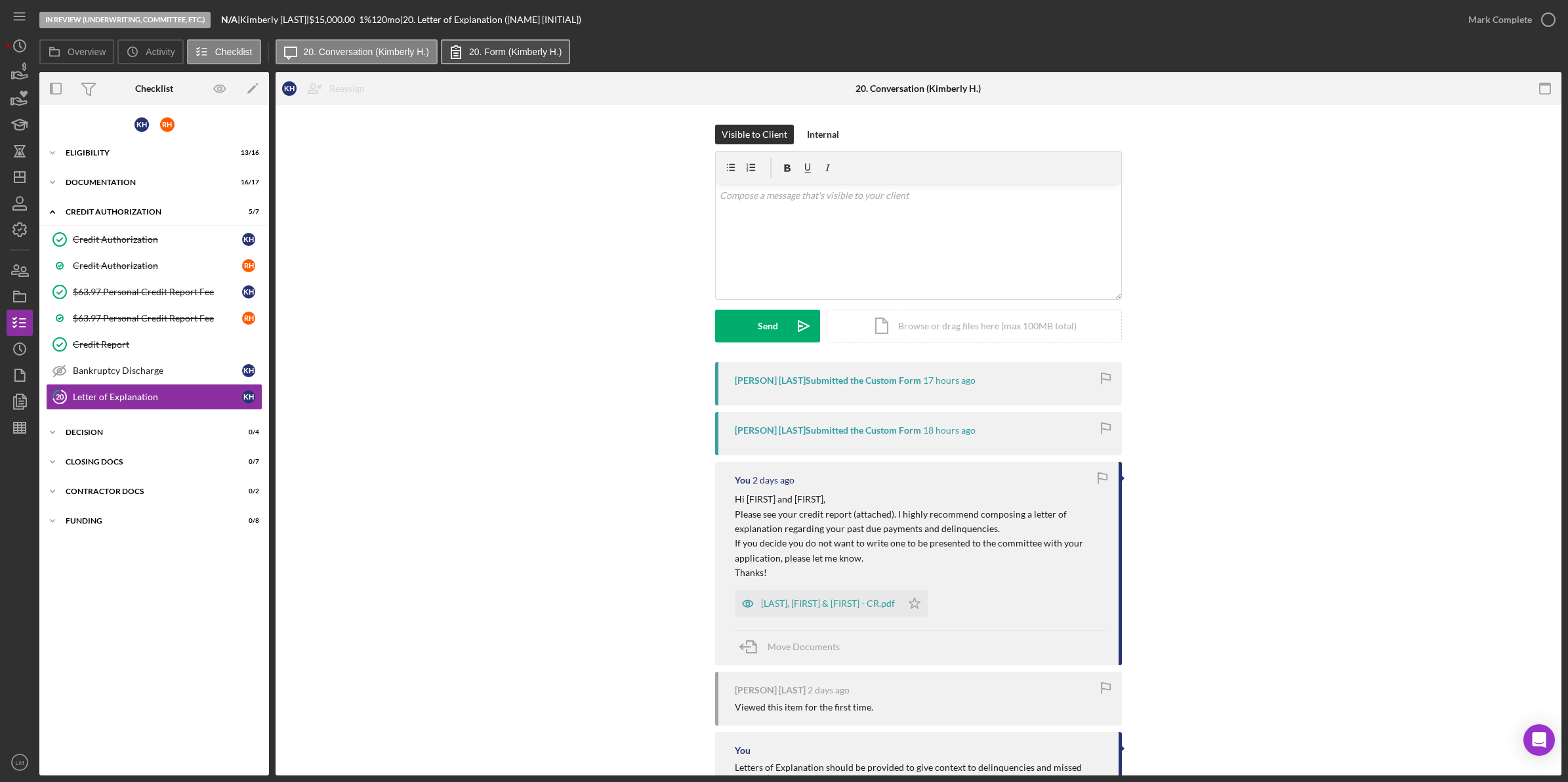 click on "20. Form (Kimberly H.)" at bounding box center [516, 52] 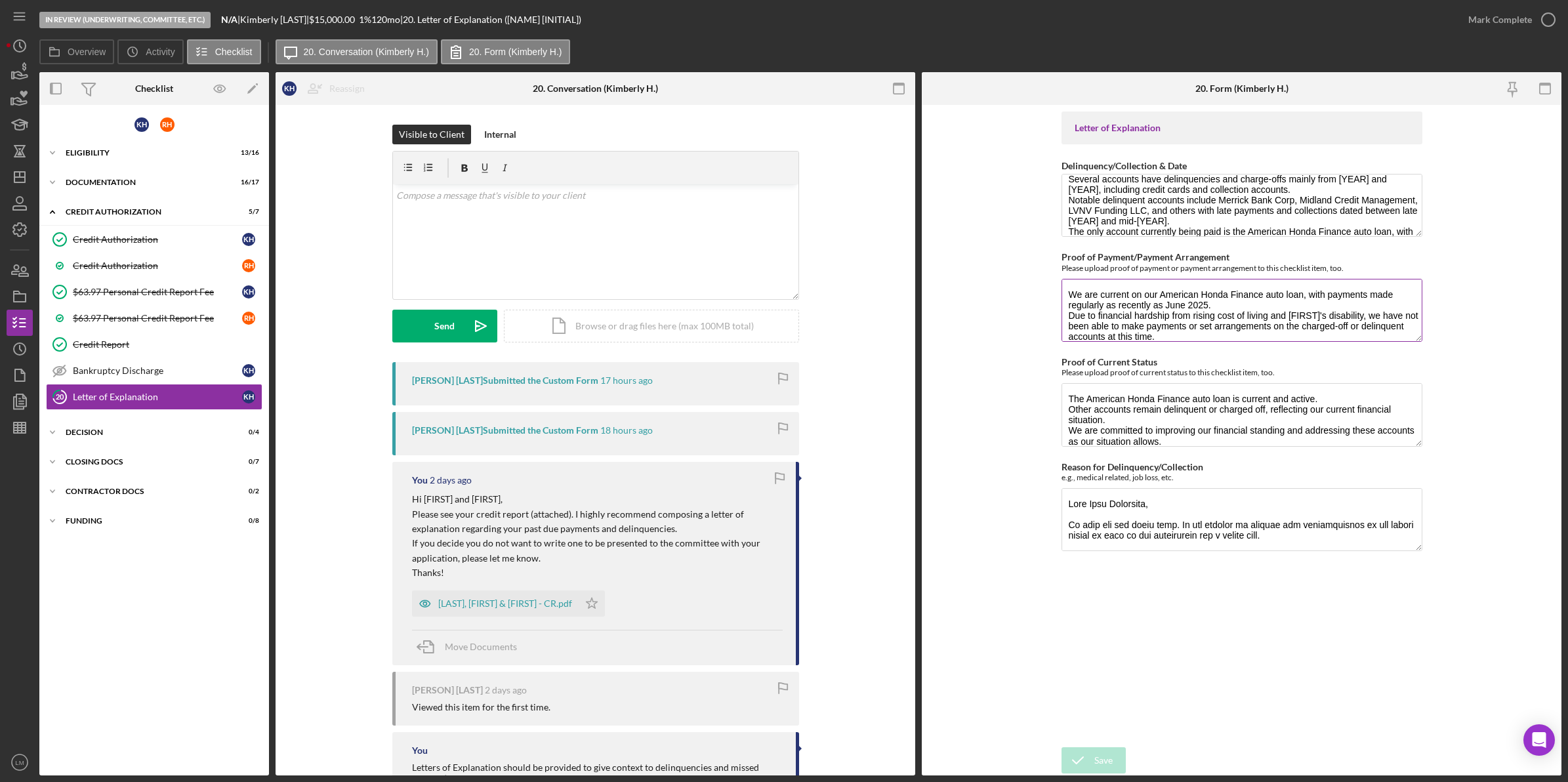 scroll, scrollTop: 0, scrollLeft: 0, axis: both 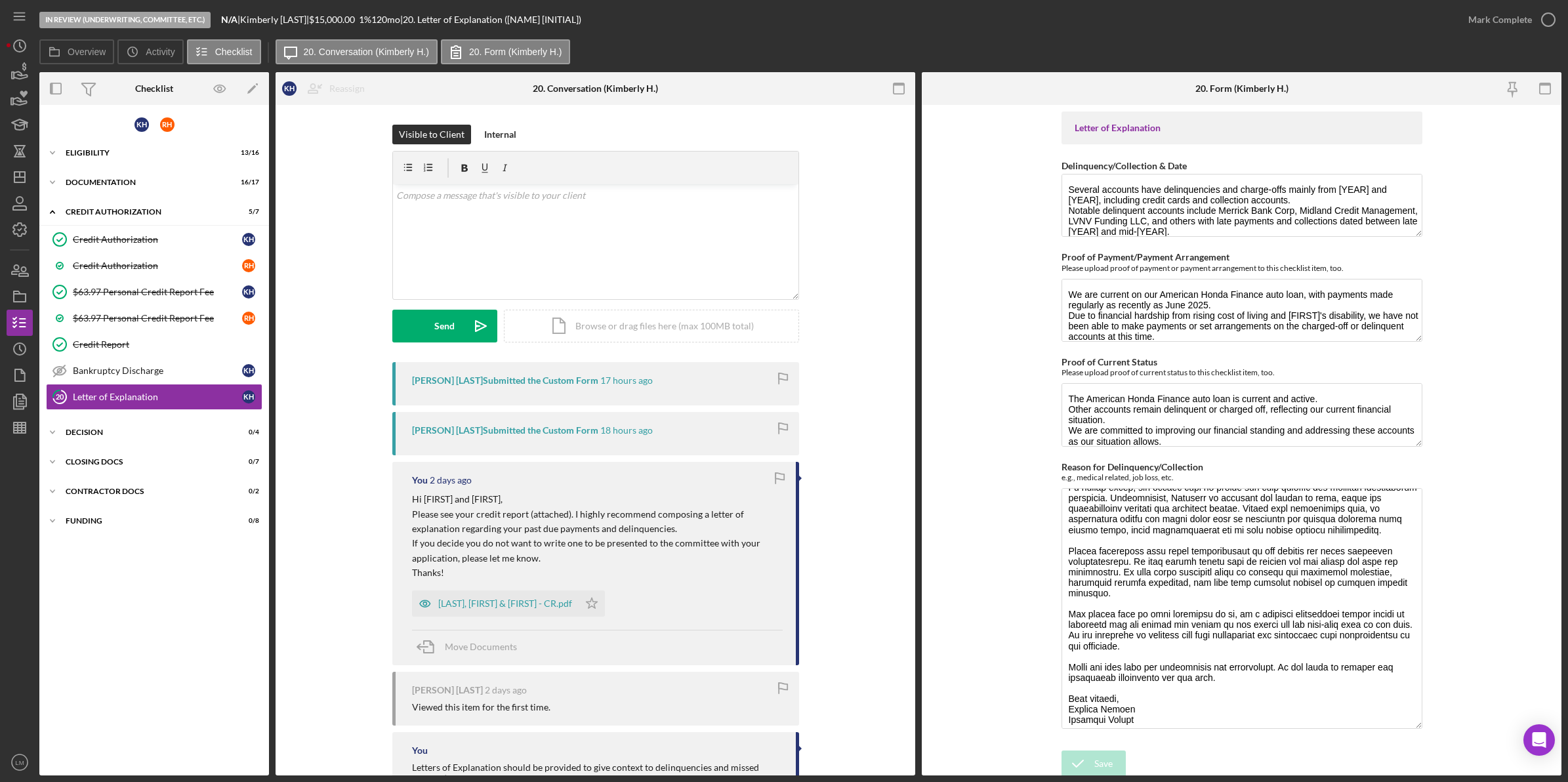 drag, startPoint x: 1419, startPoint y: 548, endPoint x: 1432, endPoint y: 726, distance: 178.47409 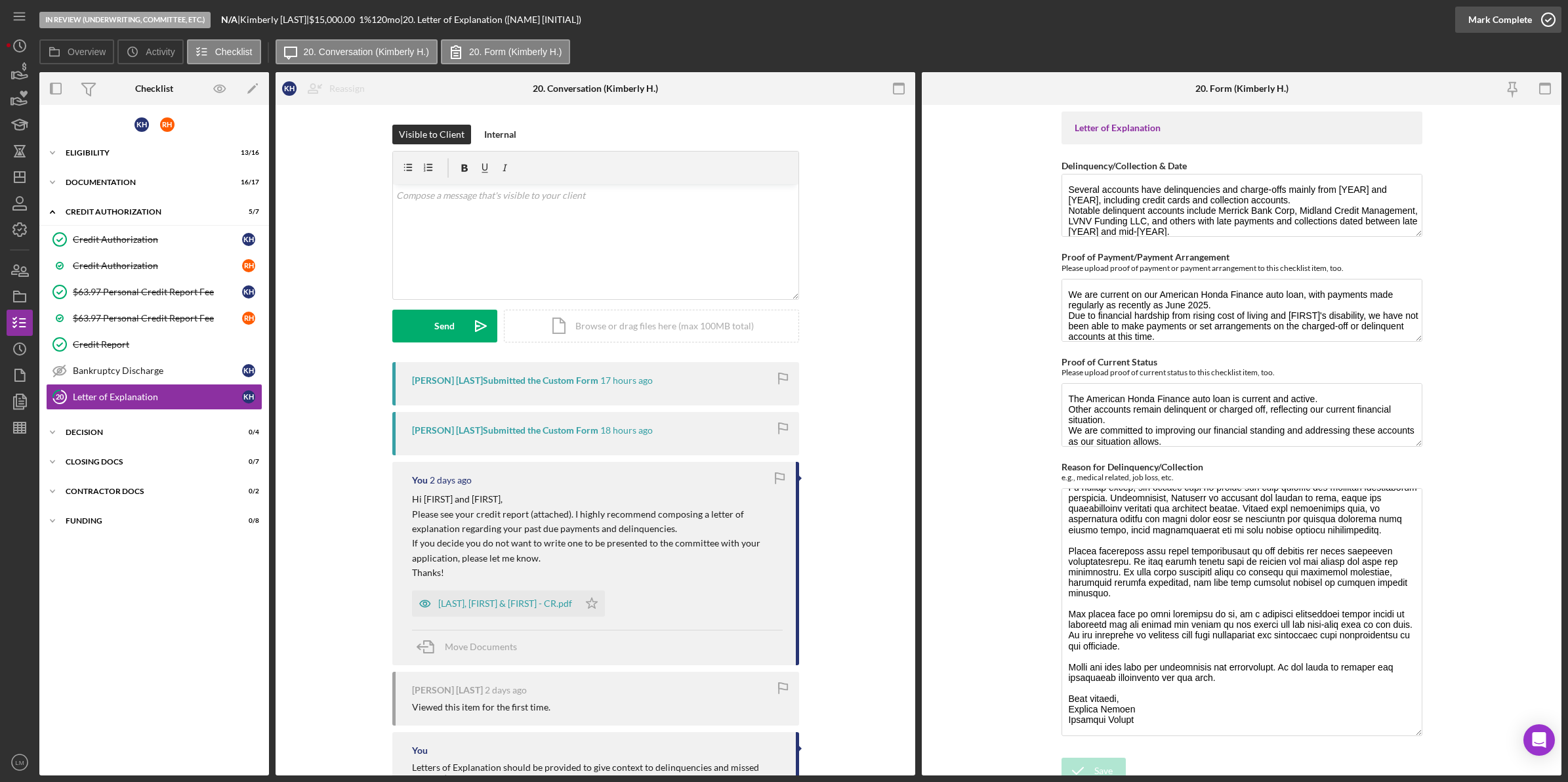 click 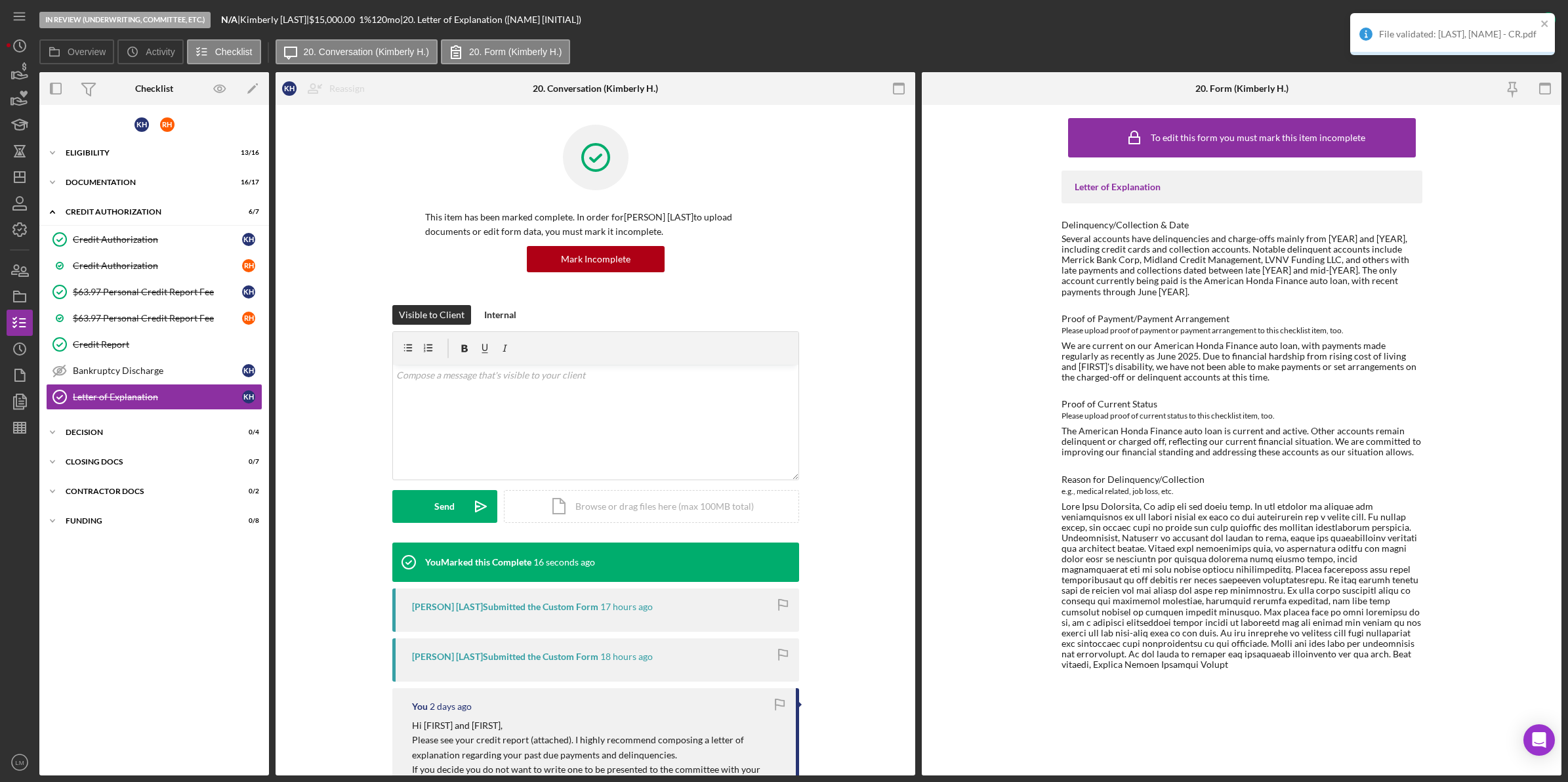 click on "2 days ago" at bounding box center [451, 707] 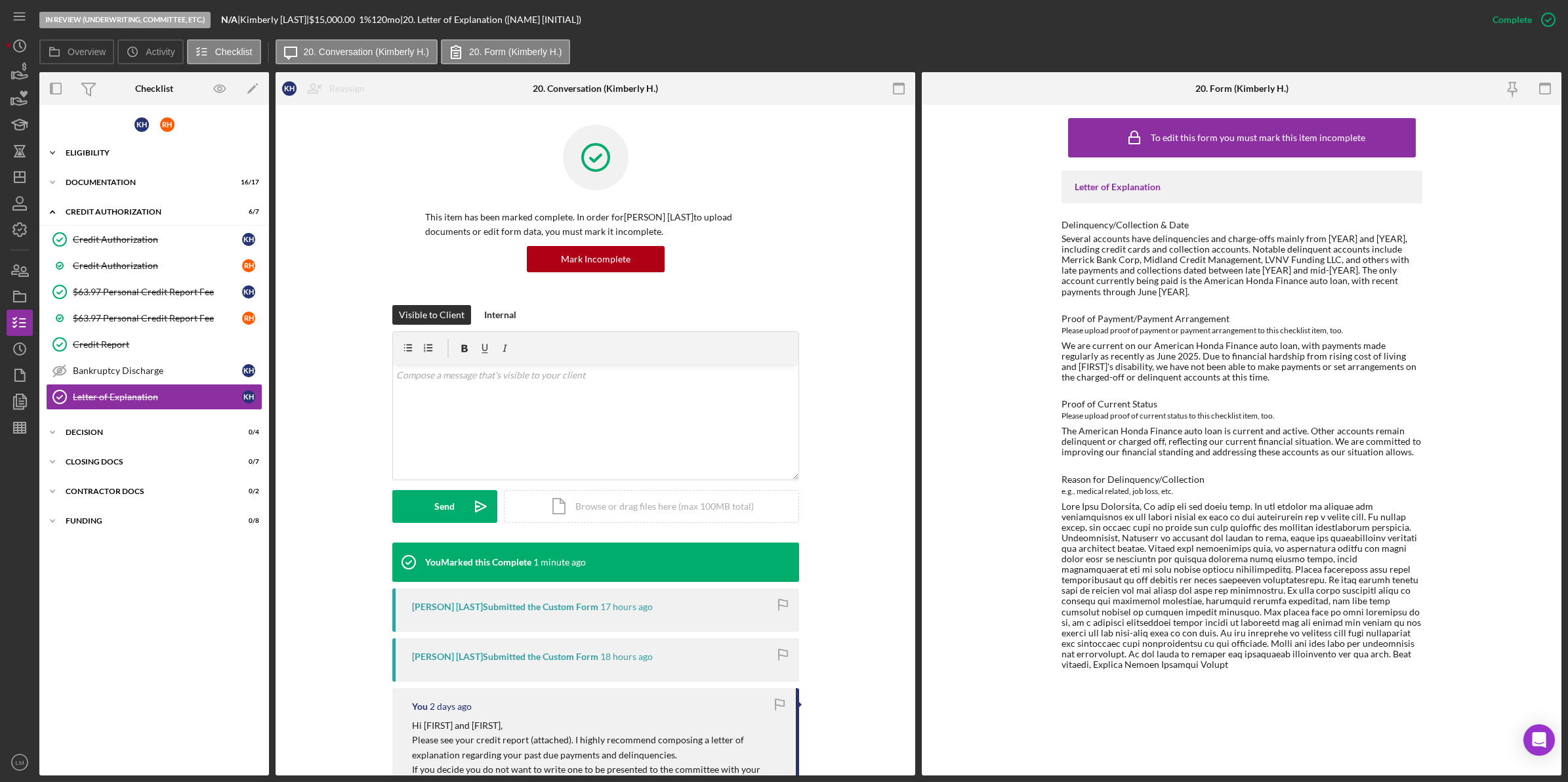 drag, startPoint x: 182, startPoint y: 169, endPoint x: 192, endPoint y: 159, distance: 14.142136 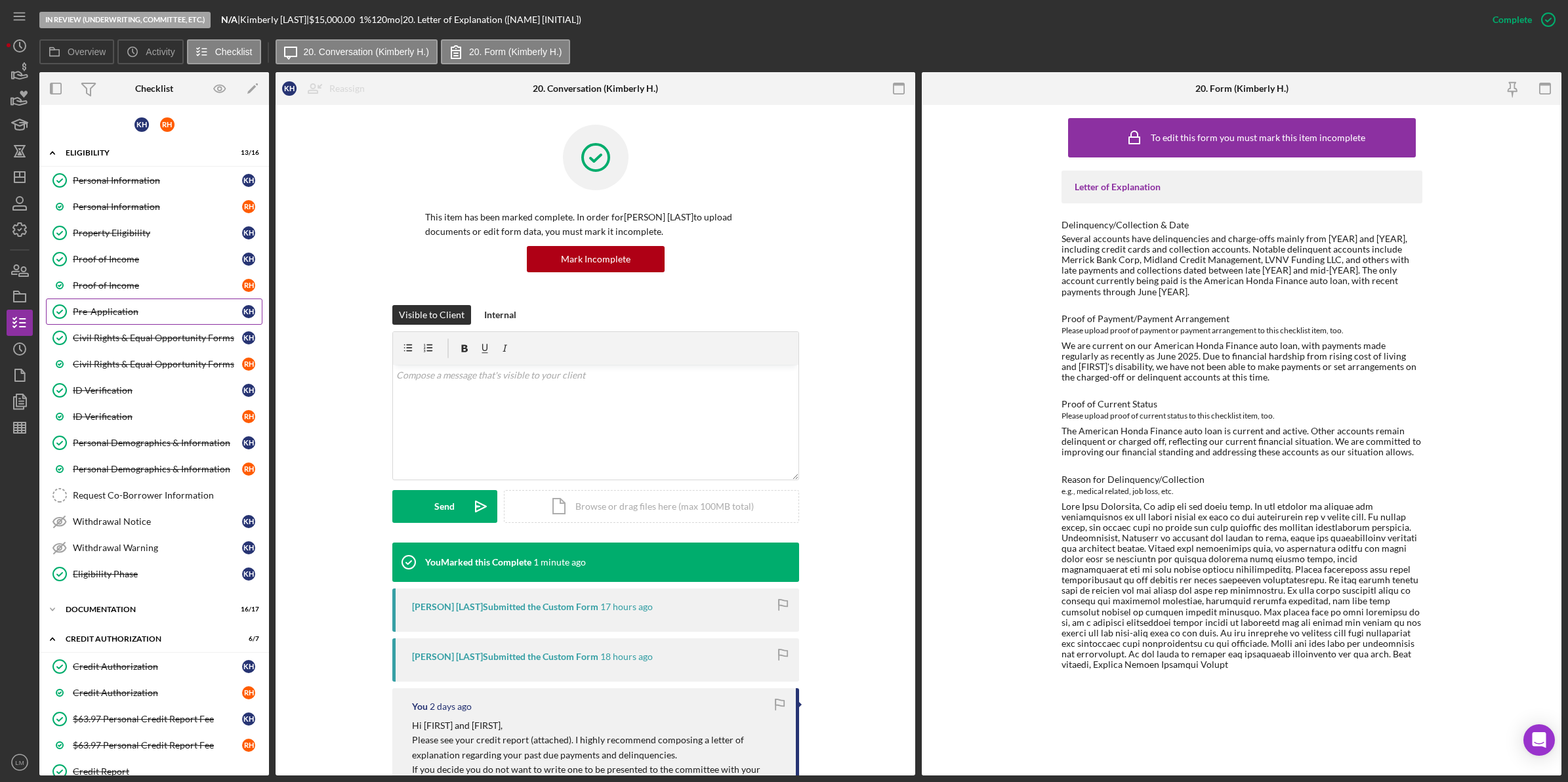 click on "Pre-Application" at bounding box center [157, 312] 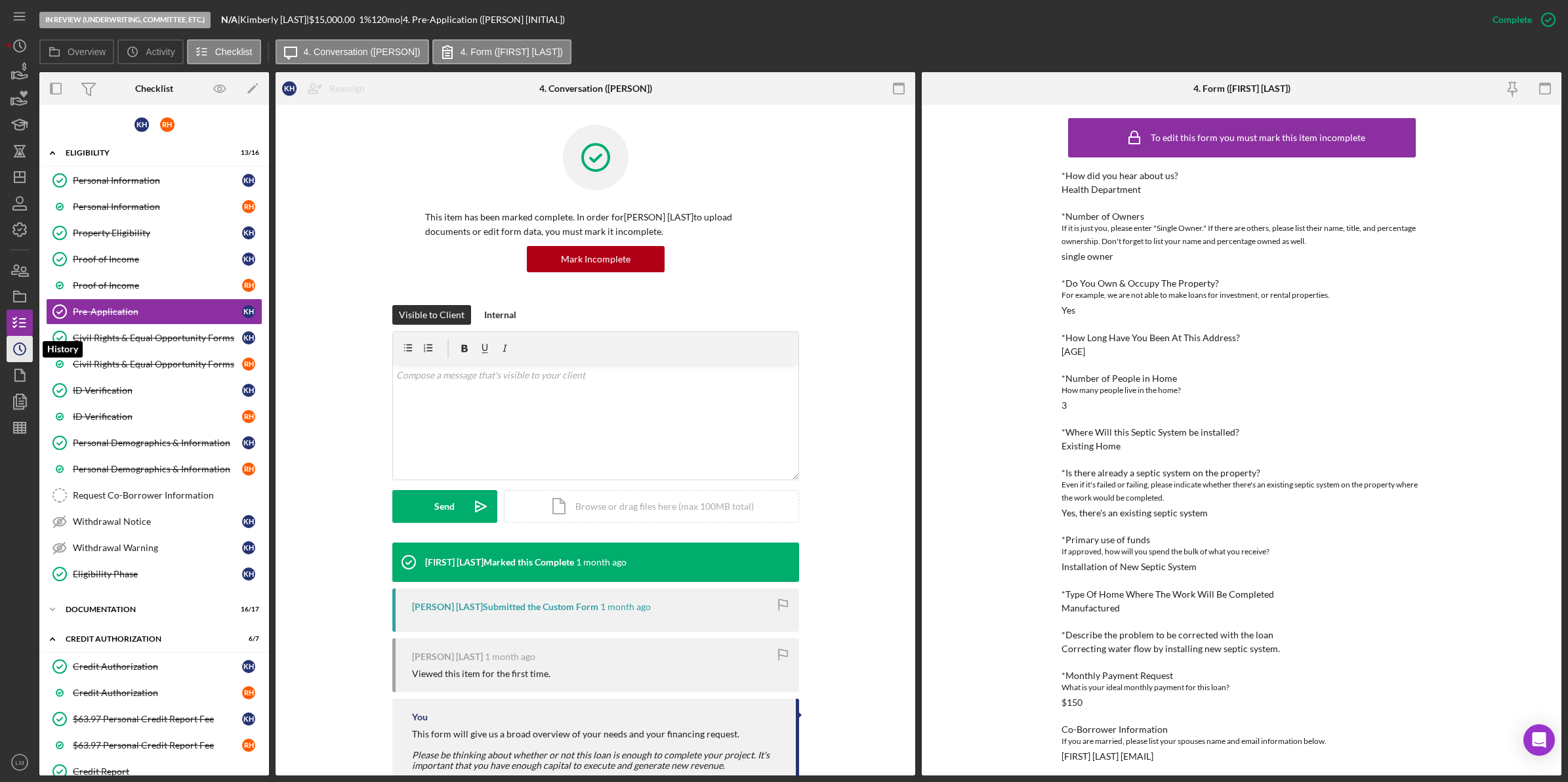 click on "Icon/History" 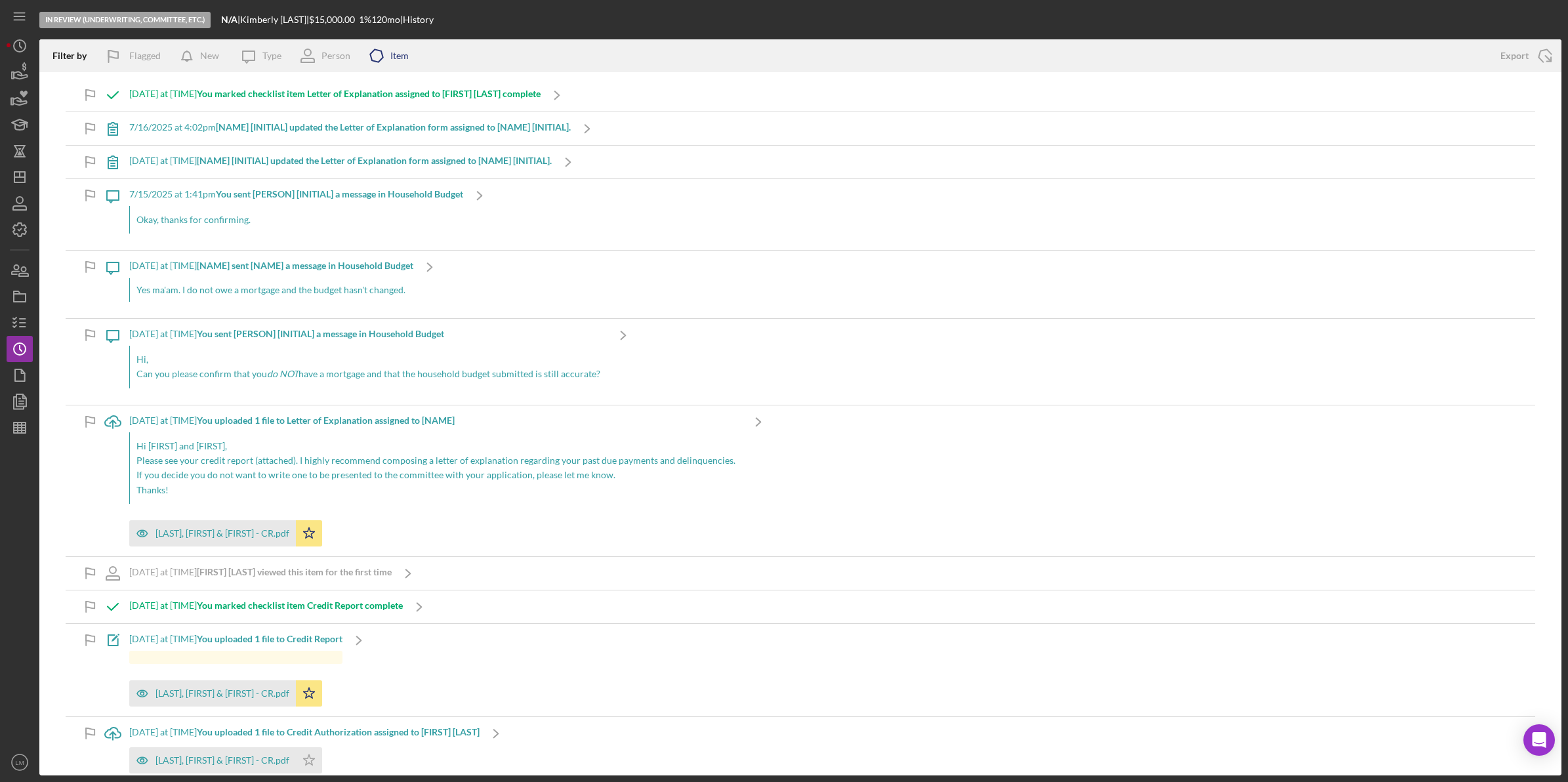 click on "Icon/Product" 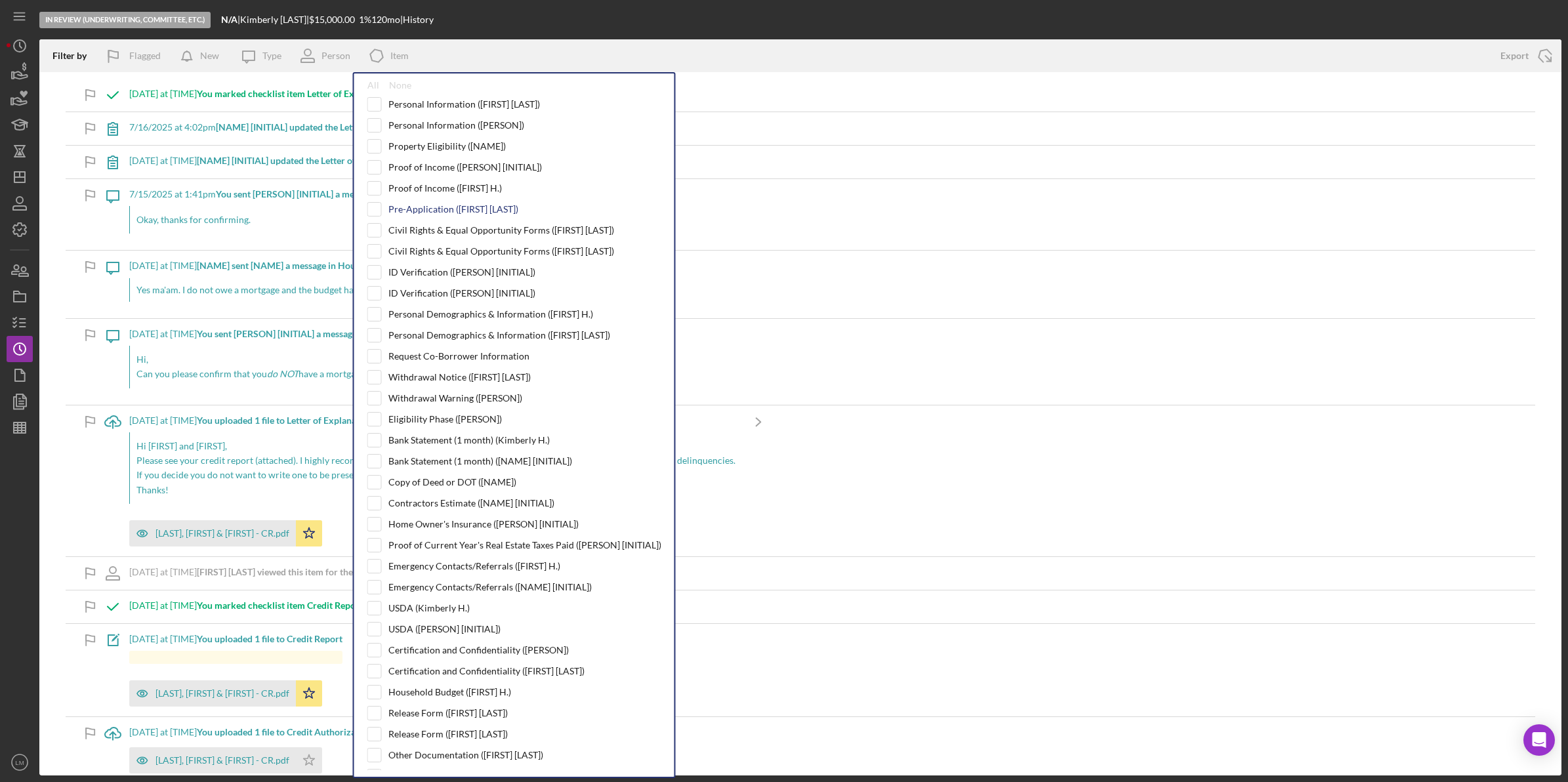 click on "Pre-Application ([FIRST] [LAST])" at bounding box center [514, 209] 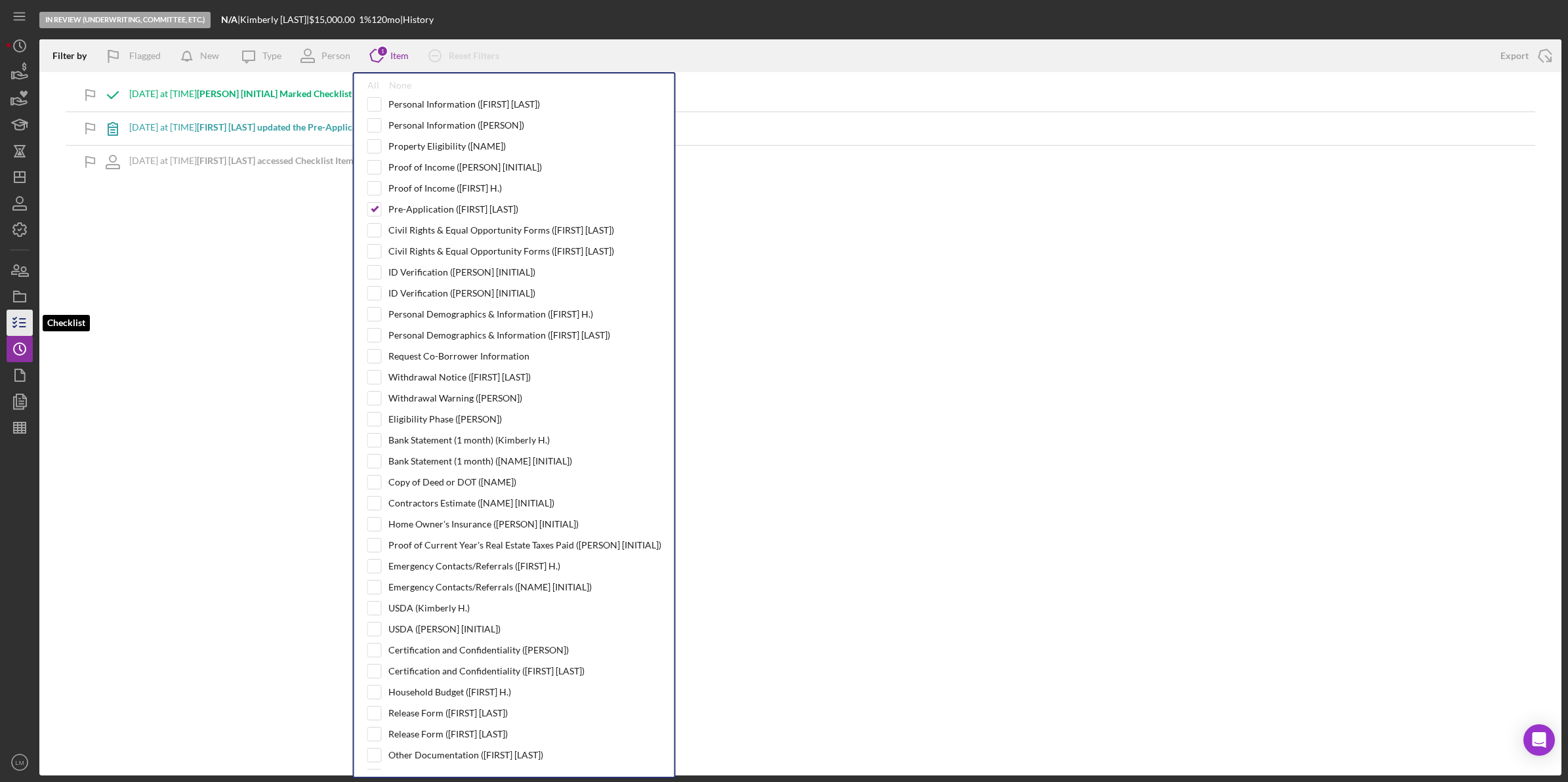 click 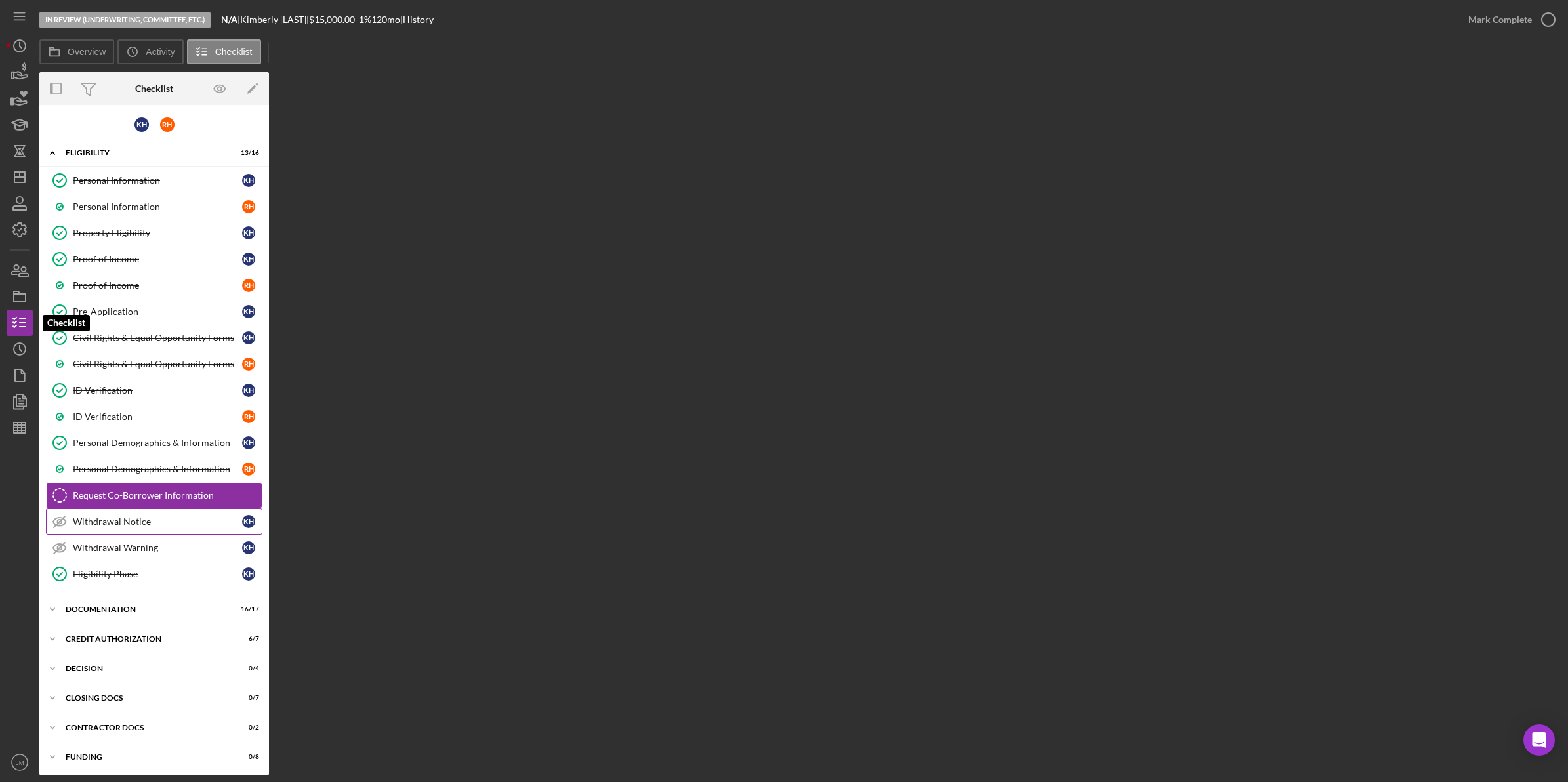 scroll, scrollTop: 7, scrollLeft: 0, axis: vertical 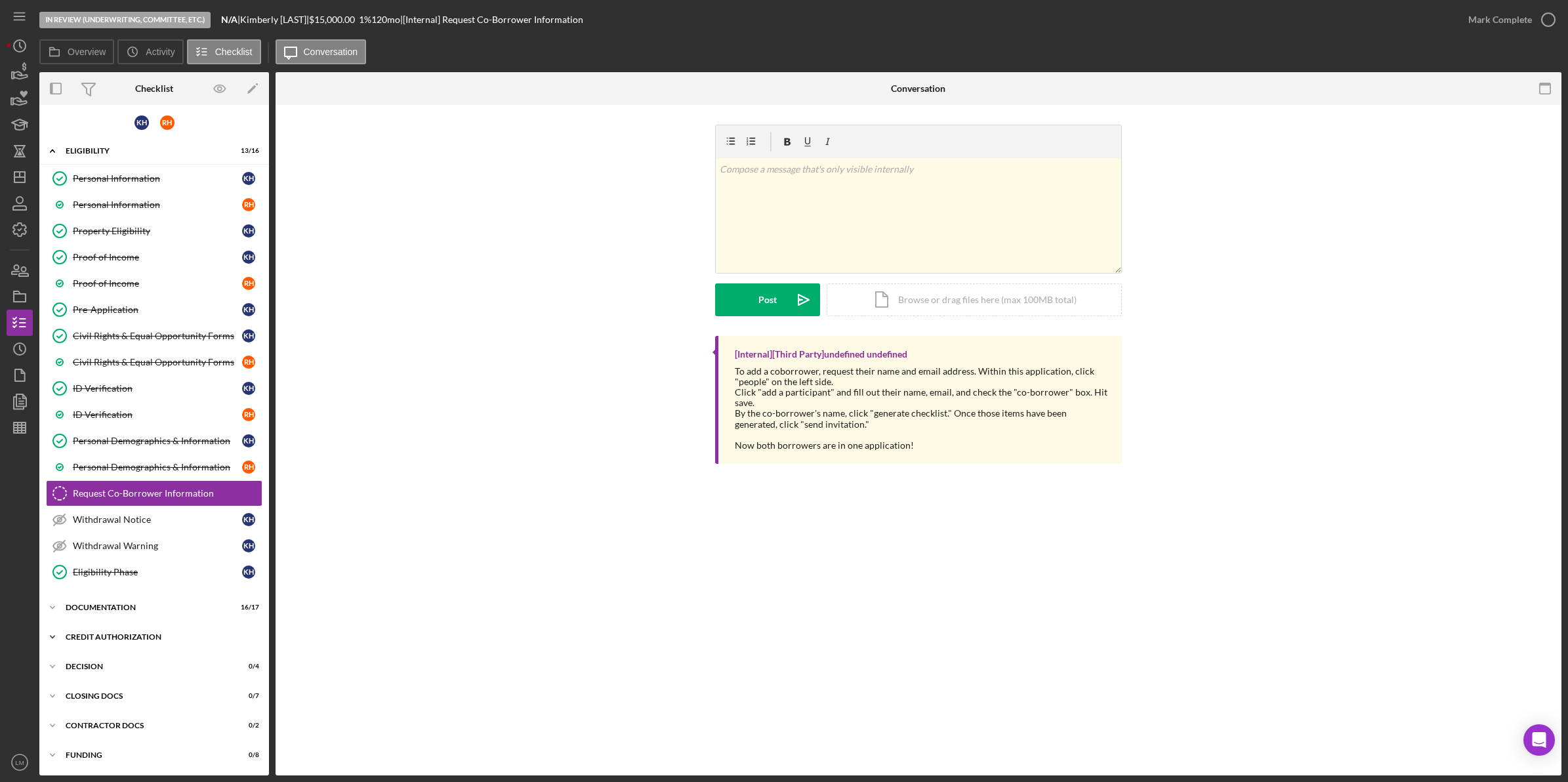 click on "CREDIT AUTHORIZATION" at bounding box center (159, 637) 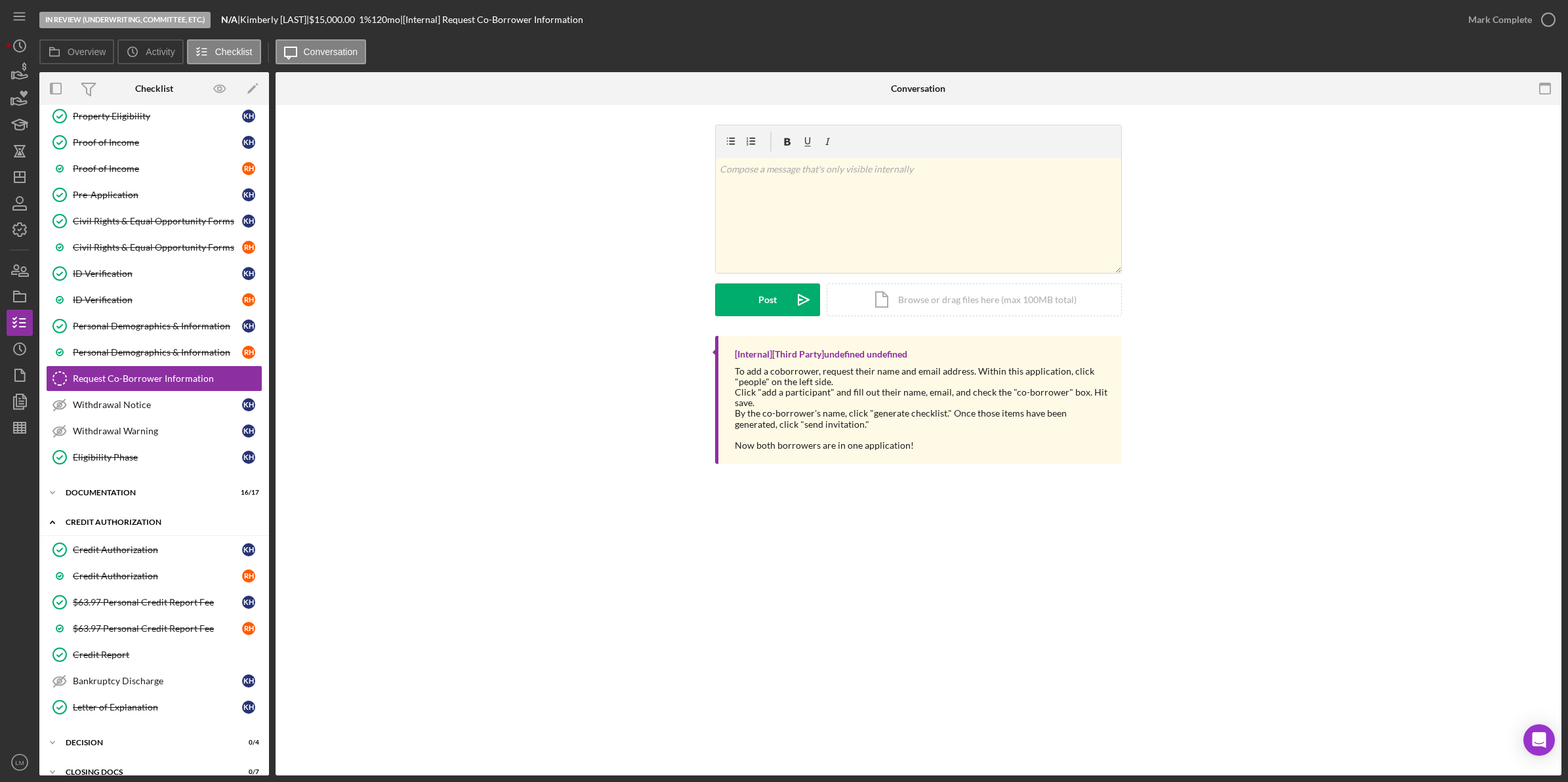 scroll, scrollTop: 199, scrollLeft: 0, axis: vertical 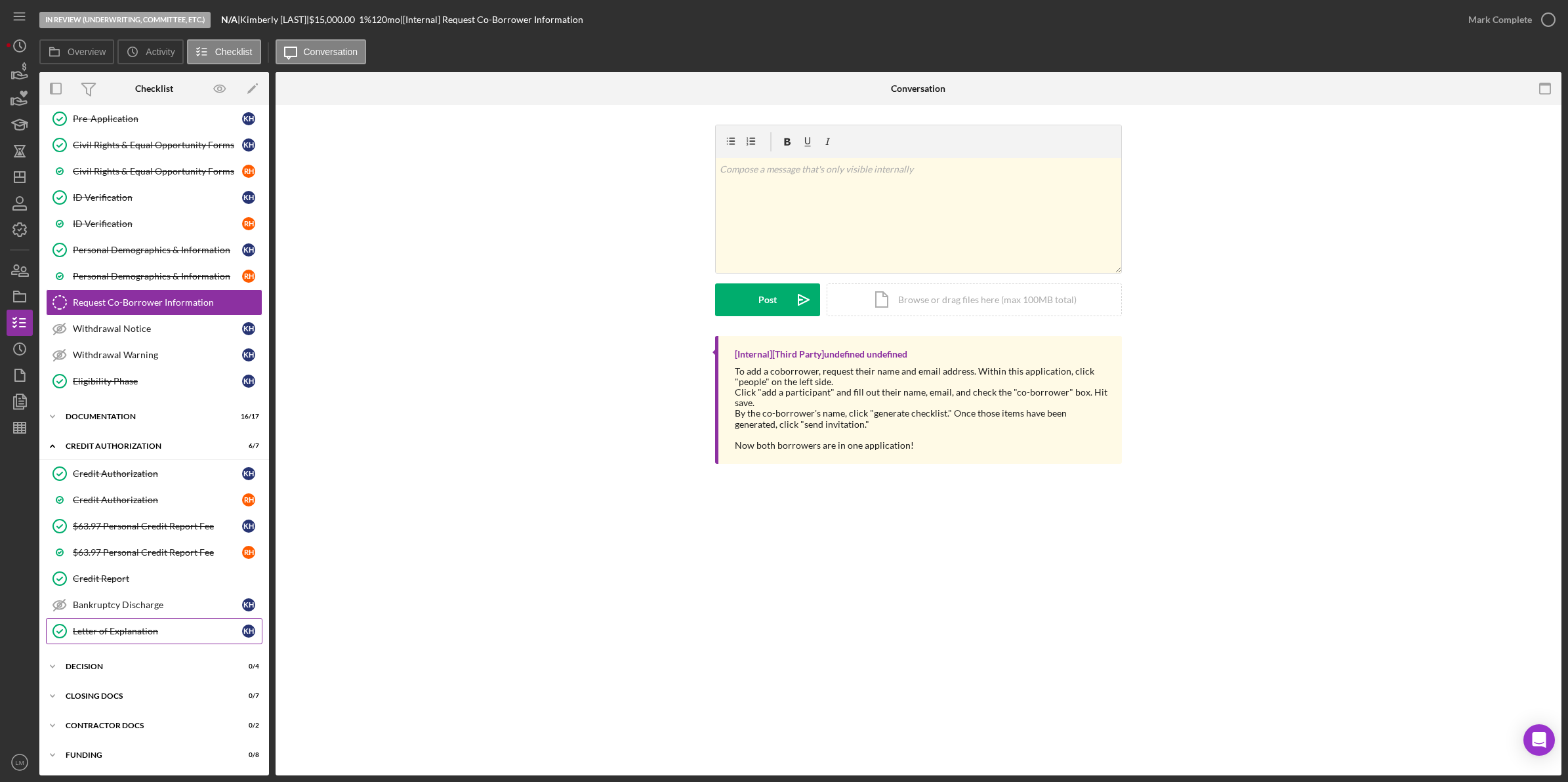 click on "Letter of Explanation" at bounding box center [157, 631] 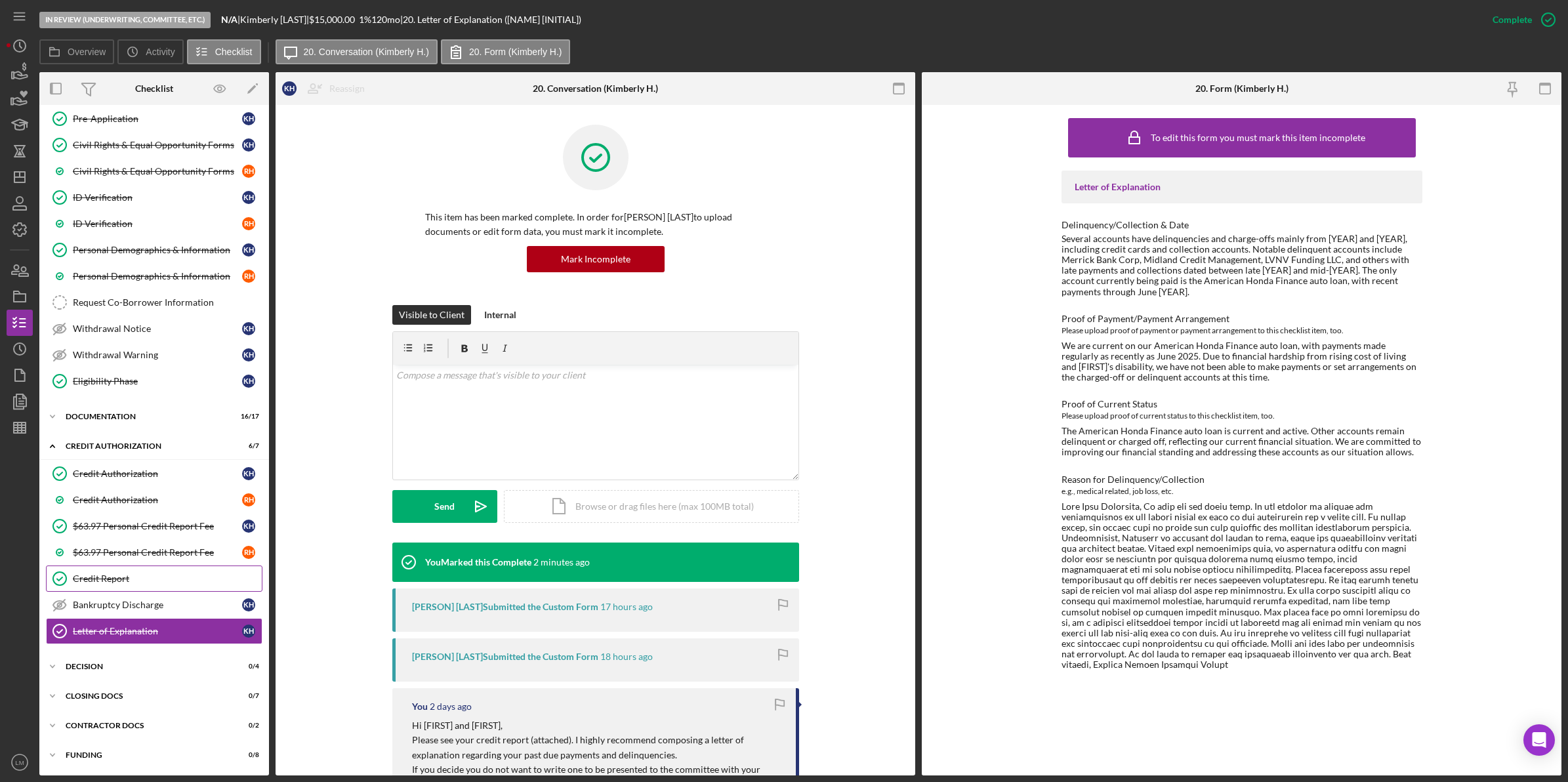 click on "Credit Report" at bounding box center [167, 579] 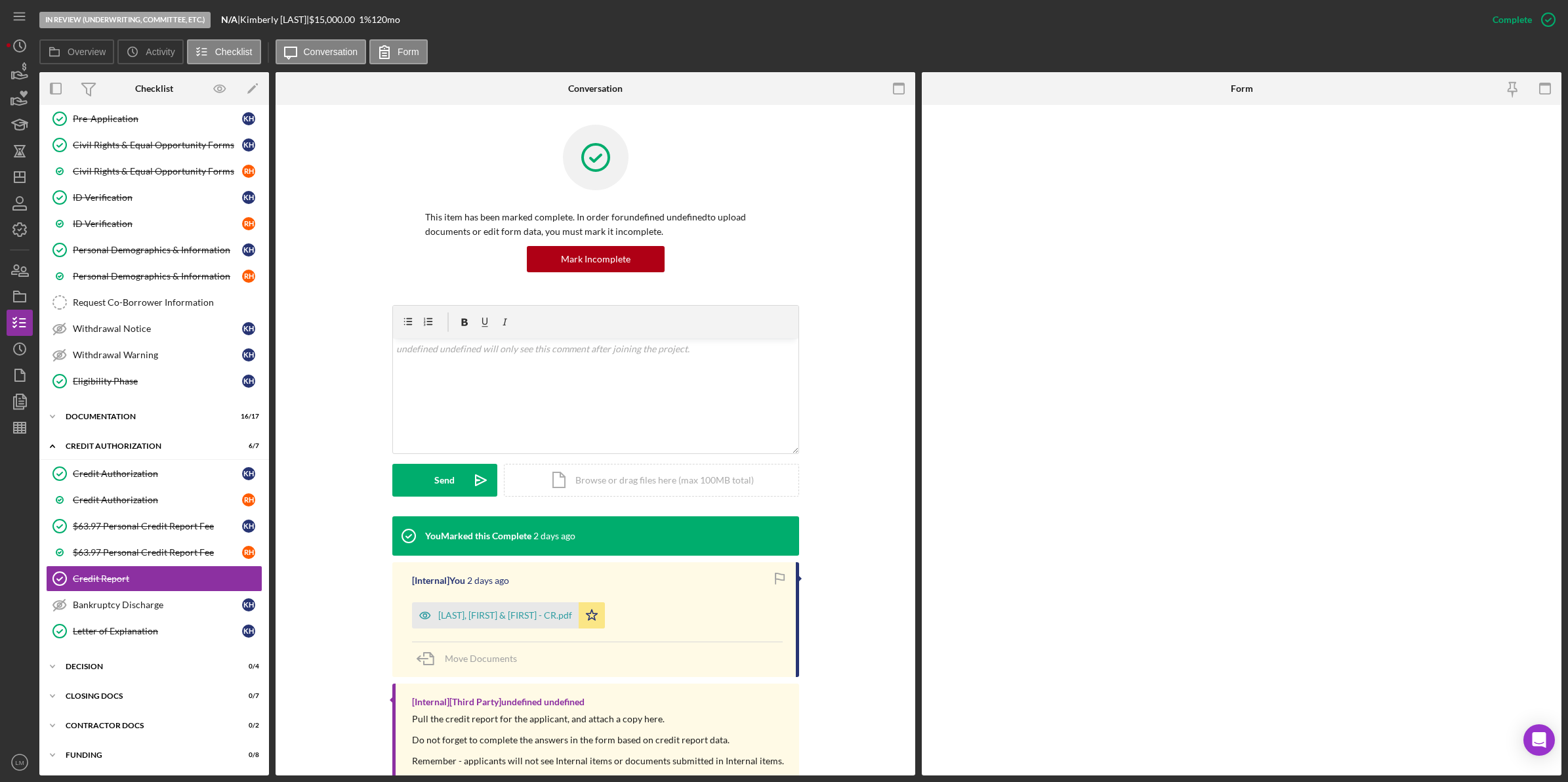 scroll, scrollTop: 199, scrollLeft: 0, axis: vertical 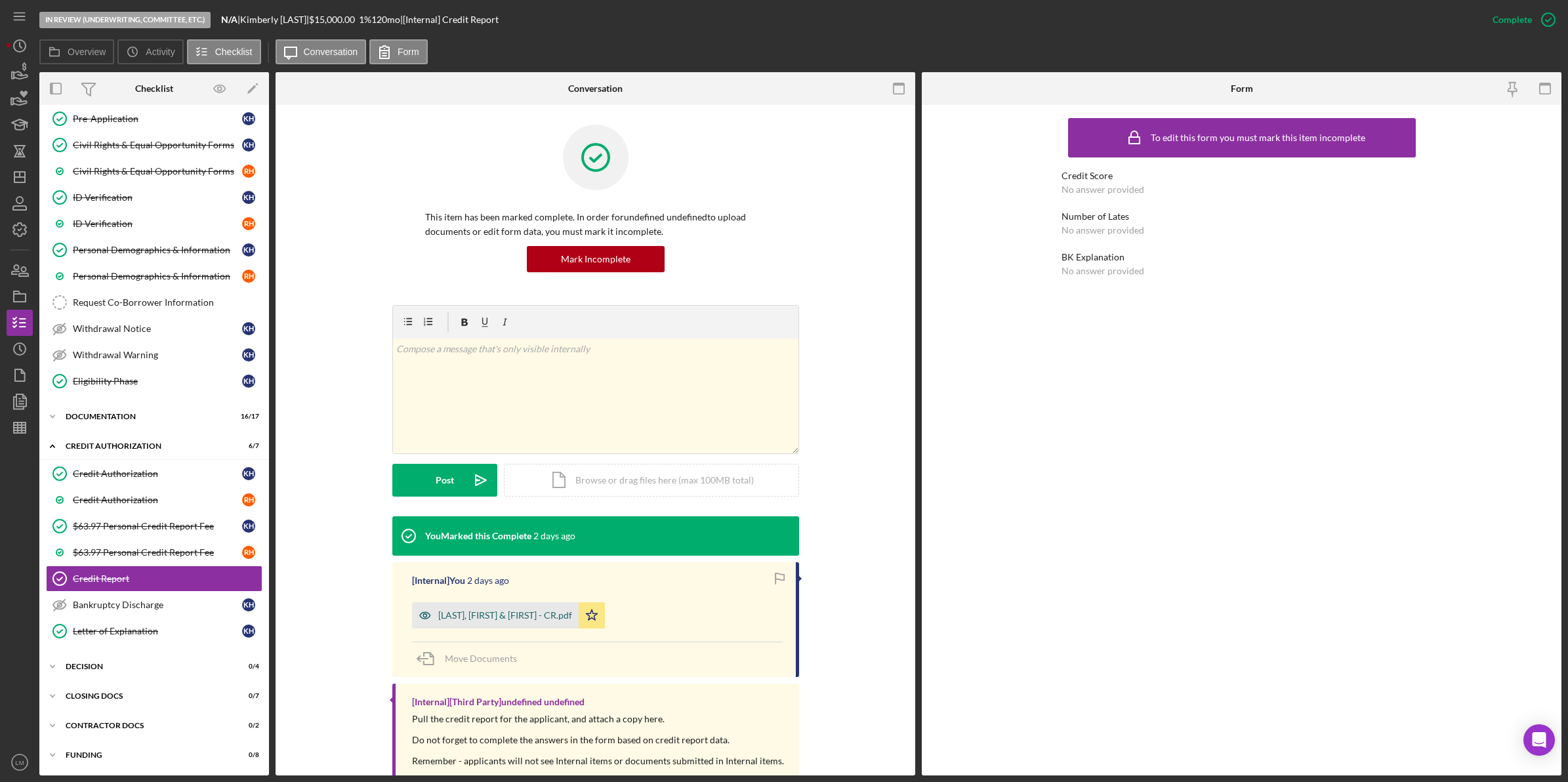 click on "[LAST], [FIRST] & [FIRST] - CR.pdf" at bounding box center (495, 615) 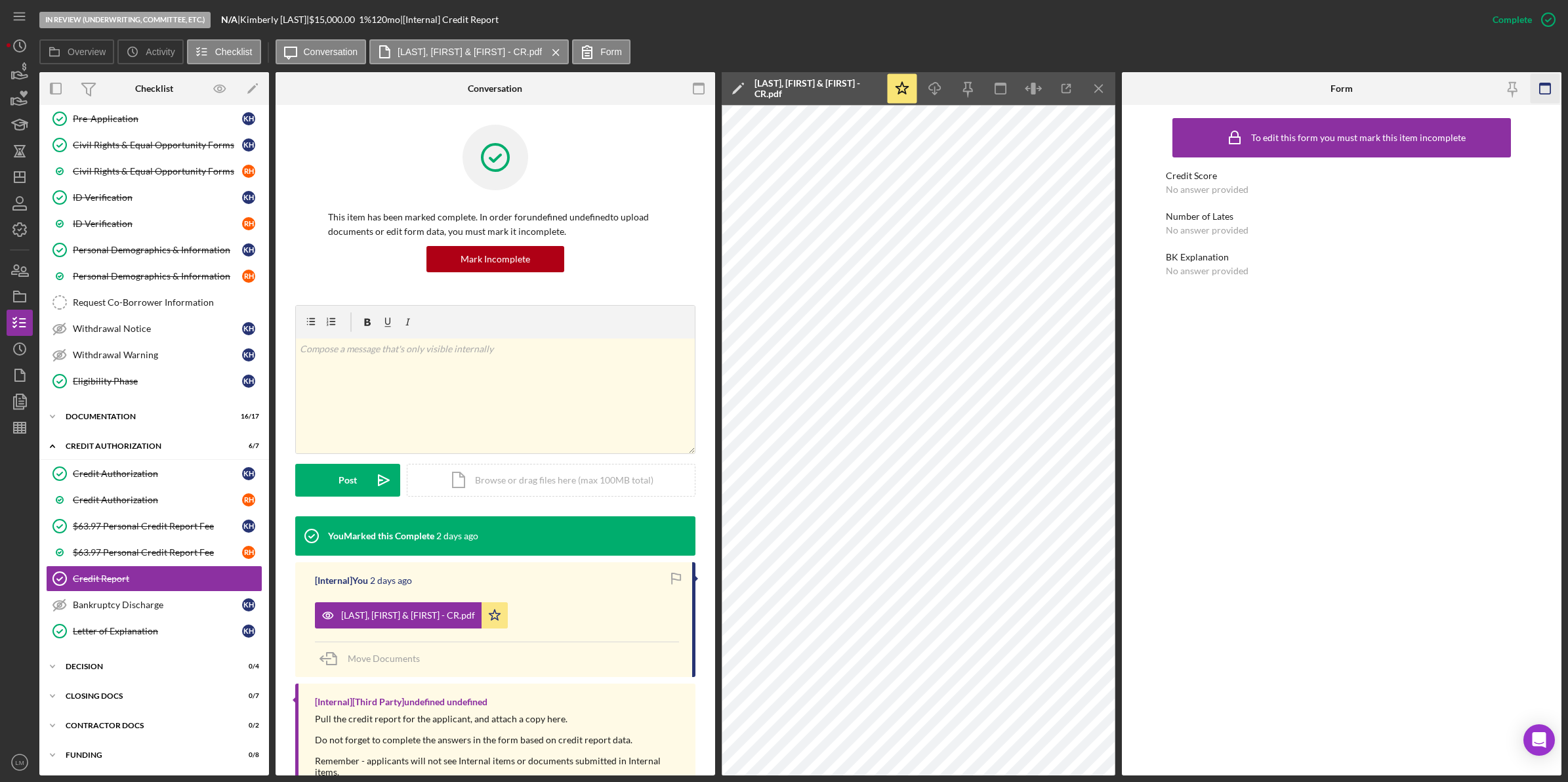 click 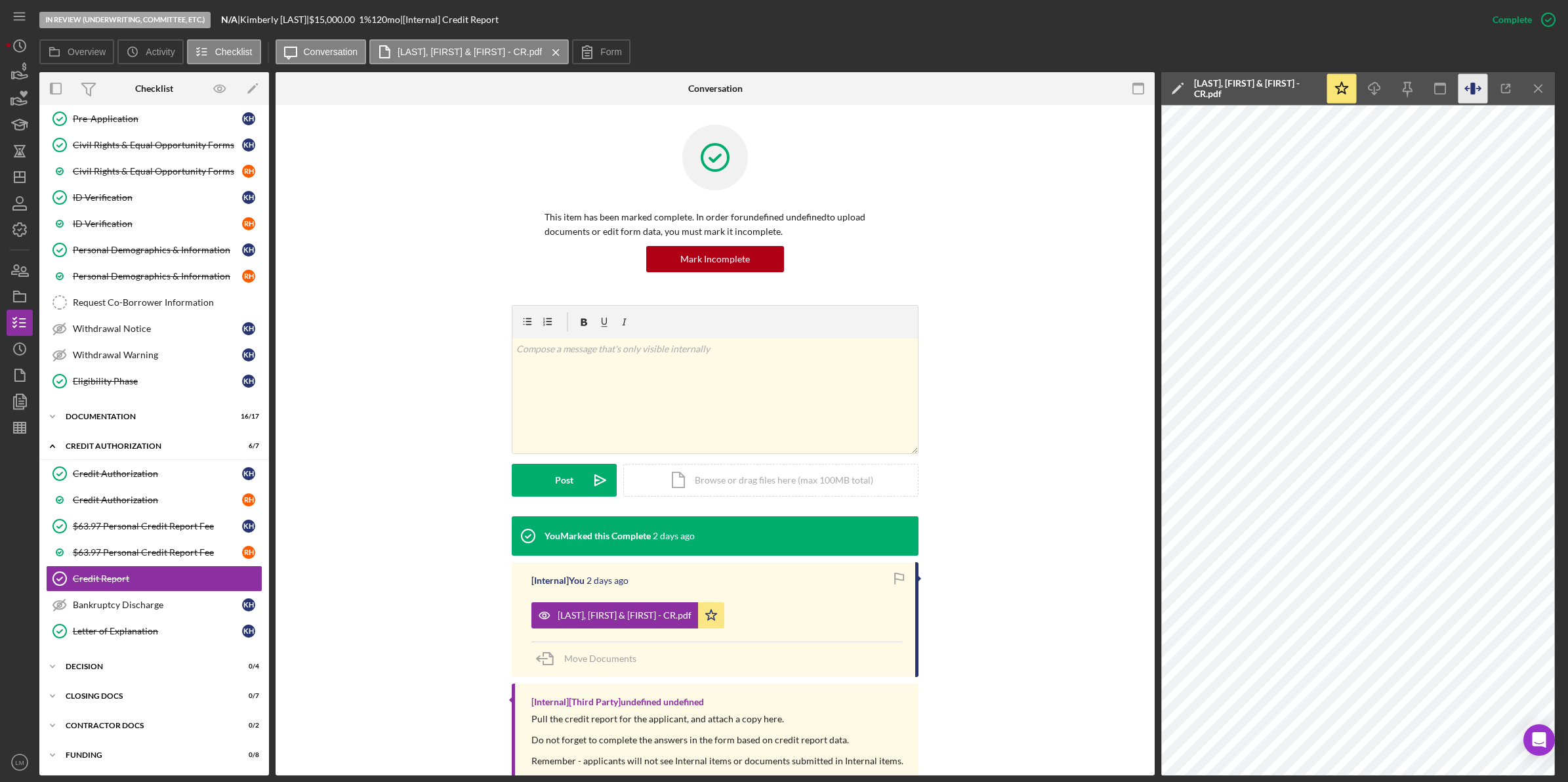 click 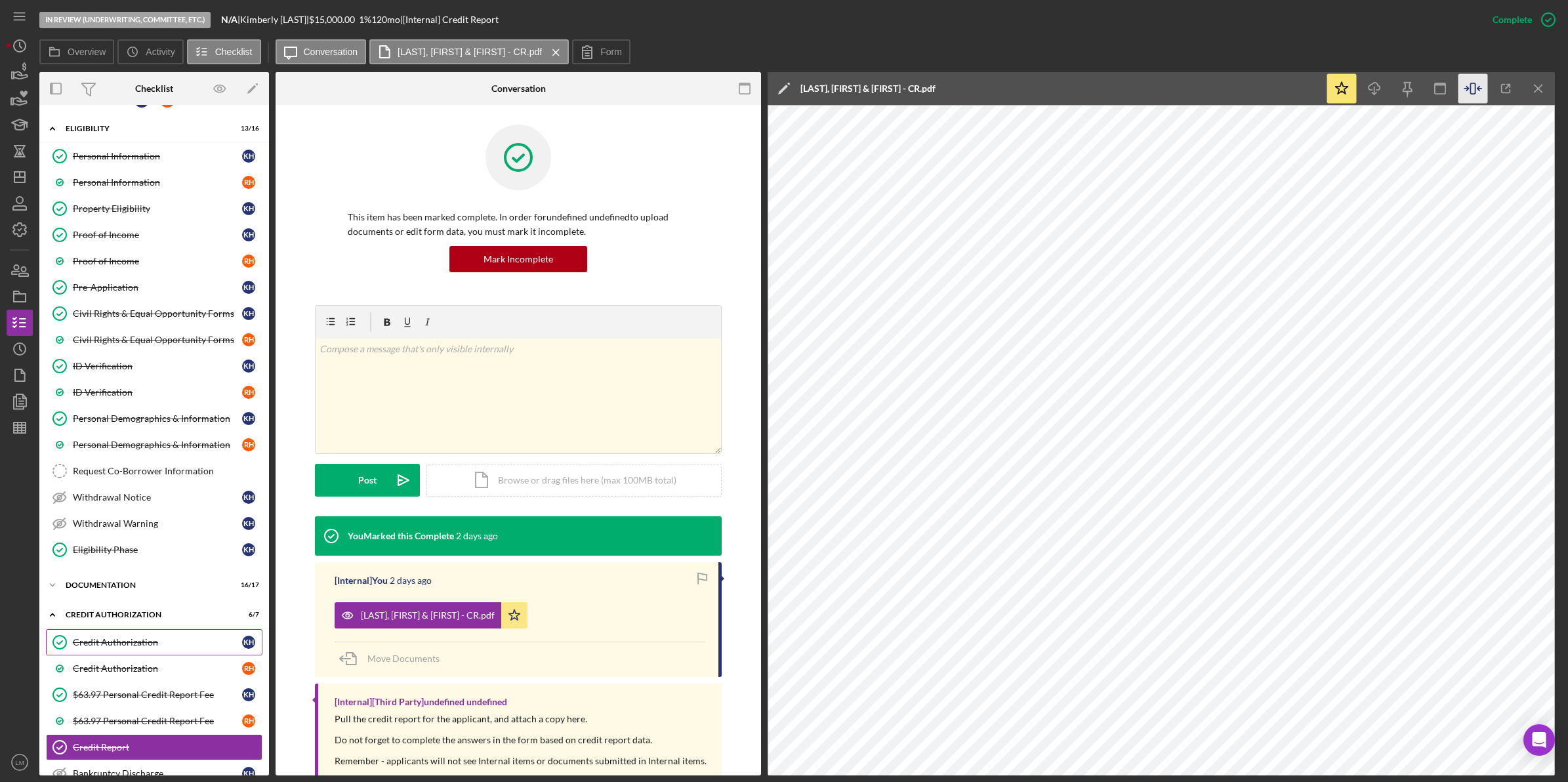 scroll, scrollTop: 0, scrollLeft: 0, axis: both 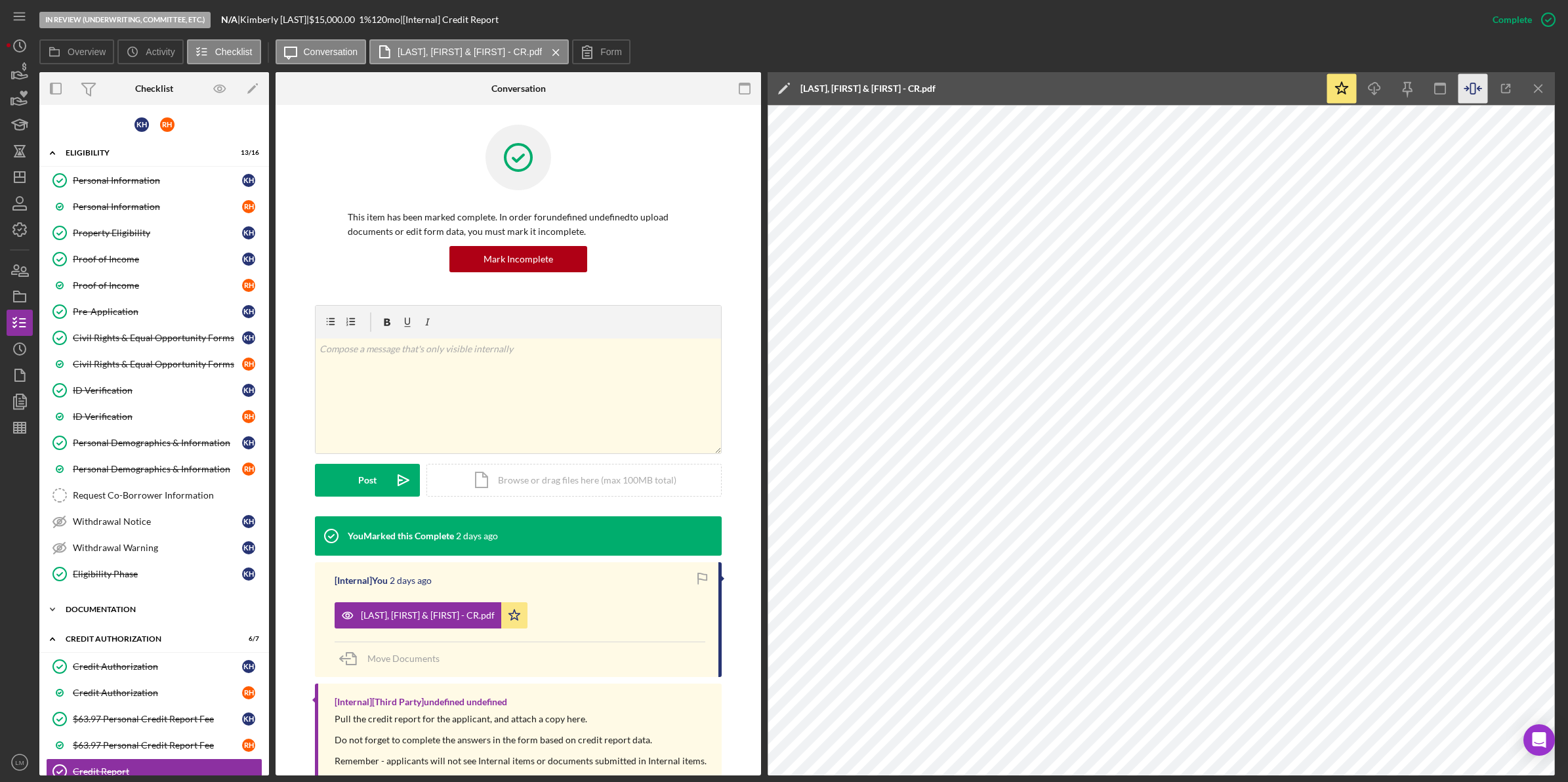 click on "Documentation" at bounding box center [159, 609] 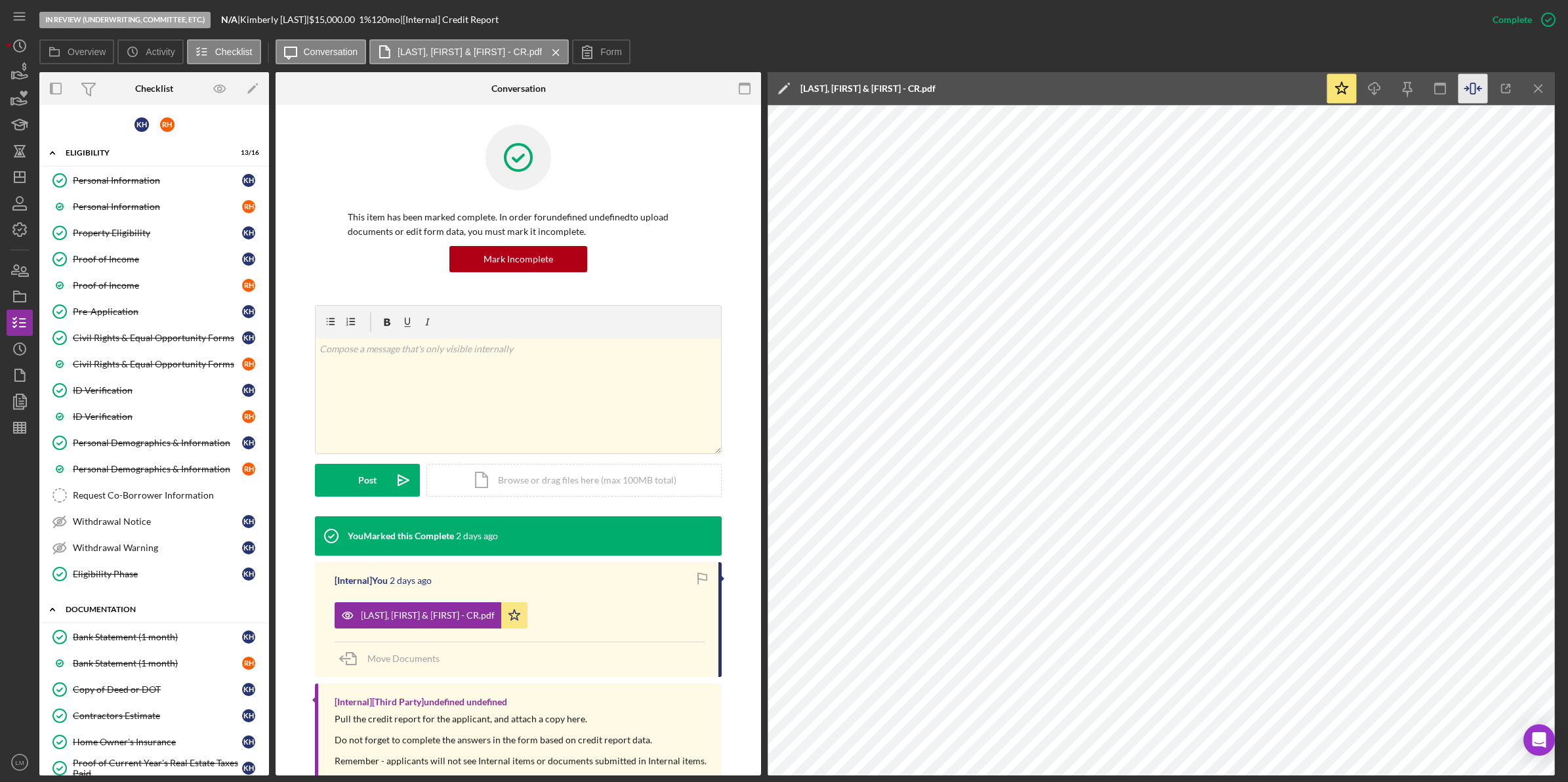 scroll, scrollTop: 246, scrollLeft: 0, axis: vertical 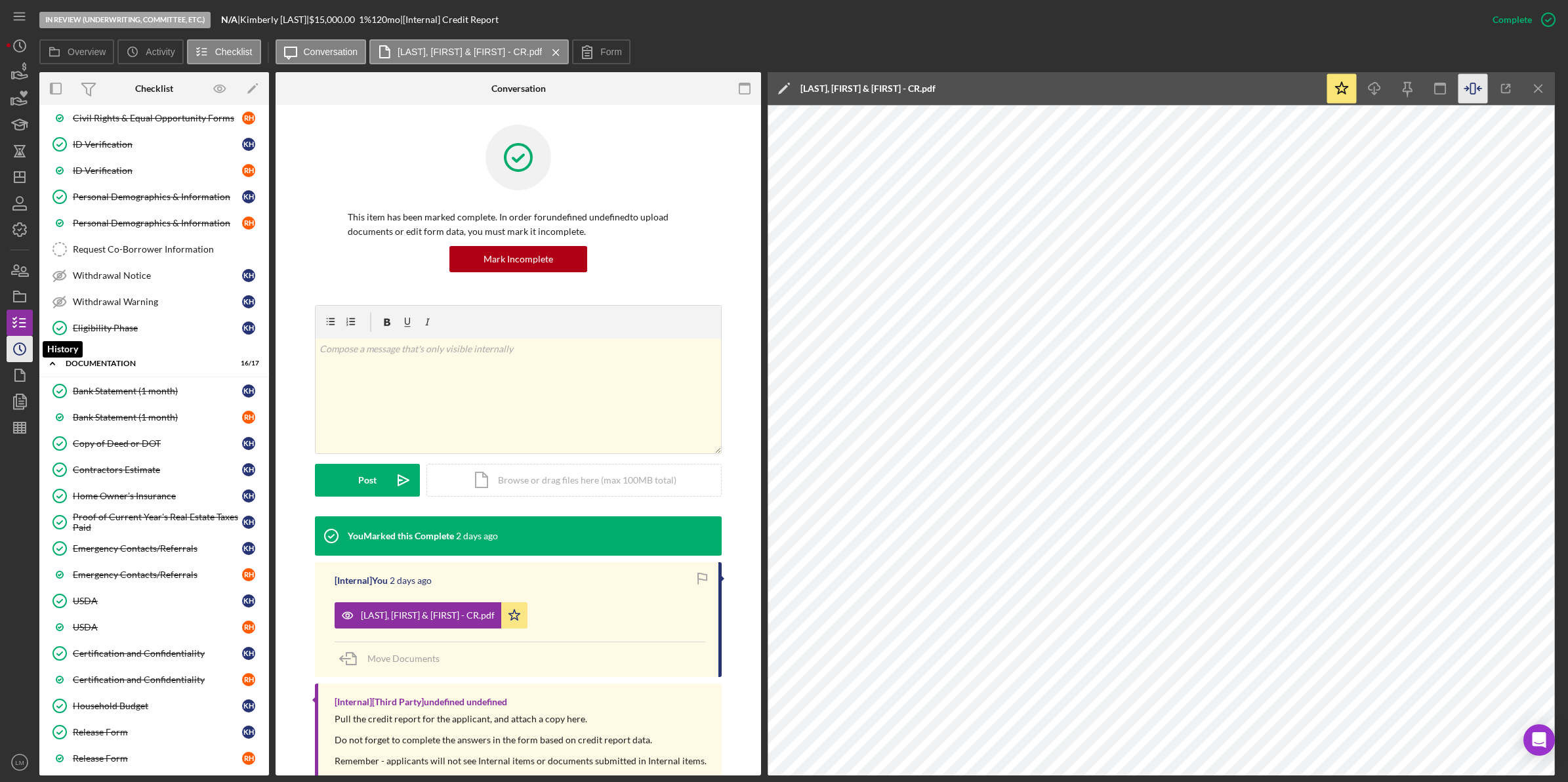 click on "Icon/History" 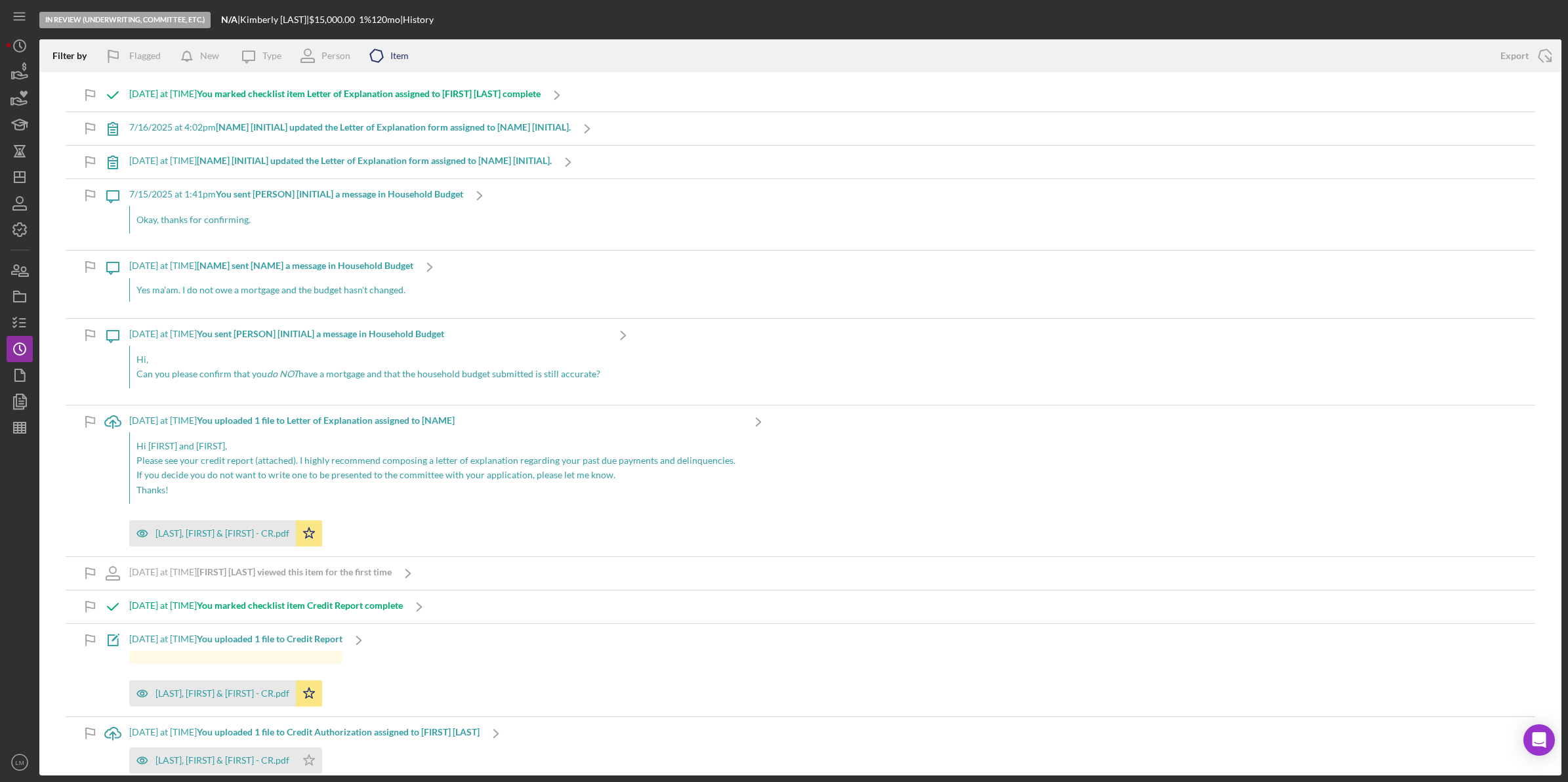 click on "Icon/Product" 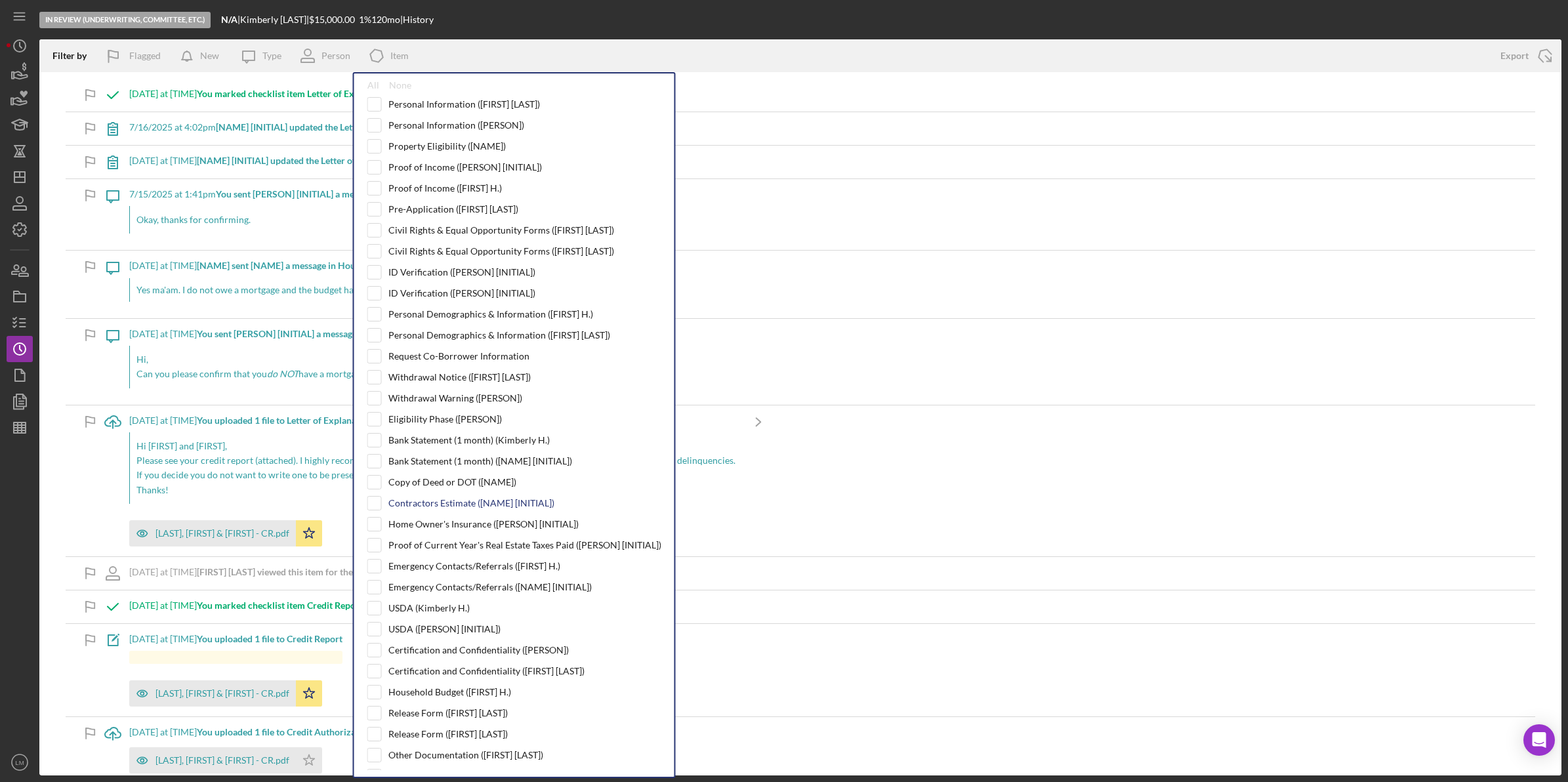 click on "Contractors Estimate ([NAME] [INITIAL])" at bounding box center [471, 503] 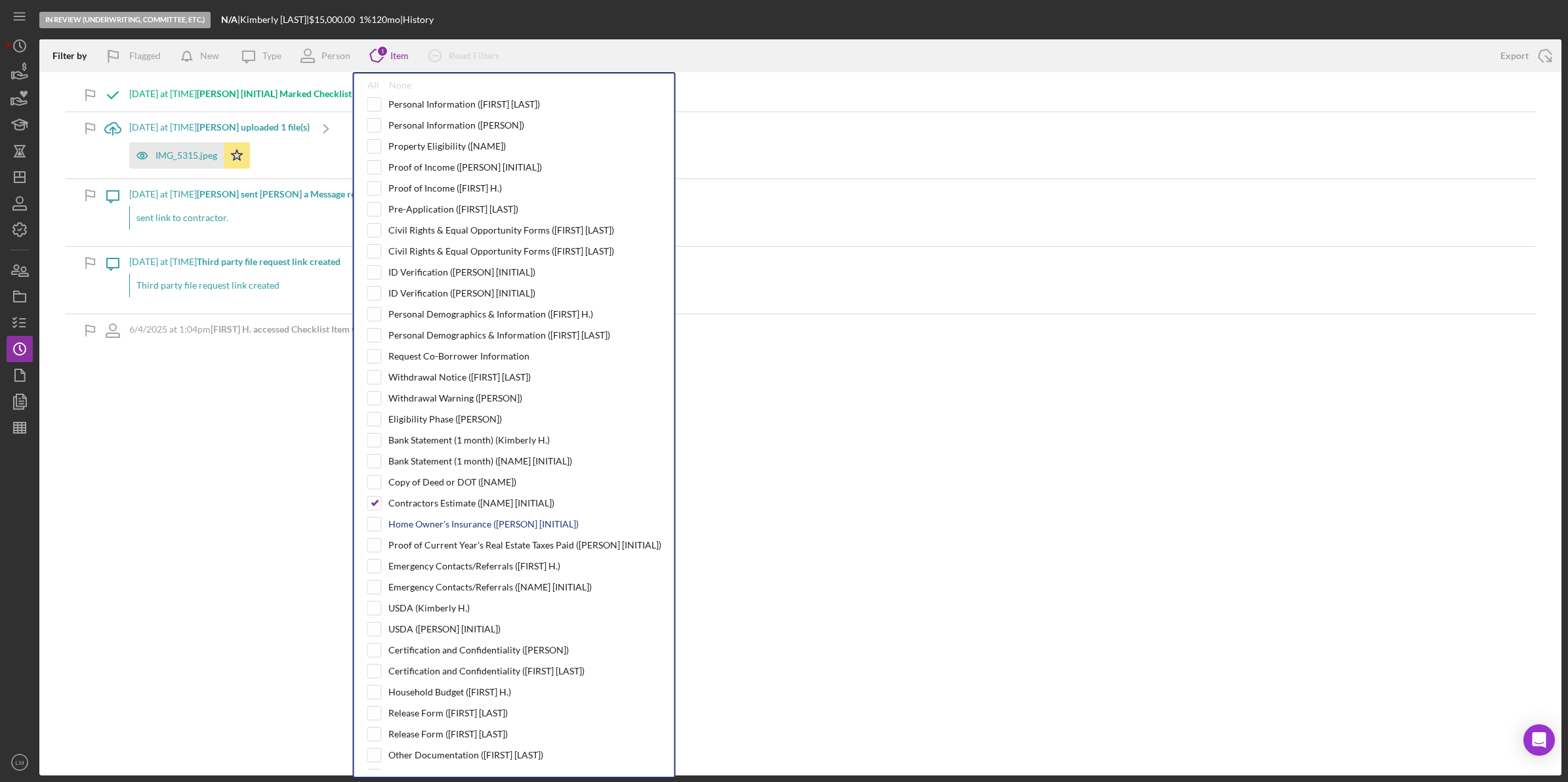 click on "Home Owner's Insurance ([PERSON] [INITIAL])" at bounding box center [484, 524] 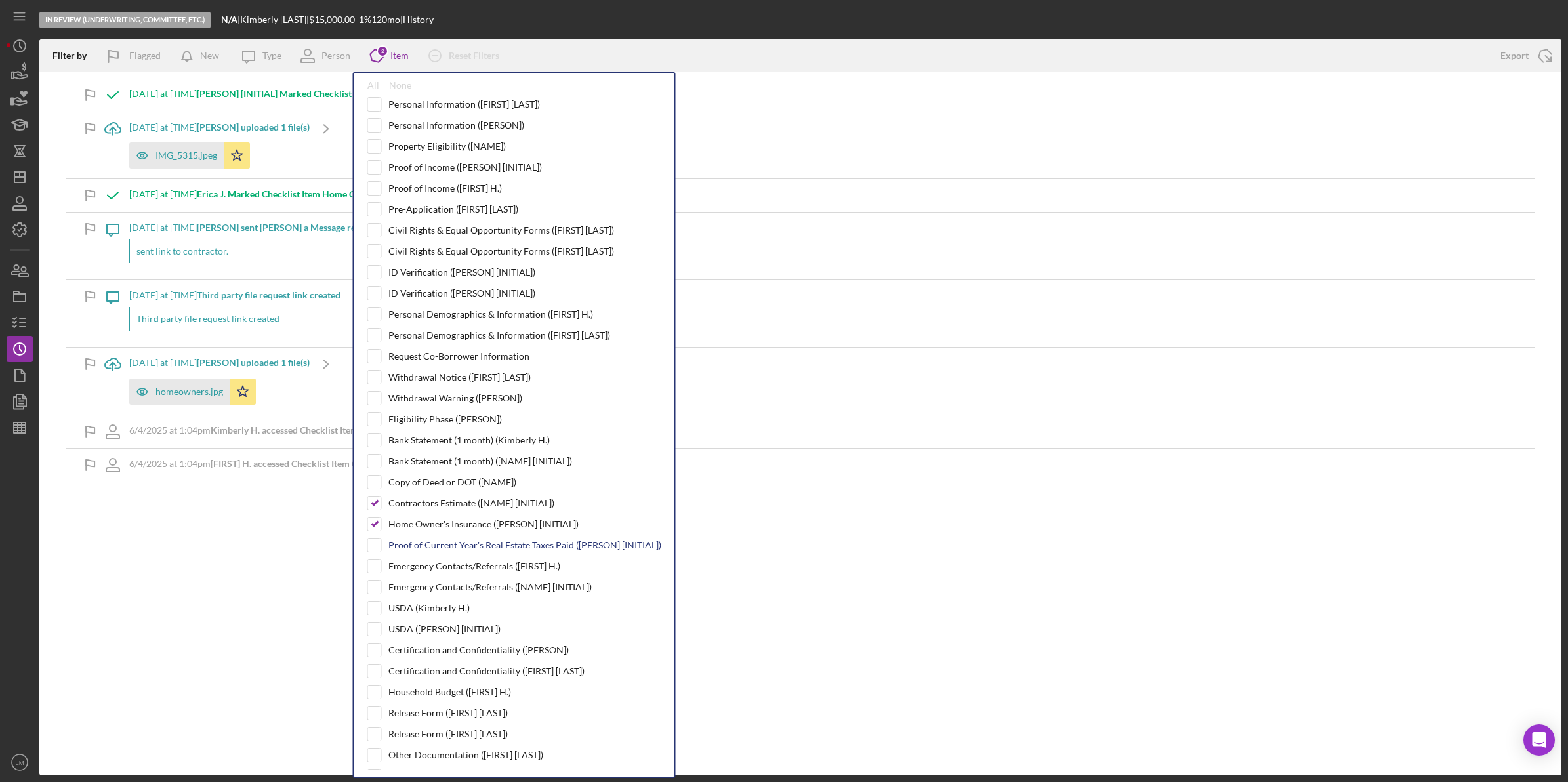 click on "Proof of Current Year's Real Estate Taxes Paid ([PERSON] [INITIAL])" at bounding box center [525, 545] 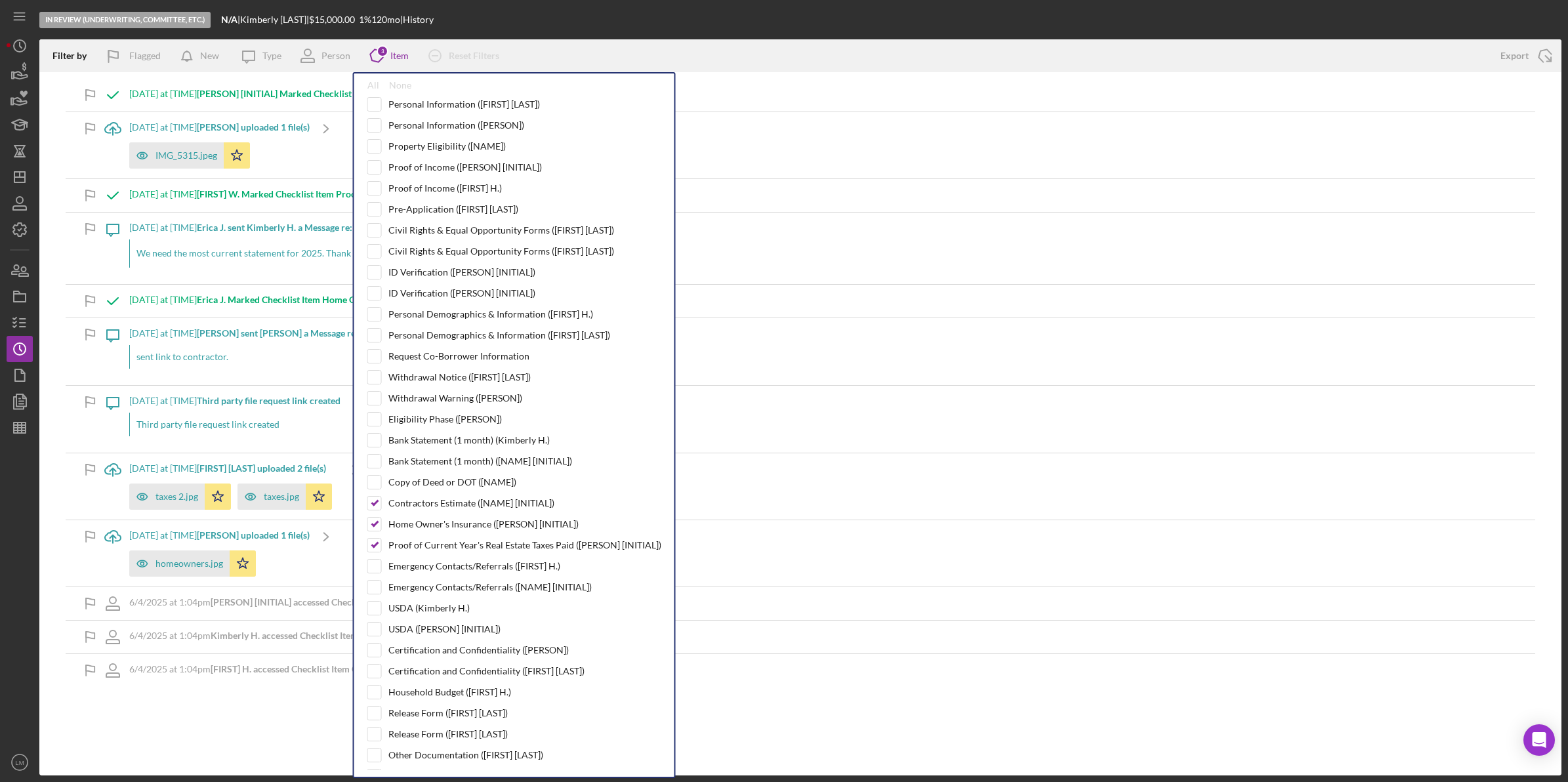click on "Filter by Flagged New Icon/Message Type Person Icon/Product 3 Item All None Personal Information ([FIRST] H.) Personal Information ([FIRST] H.) Property Eligibility ([FIRST] H.) Proof of Income ([FIRST] H.) Proof of Income ([FIRST] H.) Pre-Application ([FIRST] H.) Civil Rights & Equal Opportunity Forms ([FIRST] H.) Civil Rights & Equal Opportunity Forms ([FIRST] H.) ID Verification ([FIRST] H.) ID Verification ([FIRST] H.) Personal Demographics & Information ([FIRST] H.) Personal Demographics & Information ([FIRST] H.) Request Co-Borrower Information Withdrawal Notice ([FIRST] H.) Withdrawal Warning ([FIRST] H.) Eligibility Phase ([FIRST] H.) Bank Statement (1 month) ([FIRST] H.) Bank Statement (1 month) ([FIRST] H.) Copy of Deed or DOT ([FIRST] H.) Contractors Estimate ([FIRST] H.) Home Owner's Insurance ([FIRST] H.) Proof of Current Year's Real Estate Taxes Paid ([FIRST] H.) Emergency Contacts/Referrals ([FIRST] H.) Emergency Contacts/Referrals ([FIRST] H.) USDA ([FIRST] H.) Credit Report" at bounding box center [800, 407] 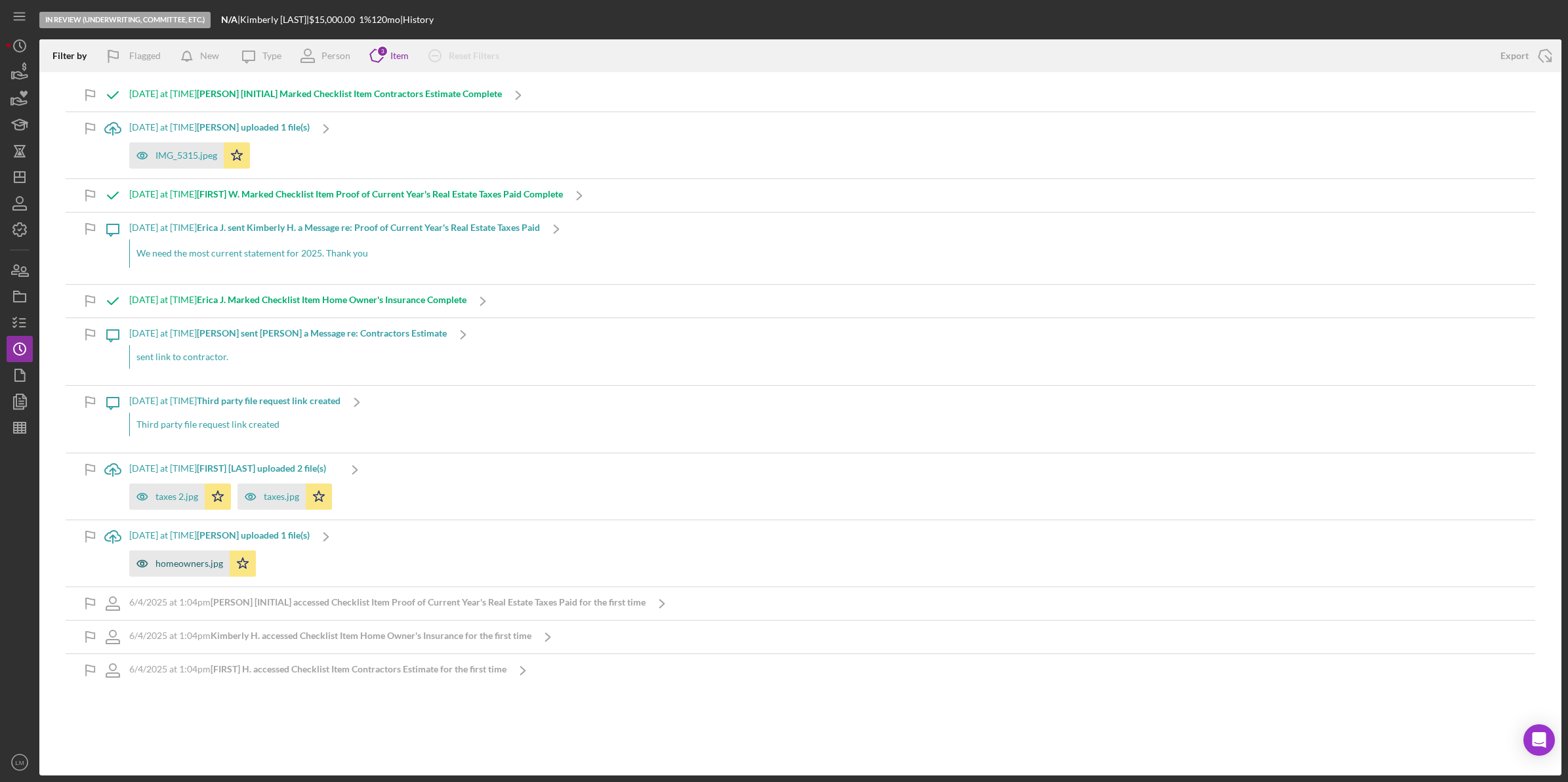 click on "homeowners.jpg" at bounding box center (189, 564) 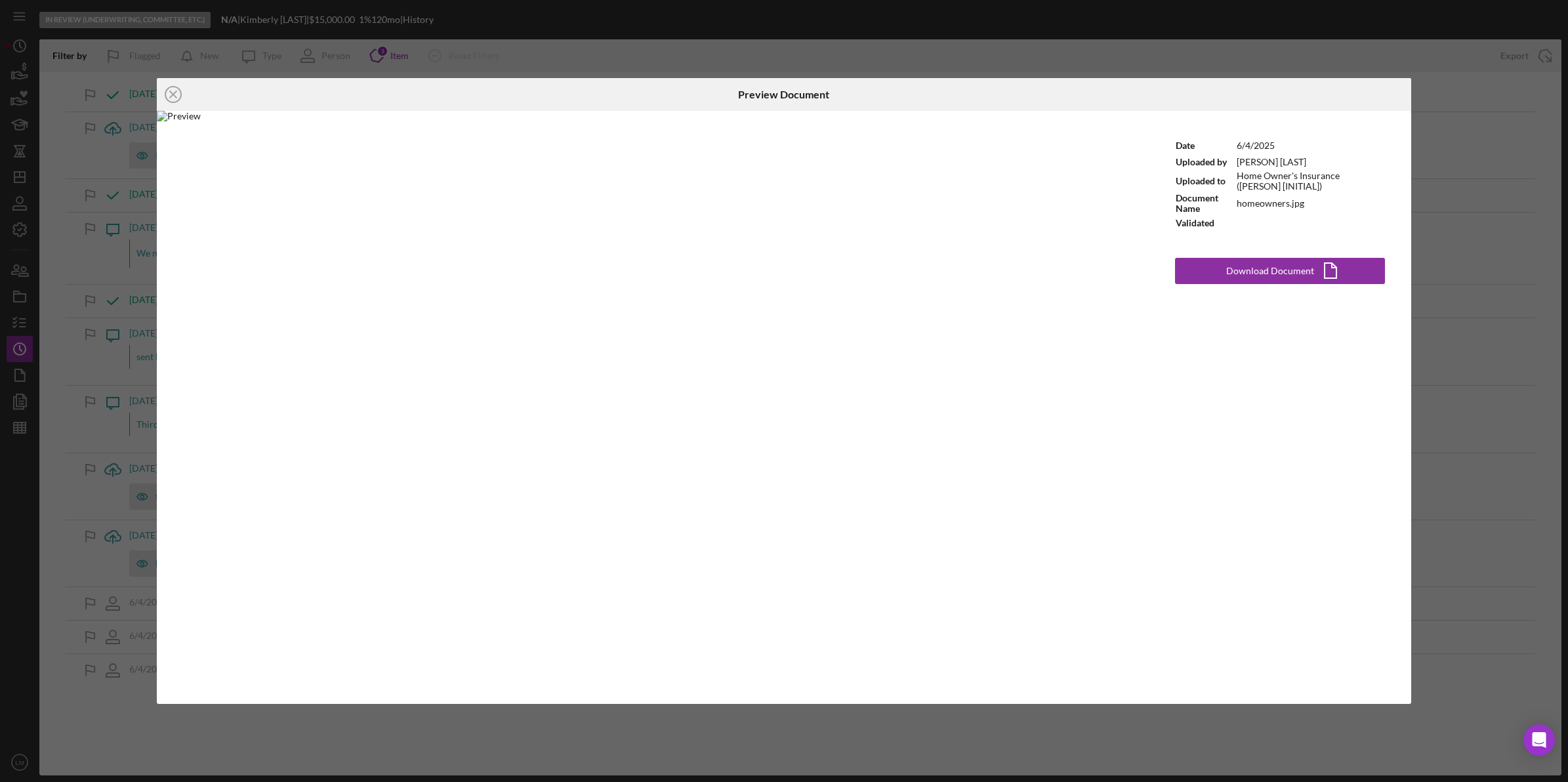 click on "Icon/Close Preview Document Date [DATE] Uploaded by [PERSON] Uploaded to Home Owner's Insurance ([PERSON]) Document Name homeowners.jpg Validated    Download Document Icon/Document" at bounding box center (784, 391) 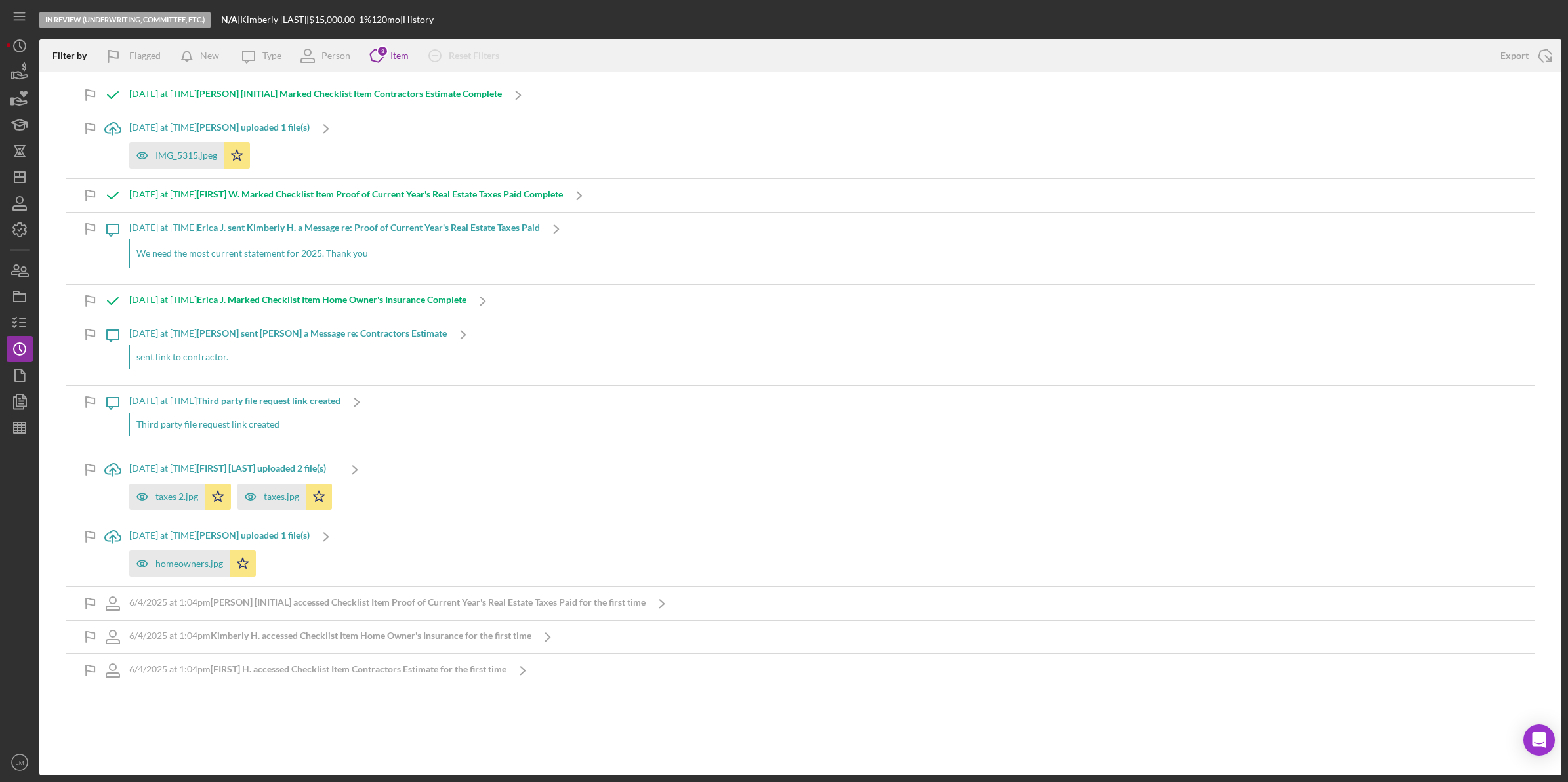 click on "[DATE] at [TIME] [FIRST] H. uploaded 1 file(s) IMG_5315.jpeg Icon/Star" at bounding box center (219, 145) 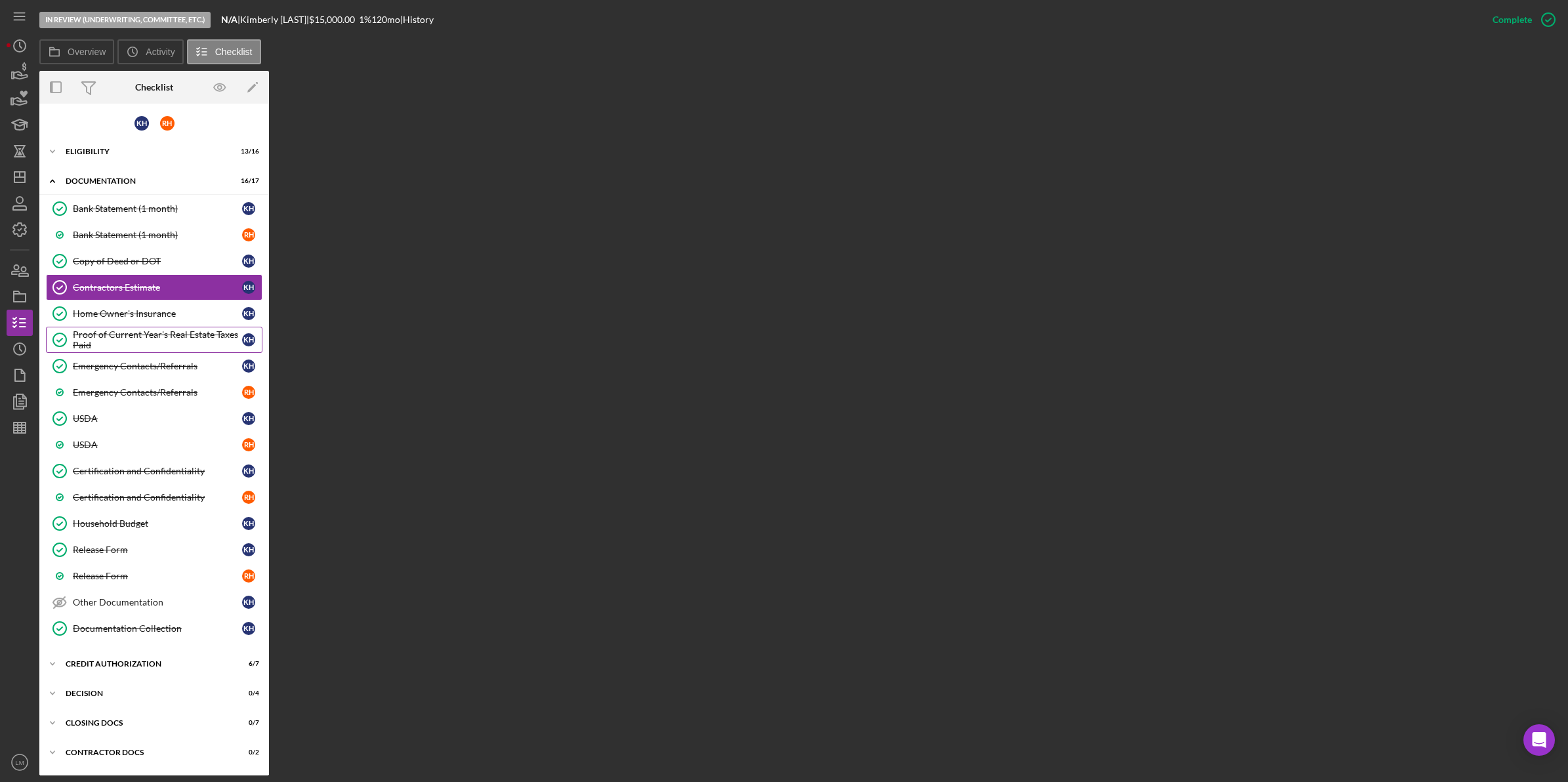 click on "Proof of Current Year's Real Estate Taxes Paid" at bounding box center [157, 340] 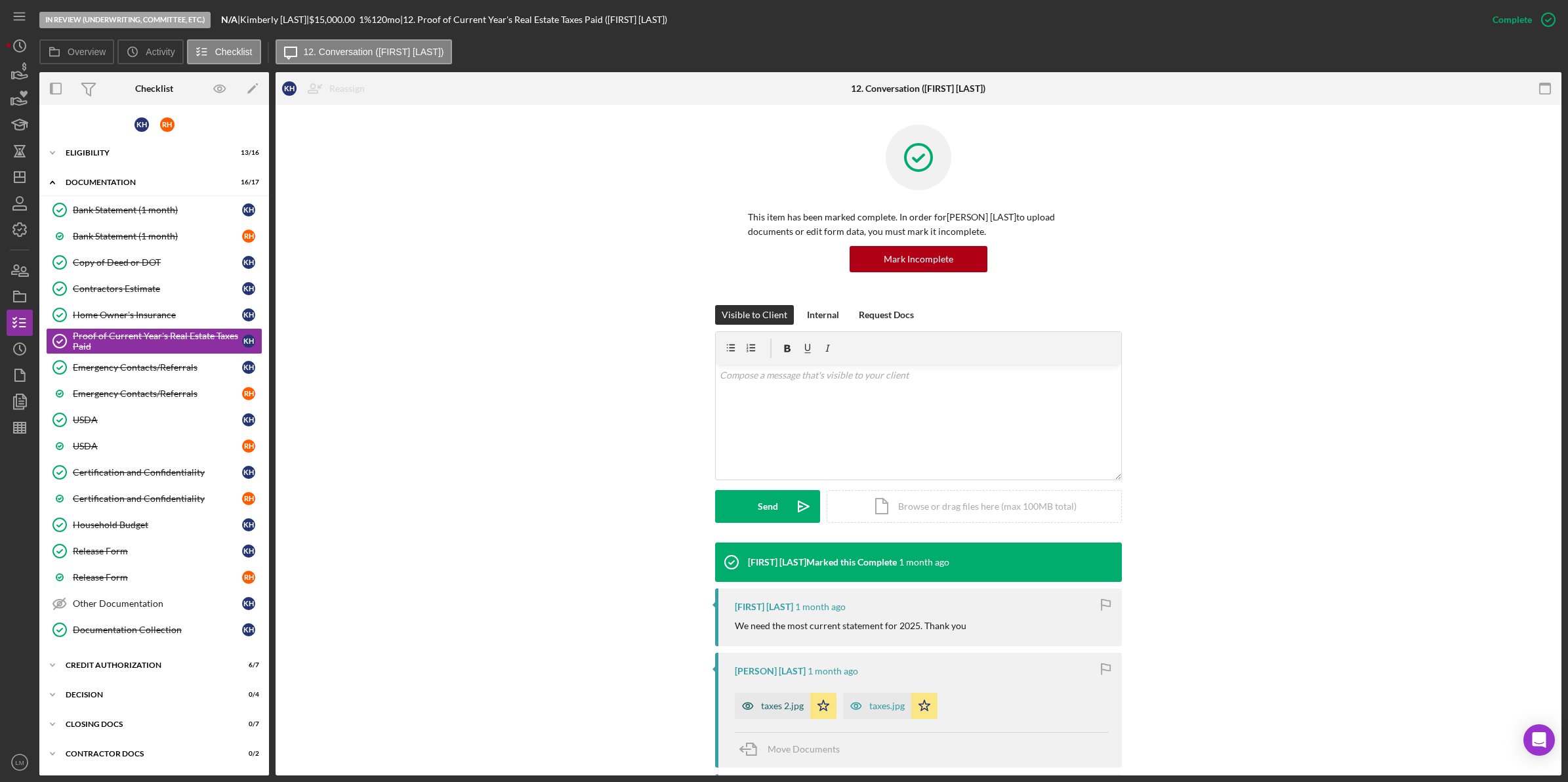 click on "taxes 2.jpg" at bounding box center [782, 706] 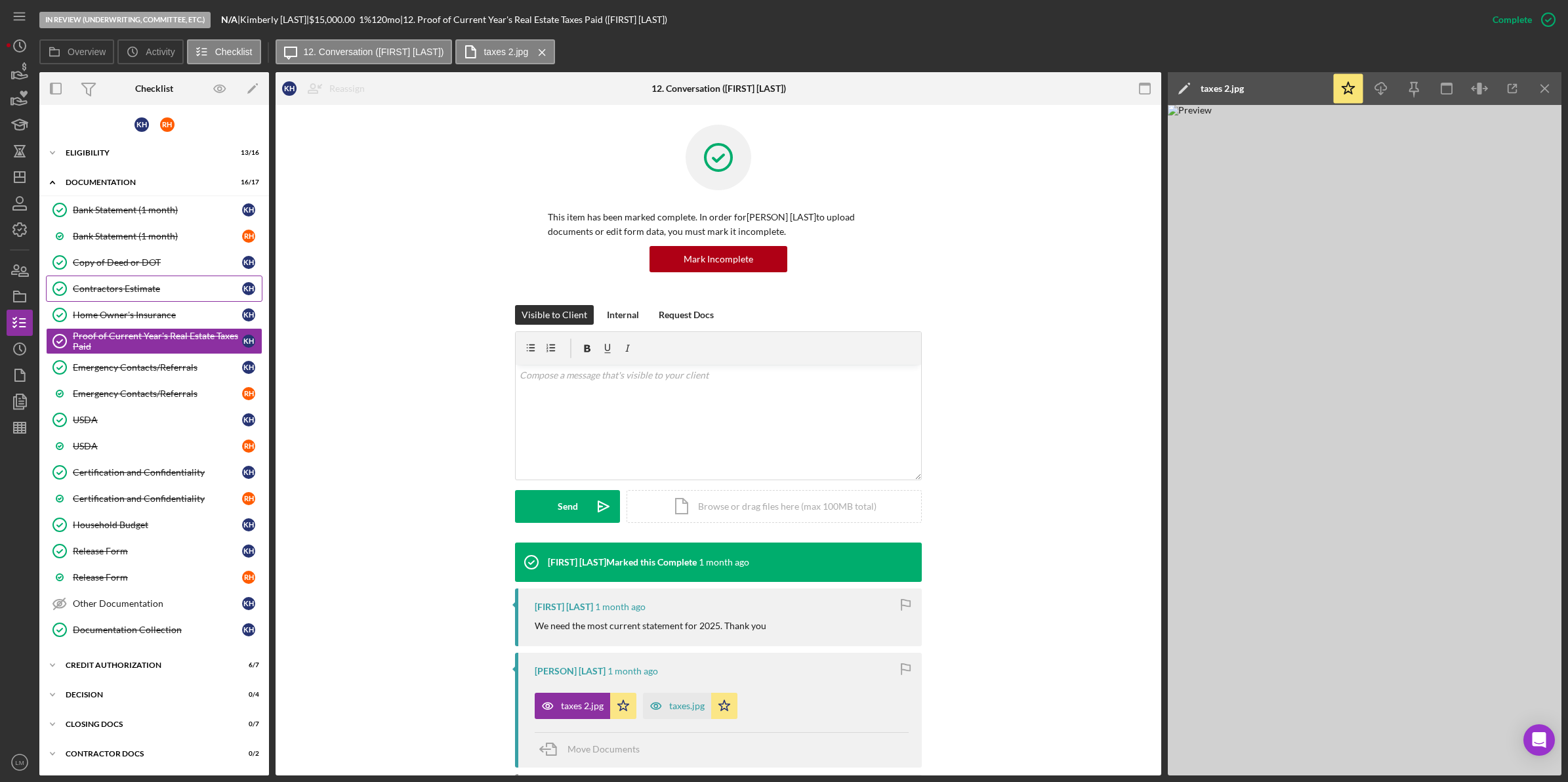 click on "Contractors Estimate" at bounding box center (157, 289) 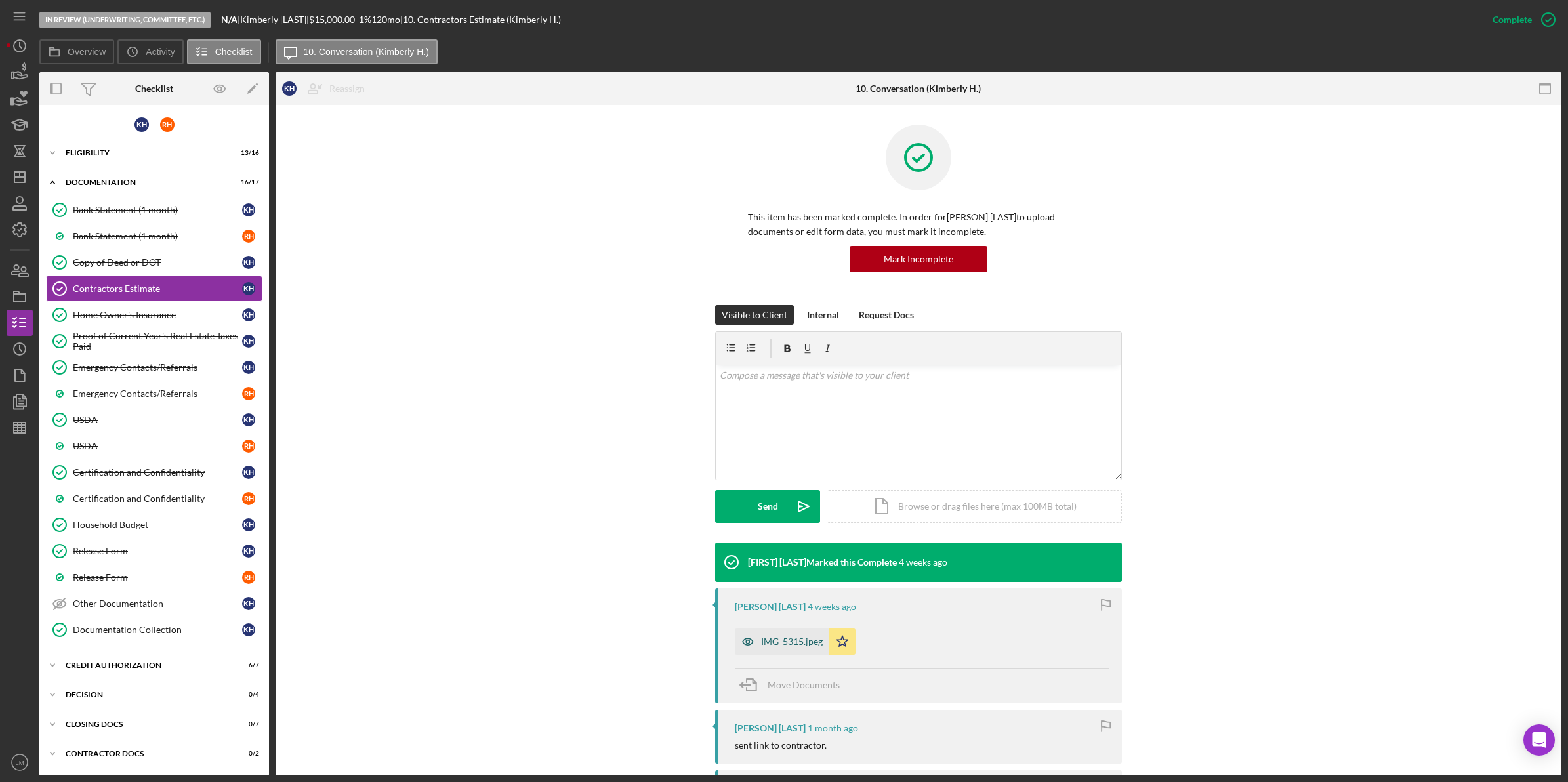 click on "IMG_5315.jpeg Icon/Star" at bounding box center [798, 638] 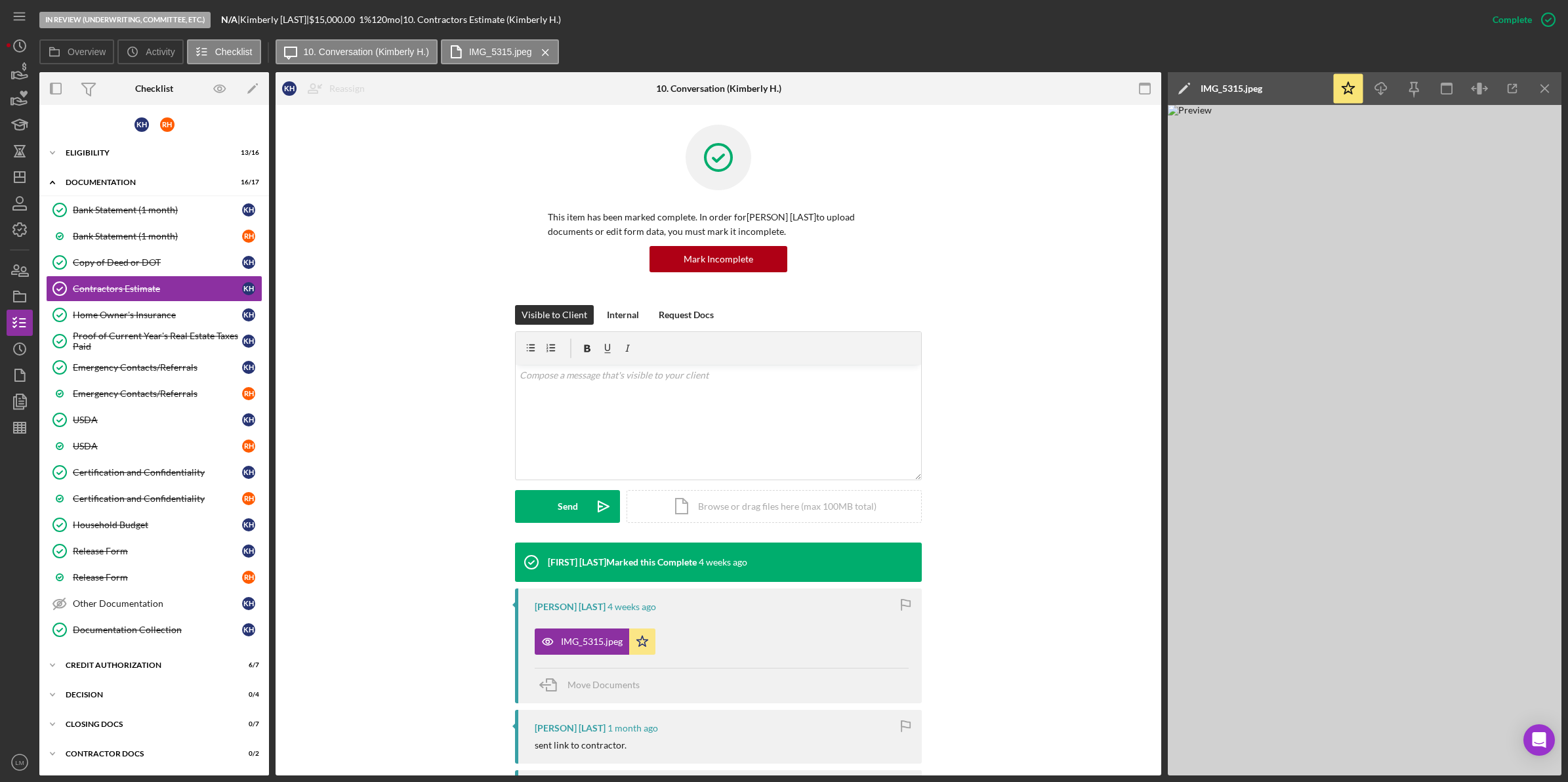 click at bounding box center [1365, 440] 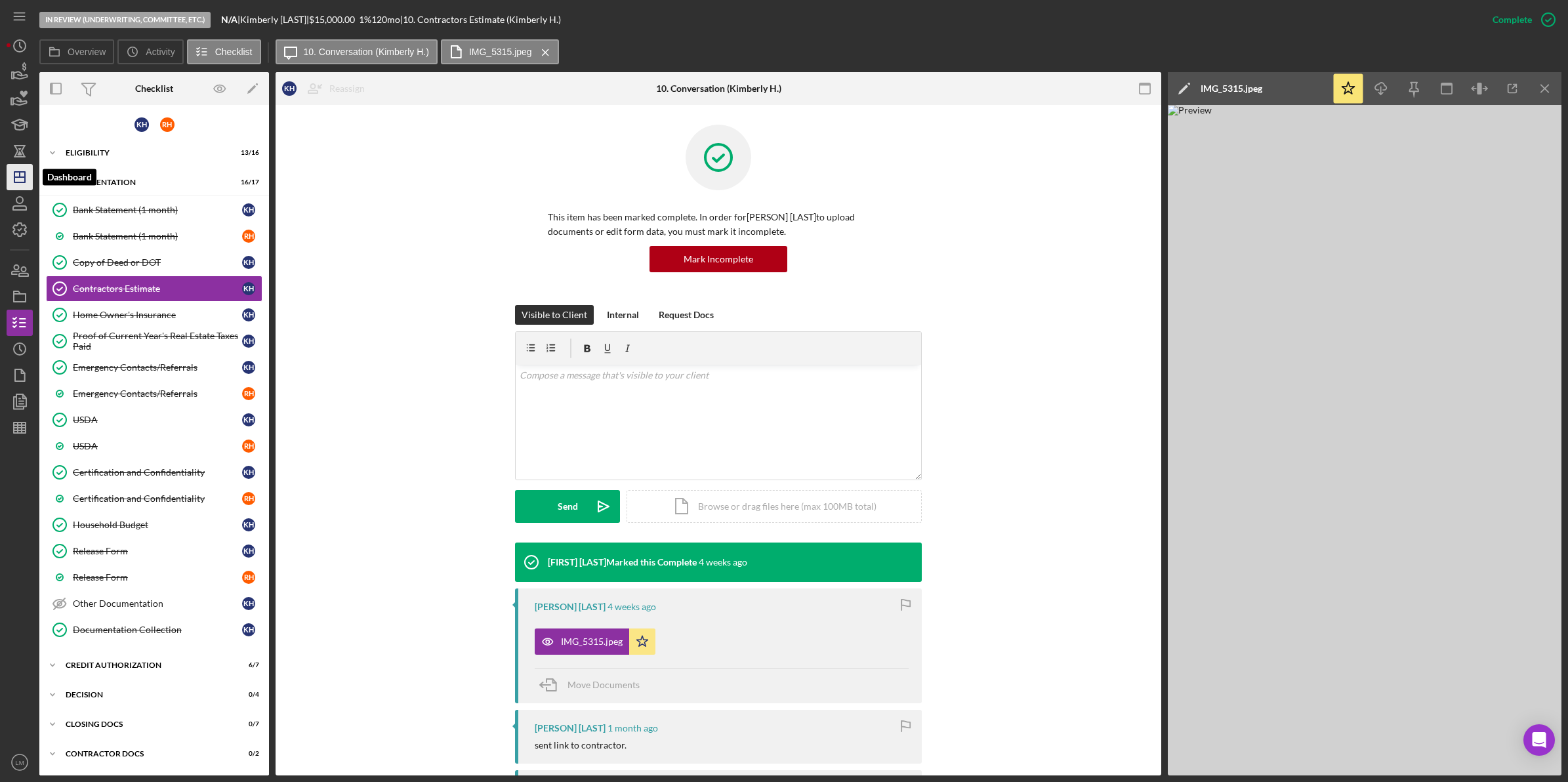 click on "Icon/Dashboard" 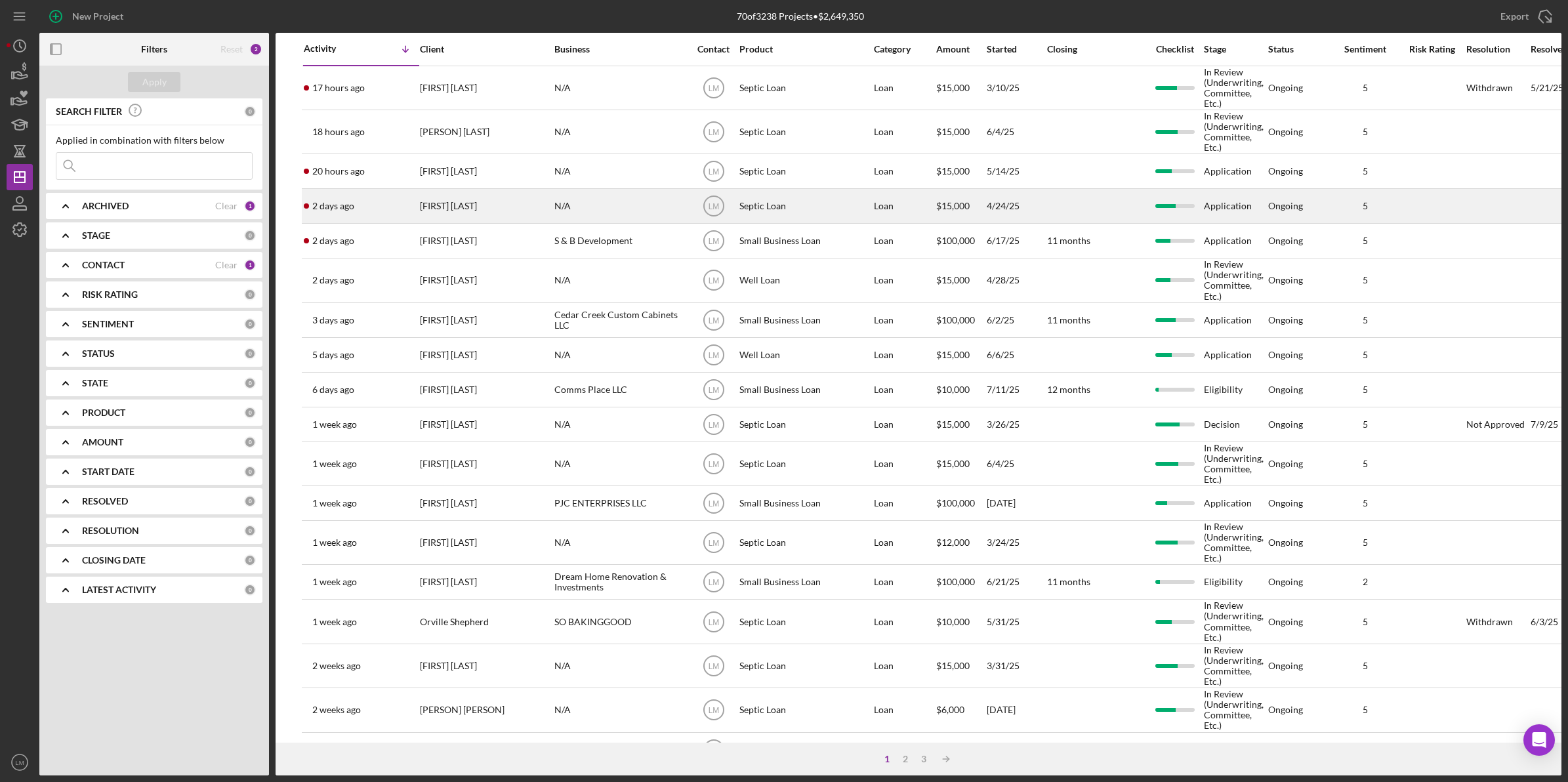 click on "[FIRST] [LAST]" at bounding box center [485, 206] 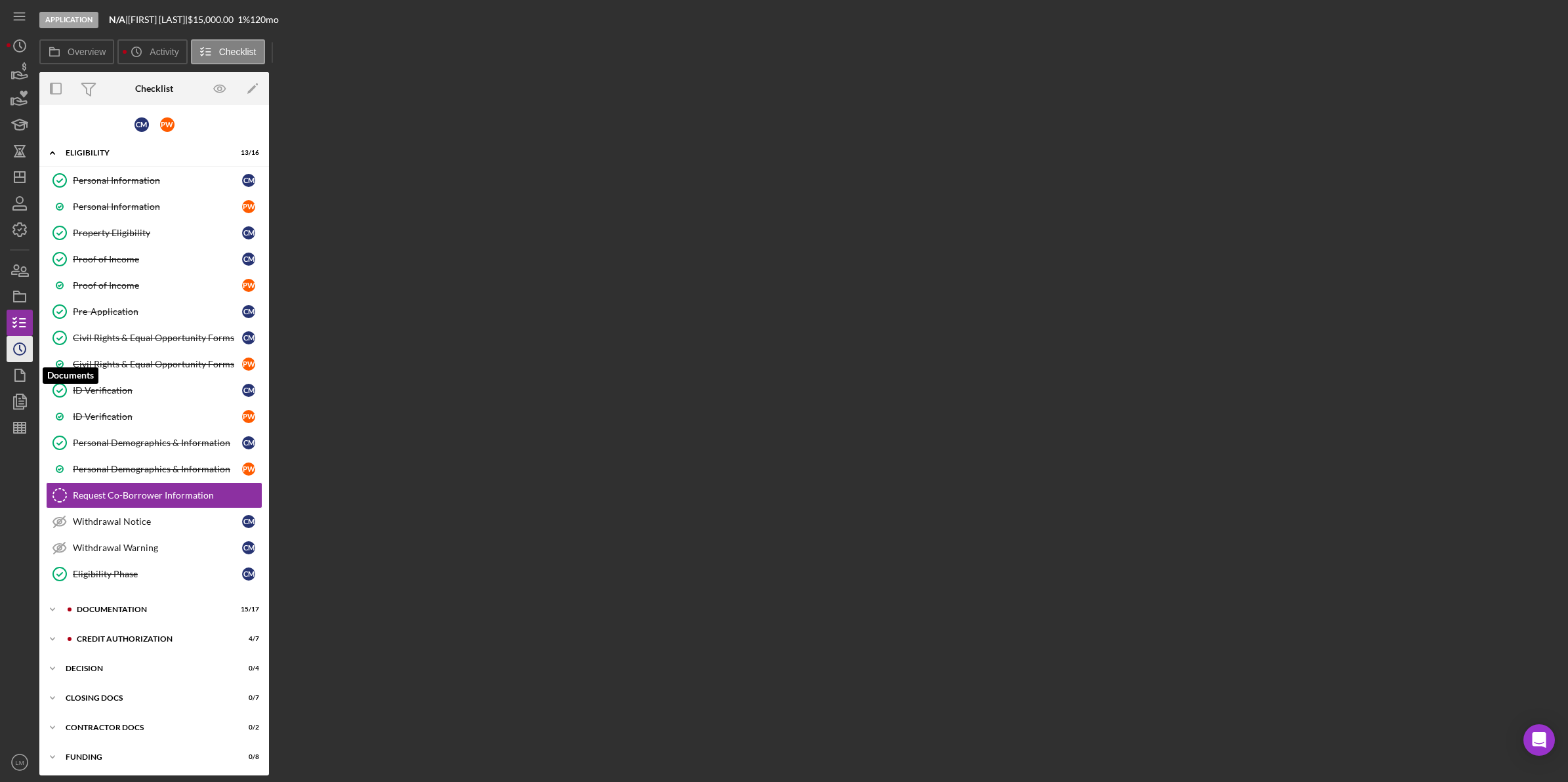 scroll, scrollTop: 7, scrollLeft: 0, axis: vertical 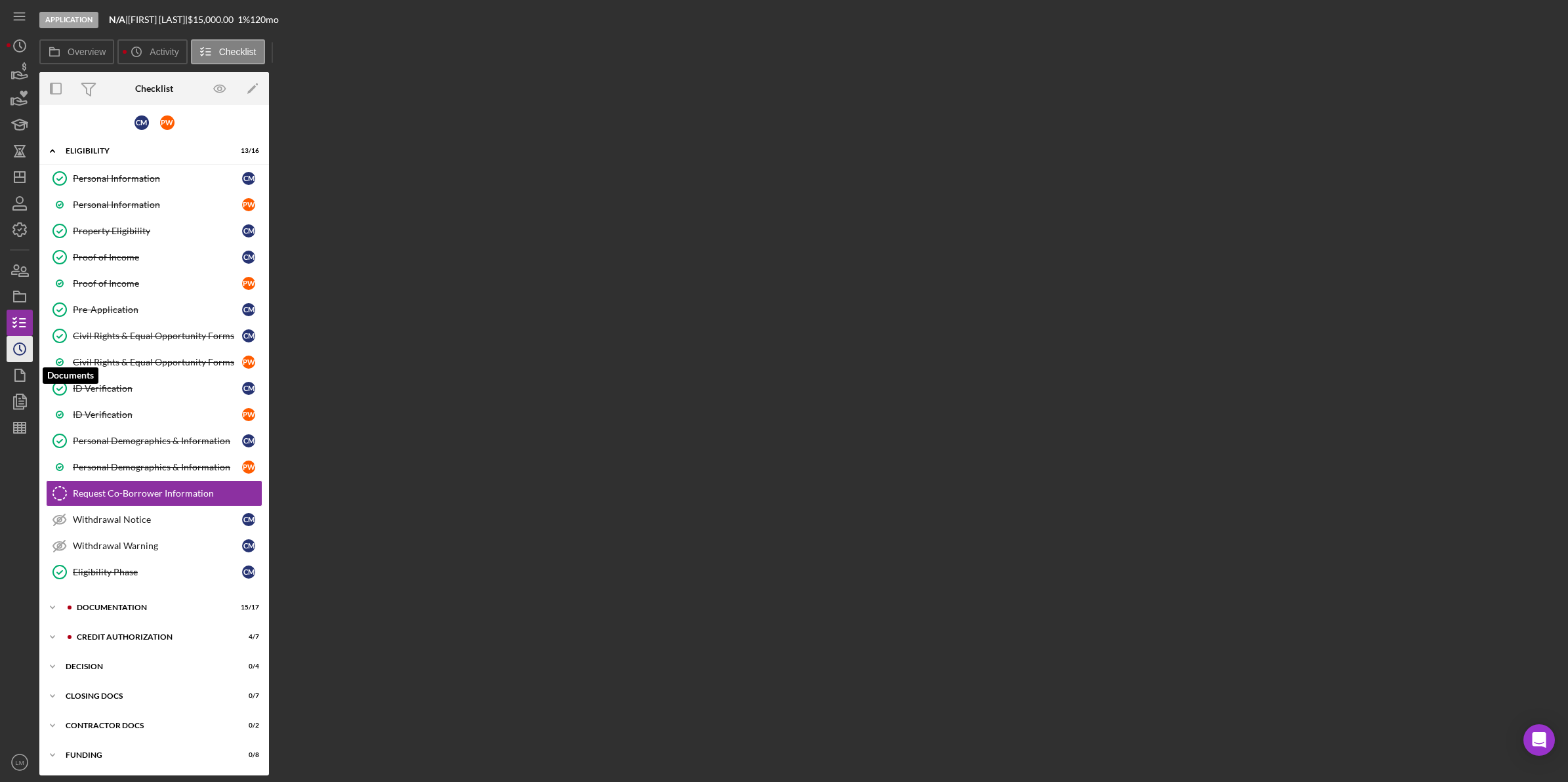 click on "Icon/History" 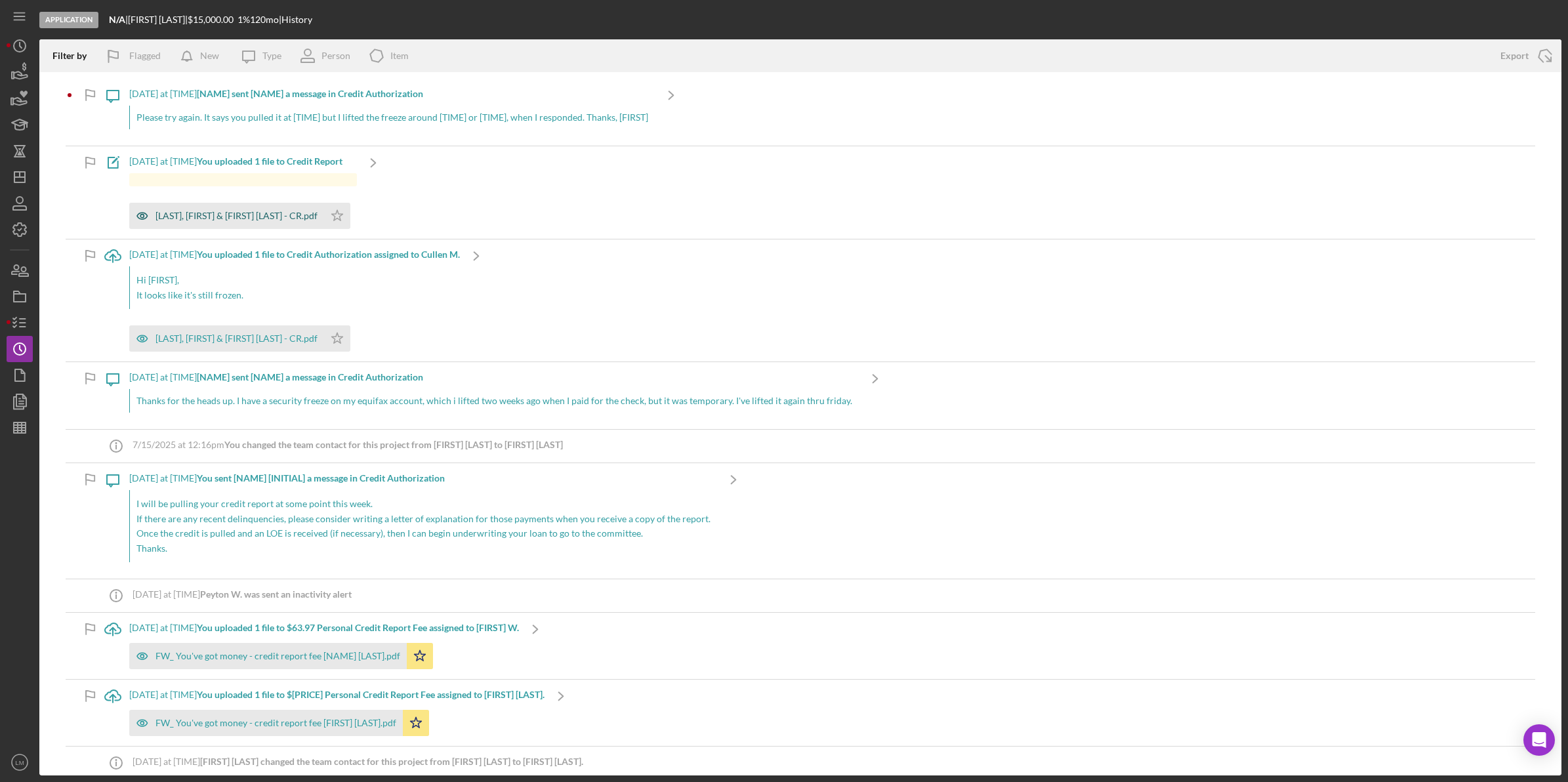 click on "[LAST], [FIRST] & [FIRST] [LAST] - CR.pdf" at bounding box center (236, 216) 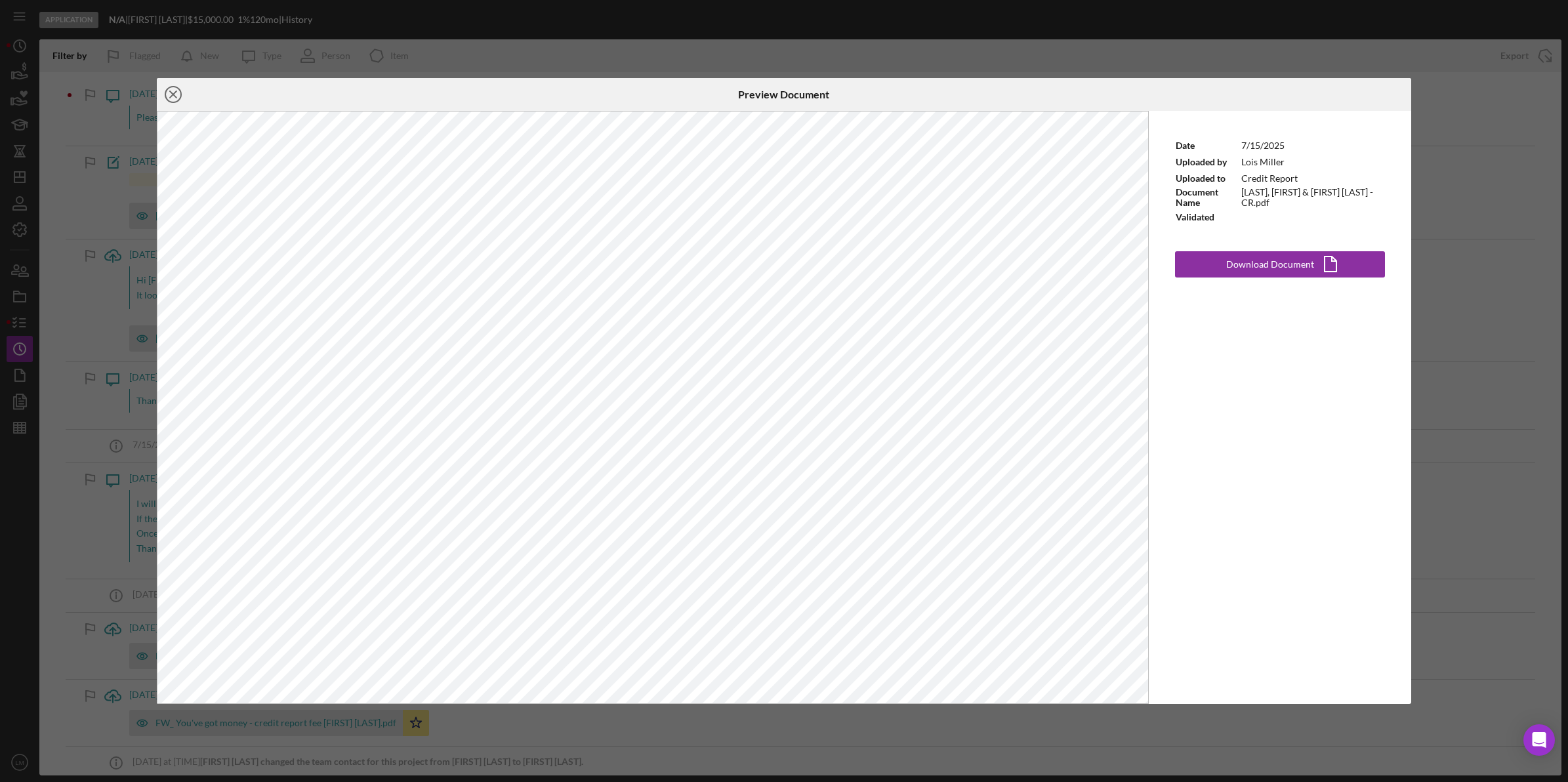 click on "Icon/Close" 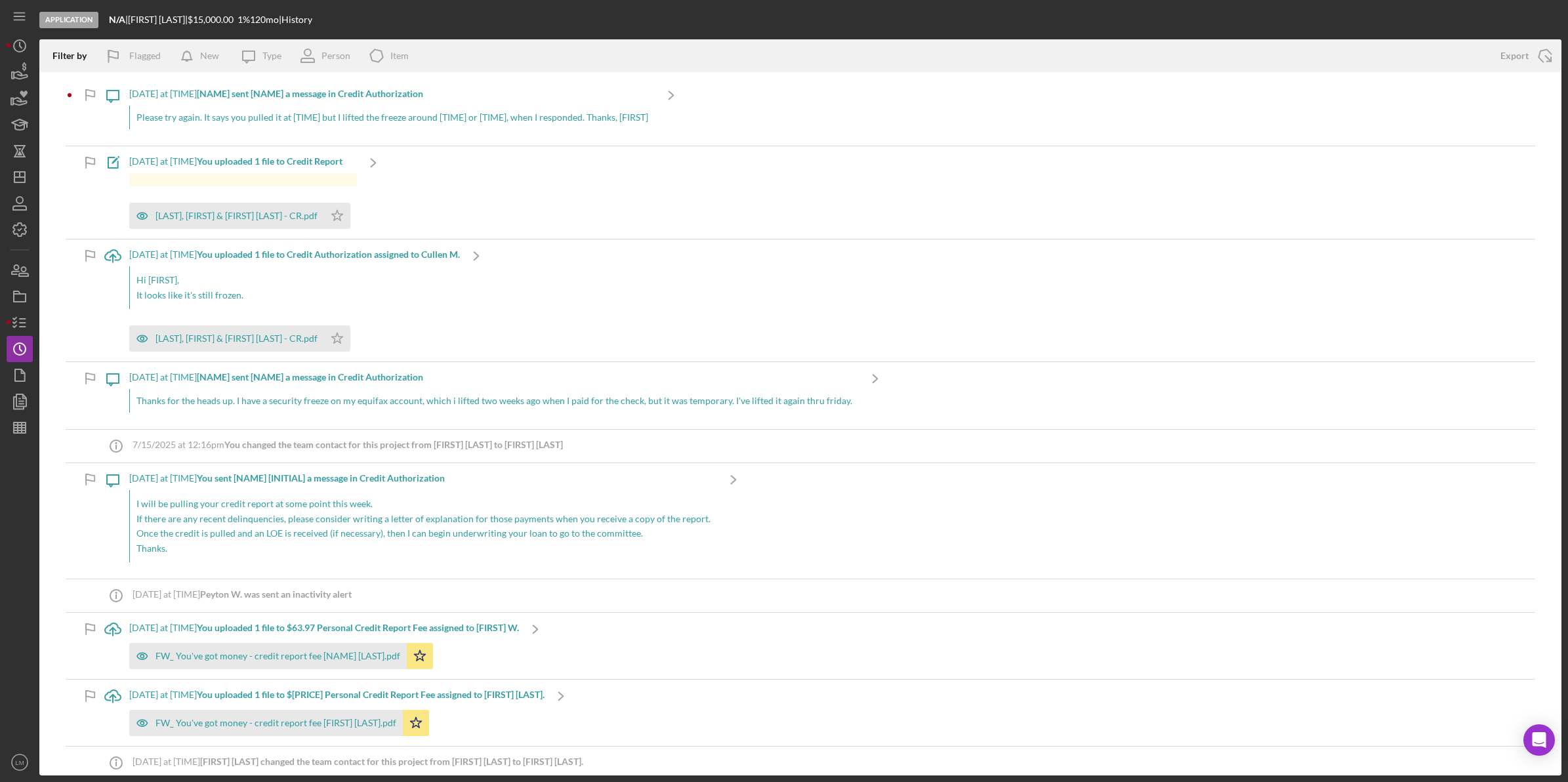 click on "Please try again. It says you pulled it at [TIME] but I lifted the freeze around [TIME] or [TIME], when I responded.
Thanks,
[FIRST]" at bounding box center (392, 117) 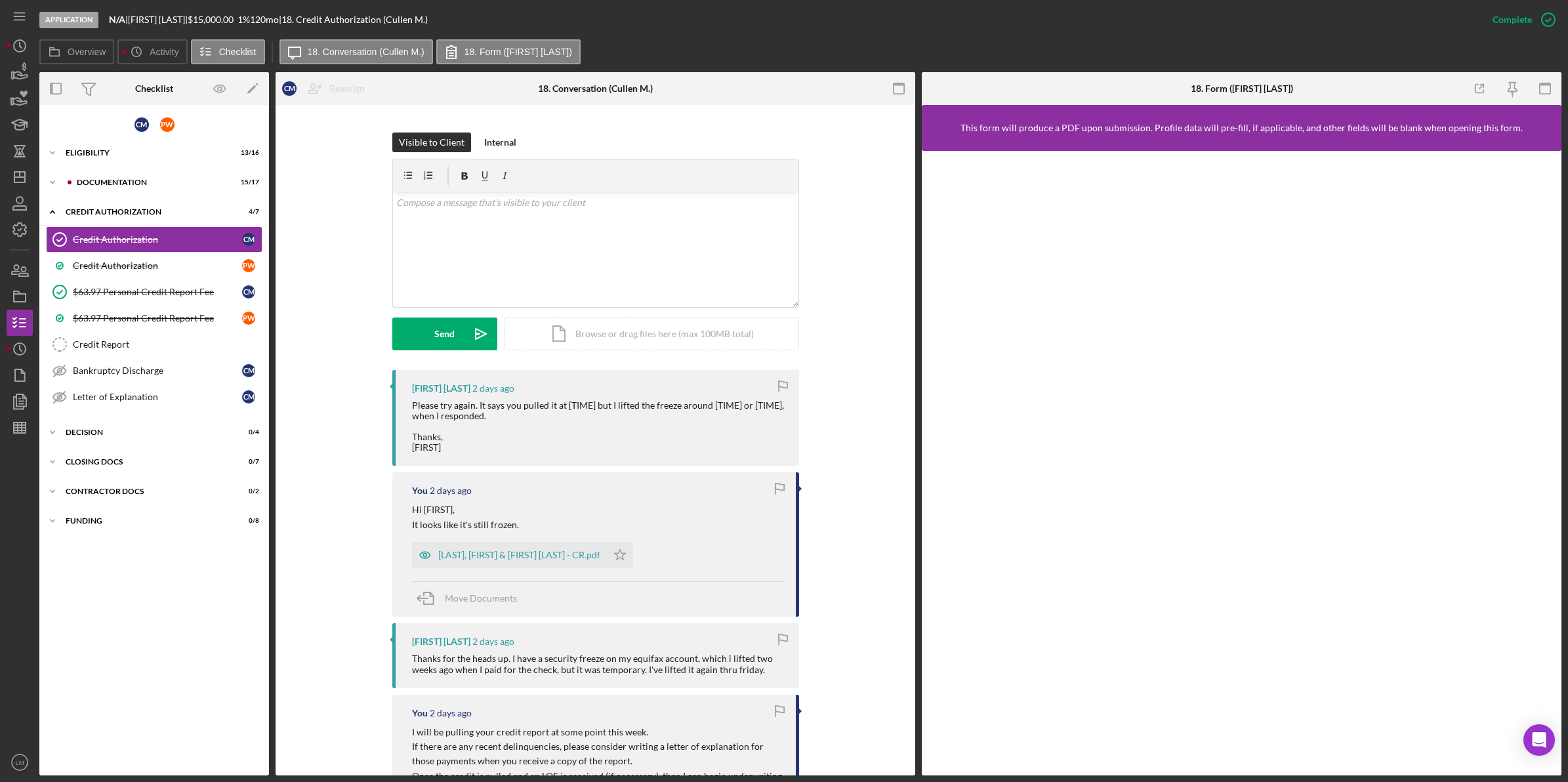 scroll, scrollTop: 82, scrollLeft: 0, axis: vertical 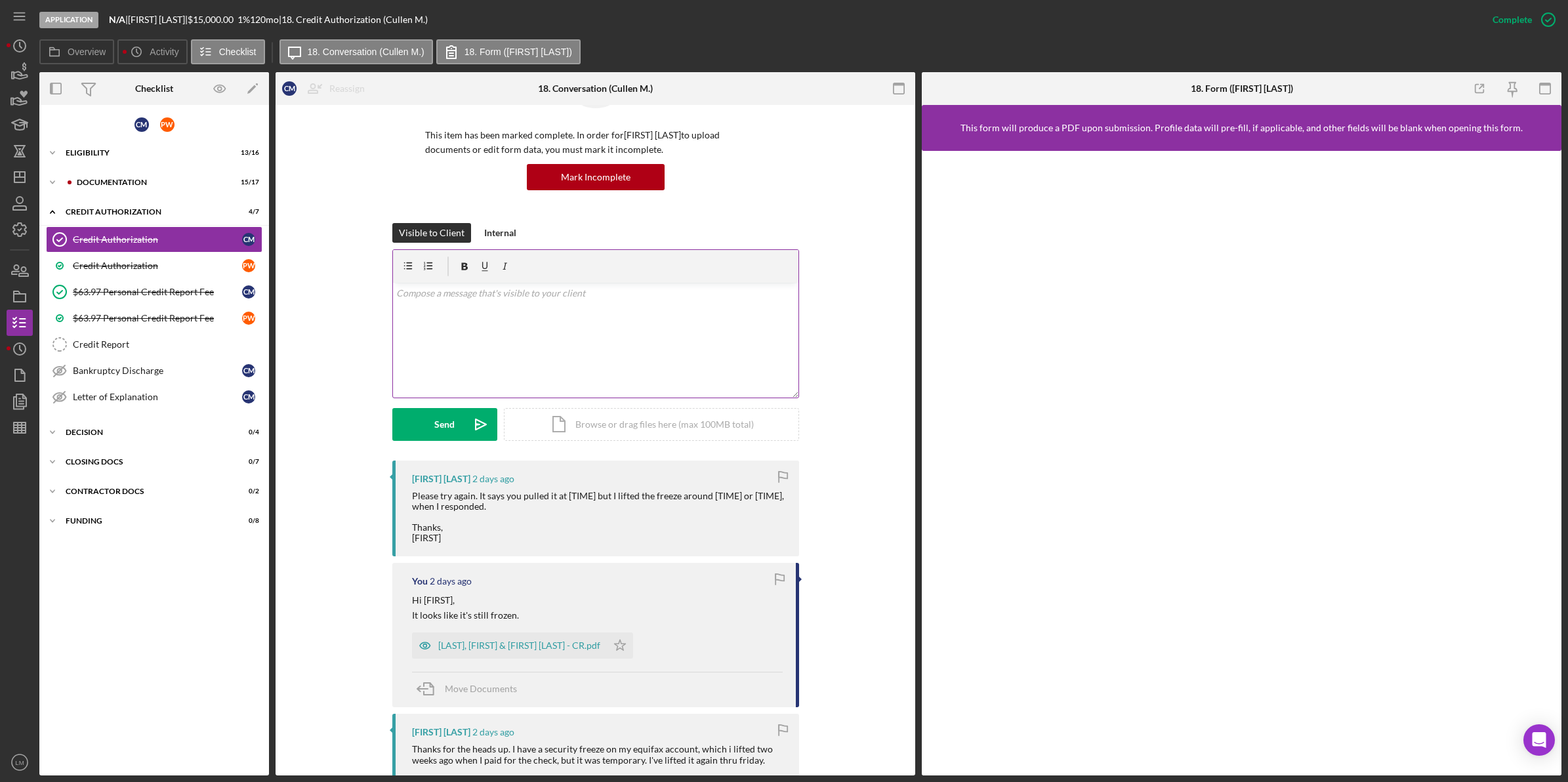 click on "v Color teal Color pink Remove color Add row above Add row below Add column before Add column after Merge cells Split cells Remove column Remove row Remove table" at bounding box center [596, 340] 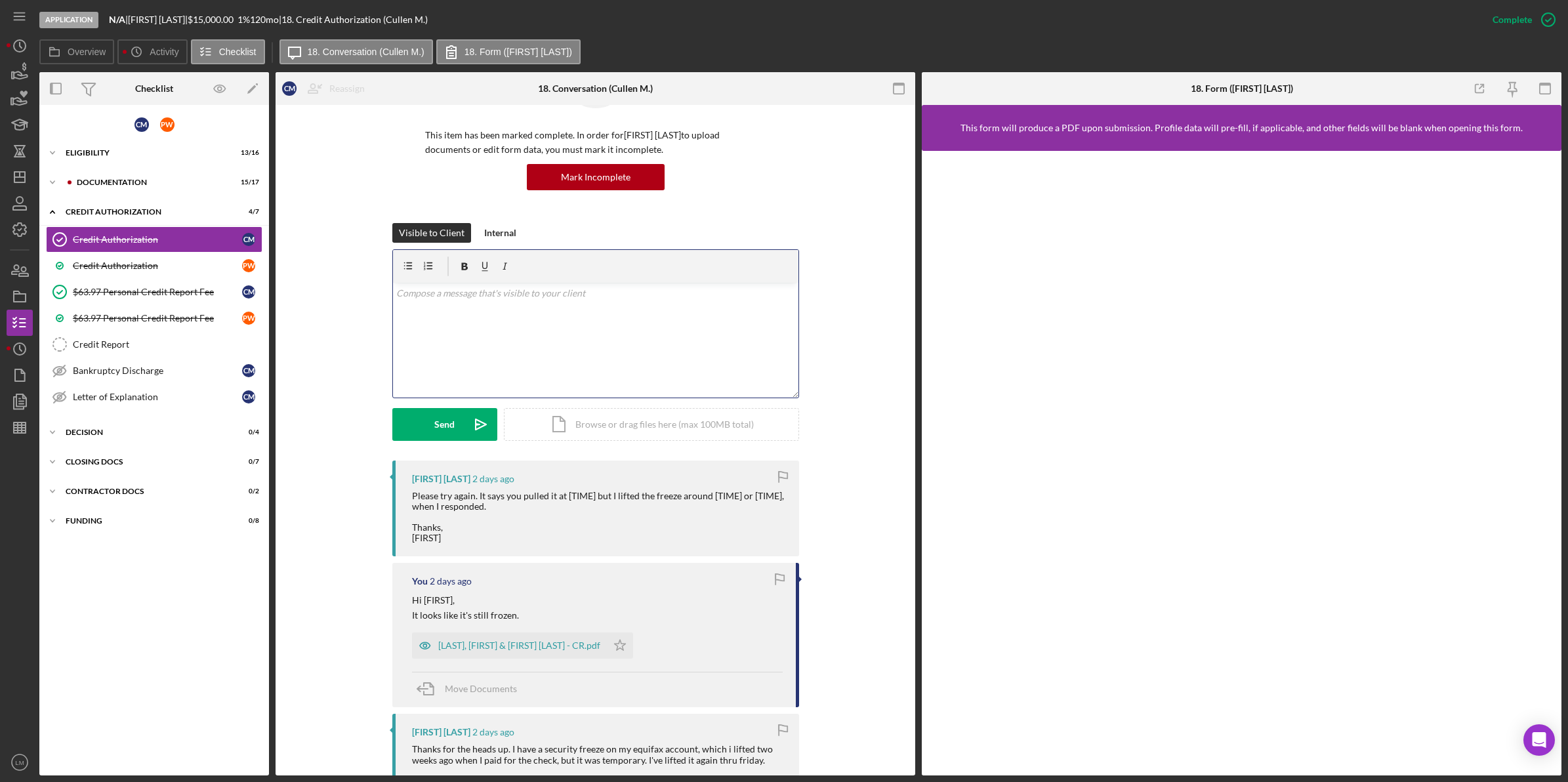 type 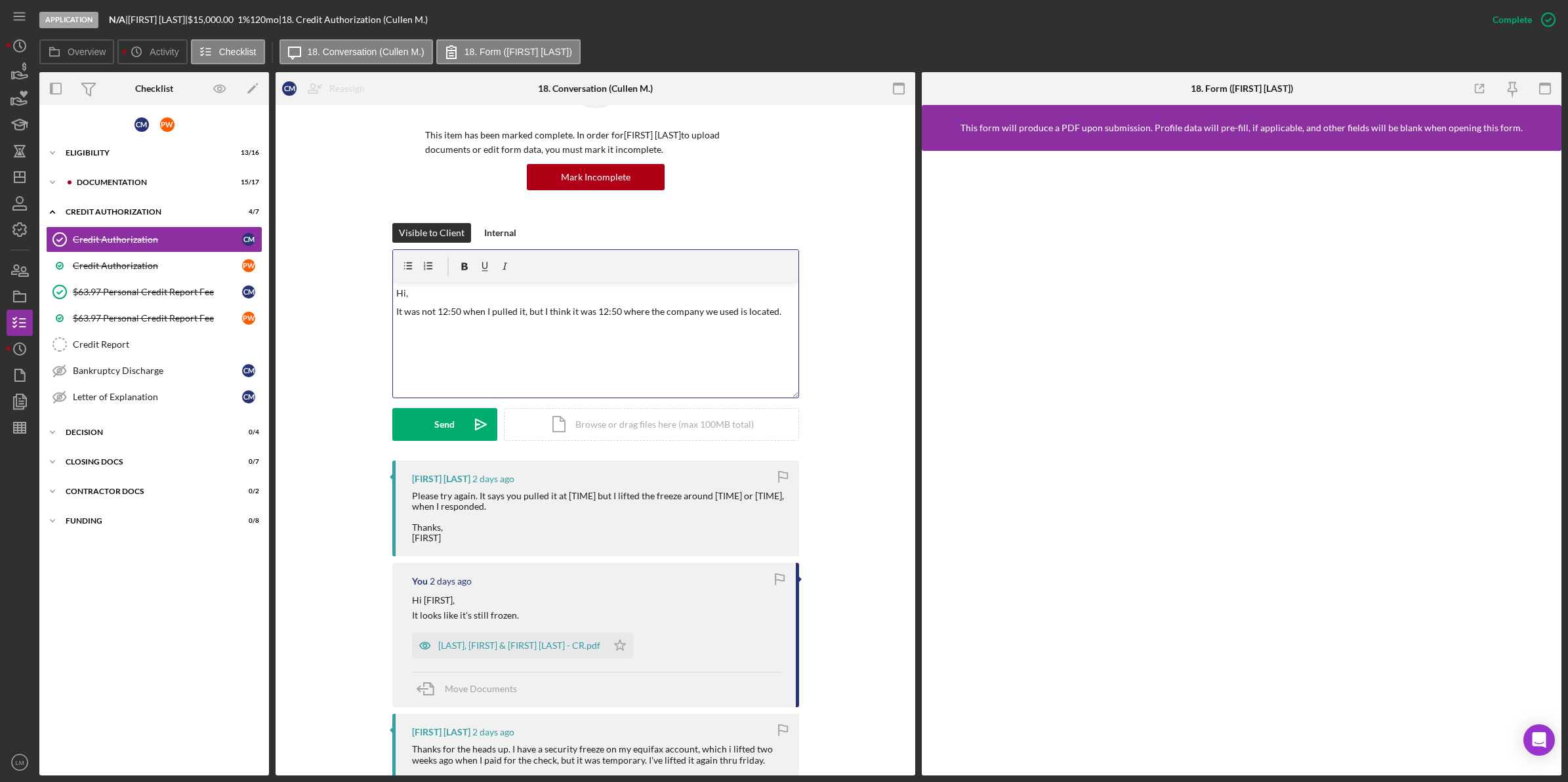 click on "[FIRST] [LAST]   2 days ago Please try again. It says you pulled it at 12:50 but I lifted the freeze around 1:30 or 2, when I responded.
Thanks,
[FIRST] You   2 days ago Hi [FIRST], It looks like it's still frozen.  [LAST], [FIRST] & [FIRST] [LAST] - CR.pdf Icon/Star Move Documents [FIRST] [LAST]   2 days ago Thanks for the heads up. I have a security freeze on my equifax account, which i lifted two weeks ago when I paid for the check, but it was temporary. I've lifted it again thru friday. You   2 days ago I will be pulling your credit report at some point this week. If there are any recent delinquencies, please consider writing a letter of explanation for those payments when you receive a copy of the report. Once the credit is pulled and an LOE is received (if necessary), then I can begin underwriting your loan to go to the committee.  Thanks.  You  Marked this Complete    2 weeks ago [FIRST] [LAST]  Submitted the Lenderfit - Credit Authorization Form   2 weeks ago Icon/Star Move Documents   You" at bounding box center [595, 890] 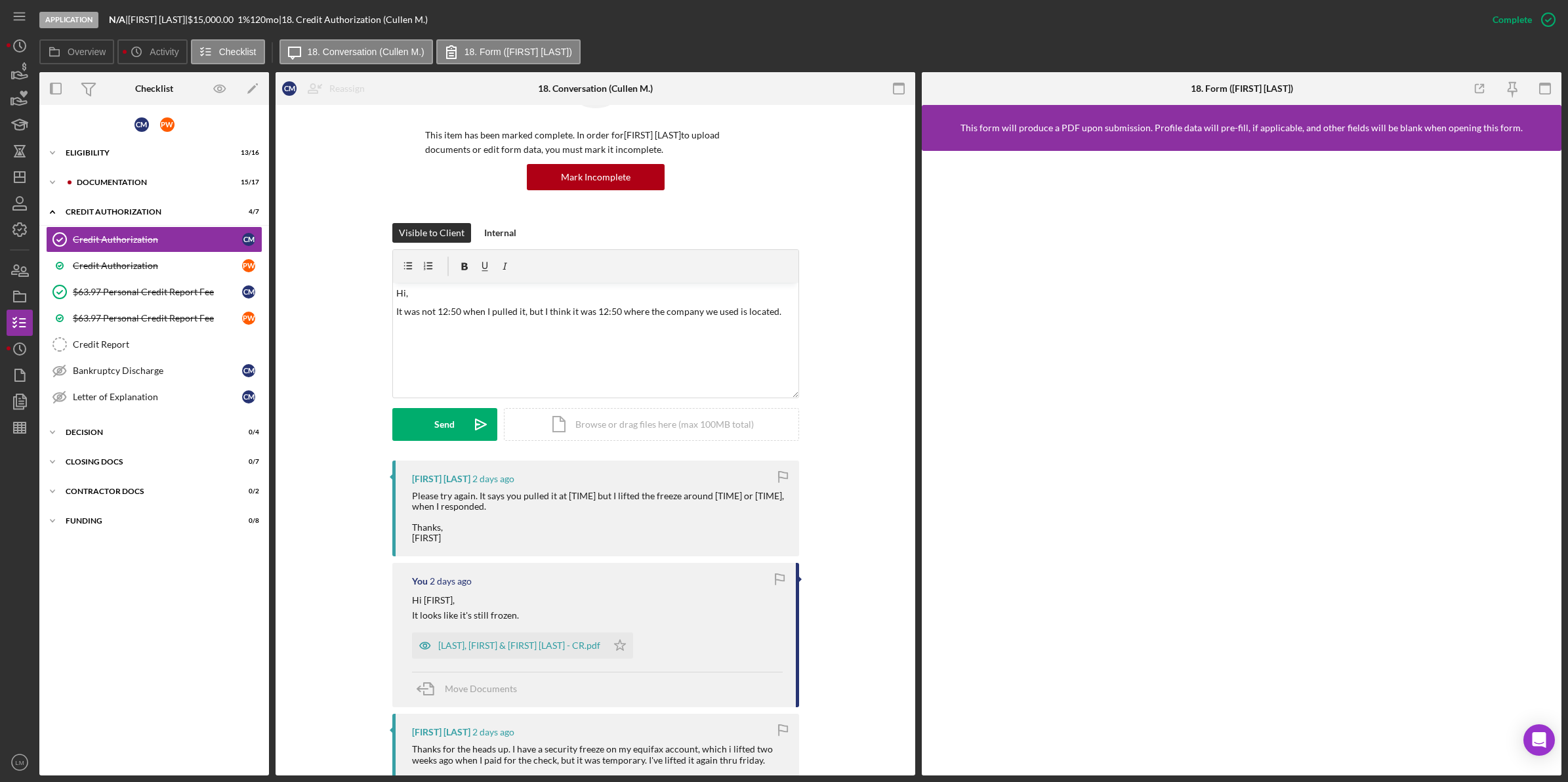 click on "Visible to Client Internal v Color teal Color pink Remove color Add row above Add row below Add column before Add column after Merge cells Split cells Remove column Remove row Remove table Hi, It was not [TIME] when I pulled it, but I think it was [TIME] where the company we used is located.
Hi,
It was not [TIME] when I pulled it, but I think it was [TIME] where the company we used is located.
Send Icon/icon-invite-send Icon/Document Browse or drag files here (max 100MB total) Tap to choose files or take a photo Cancel Send Icon/icon-invite-send" at bounding box center [595, 342] 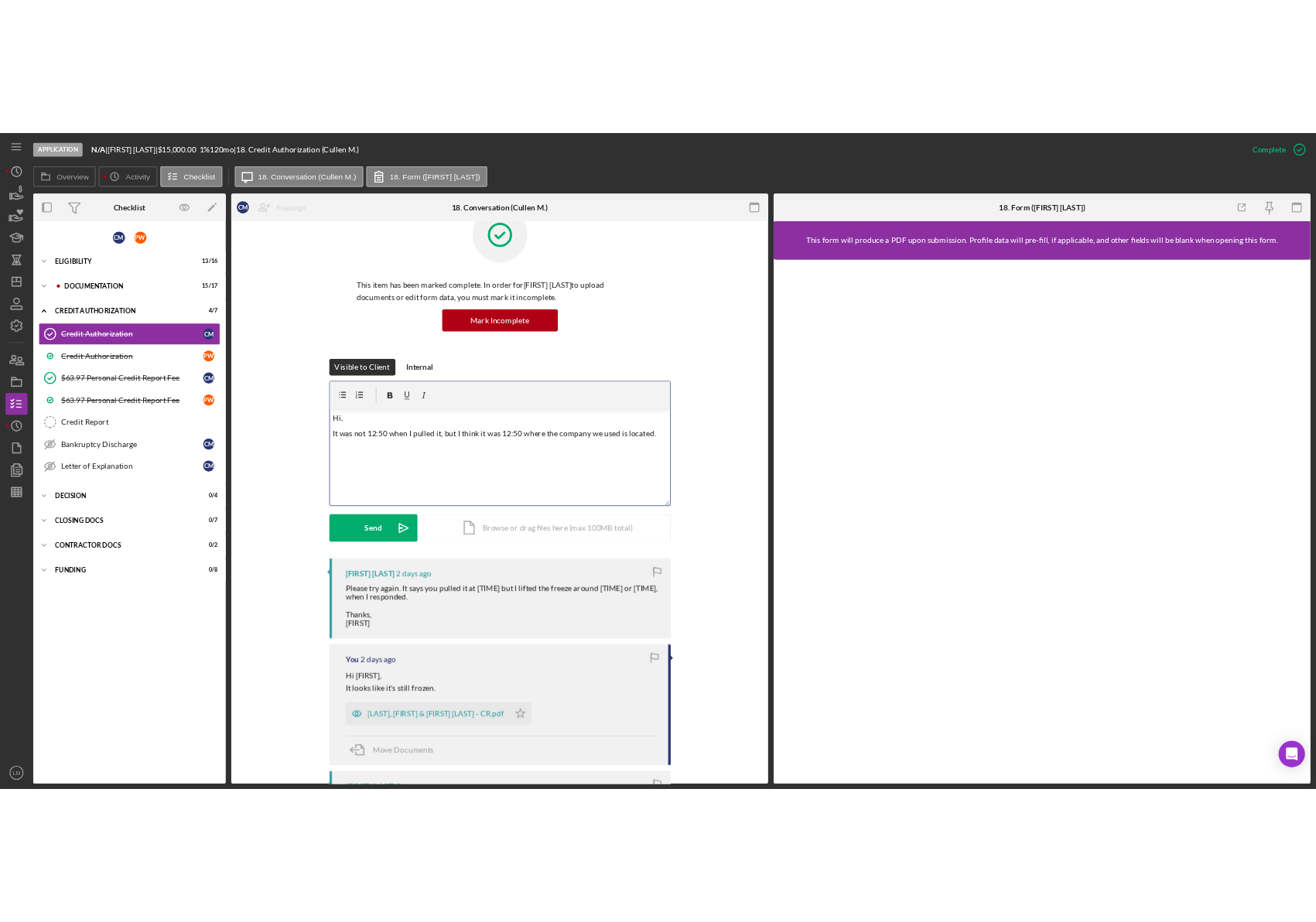 scroll, scrollTop: 0, scrollLeft: 0, axis: both 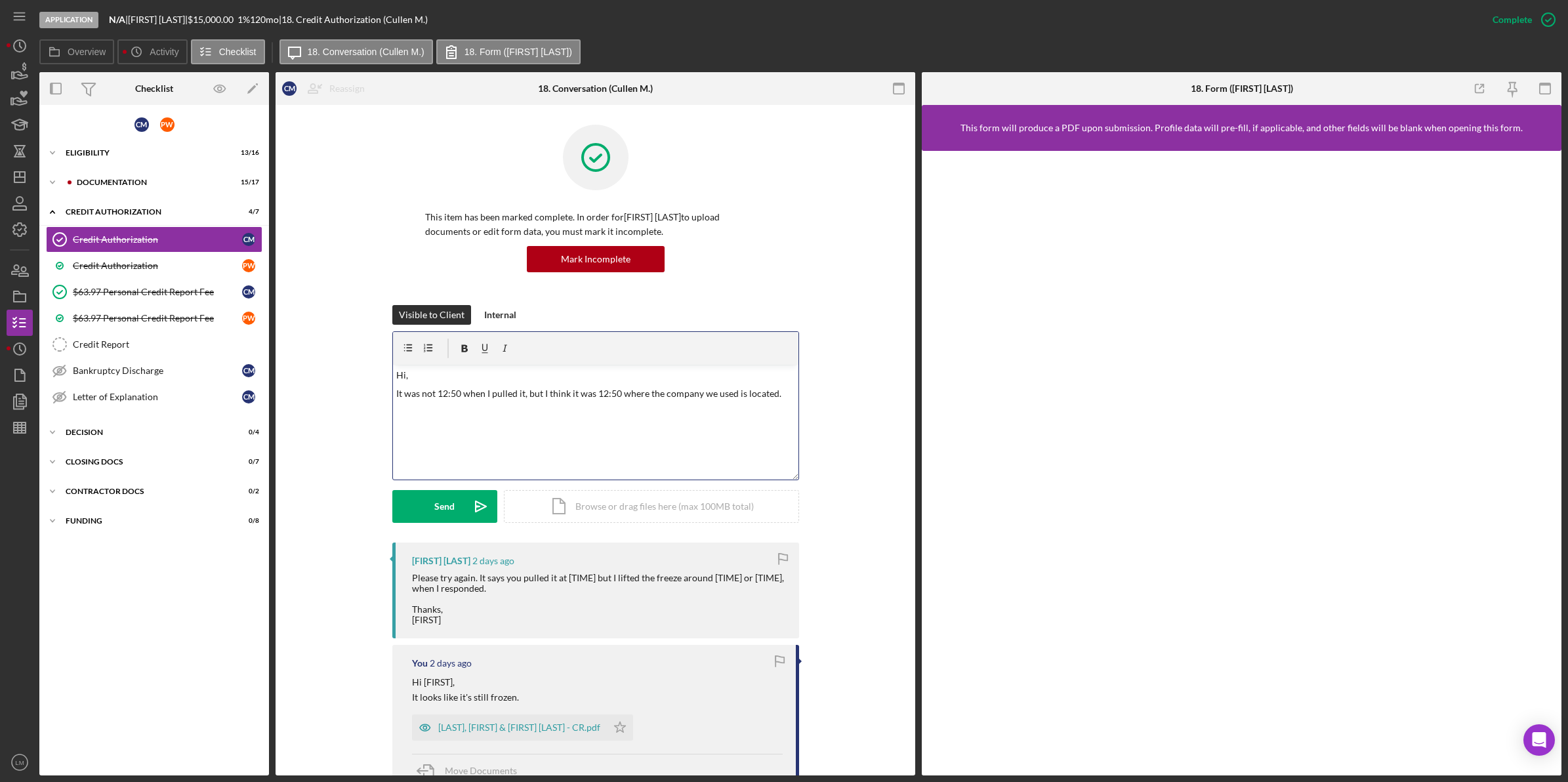click on "v Color teal Color pink Remove color Add row above Add row below Add column before Add column after Merge cells Split cells Remove column Remove row Remove table Hi, It was not 12:50 when I pulled it, but I think it was 12:50 where the company we used is located." at bounding box center [596, 422] 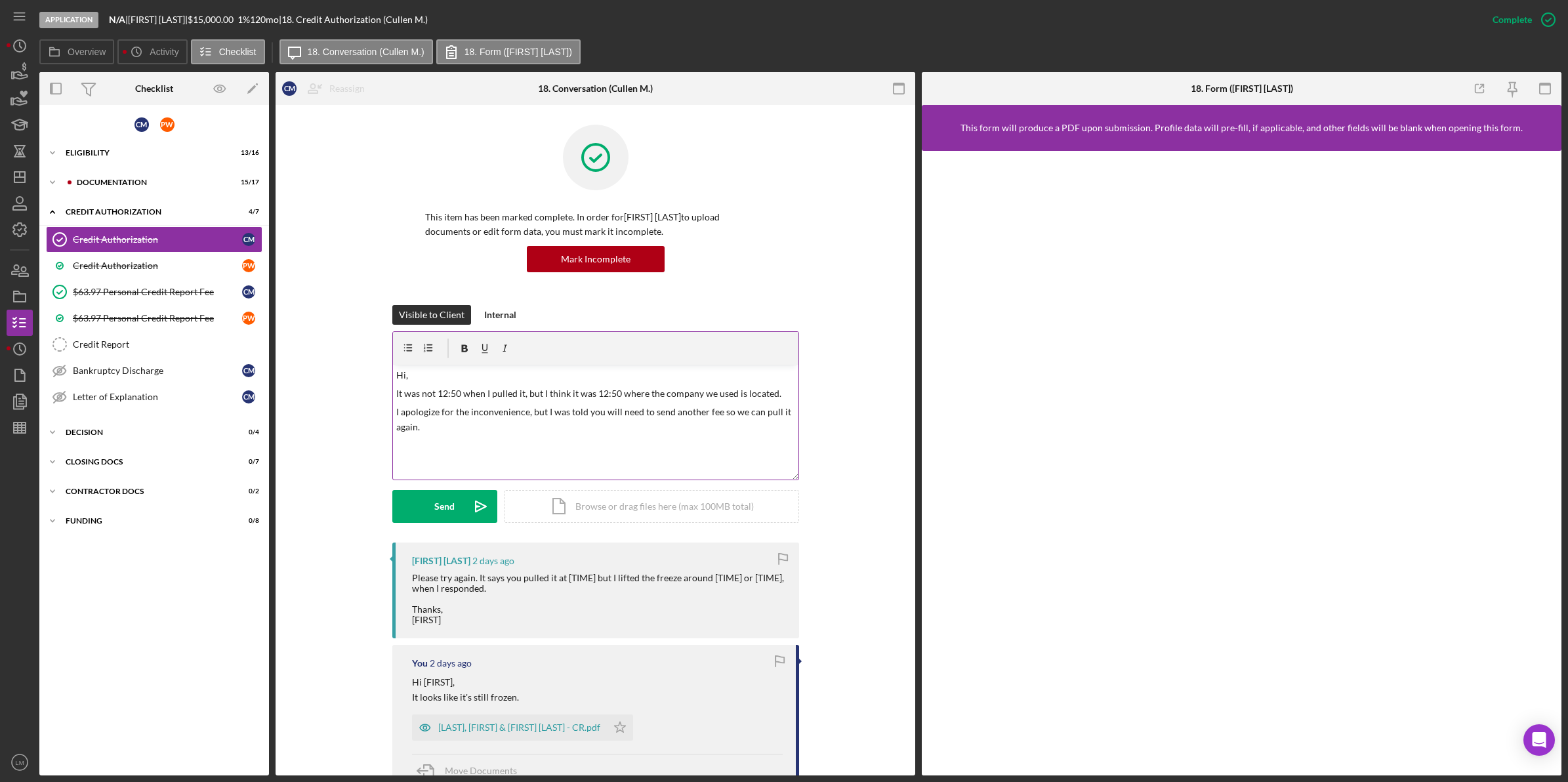 click on "v Color teal Color pink Remove color Add row above Add row below Add column before Add column after Merge cells Split cells Remove column Remove row Remove table Hi, It was not [TIME] when I pulled it, but I think it was [TIME] where the company we used is located. I apologize for the inconvenience, but I was told you will need to send another fee so we can pull it again." at bounding box center (596, 422) 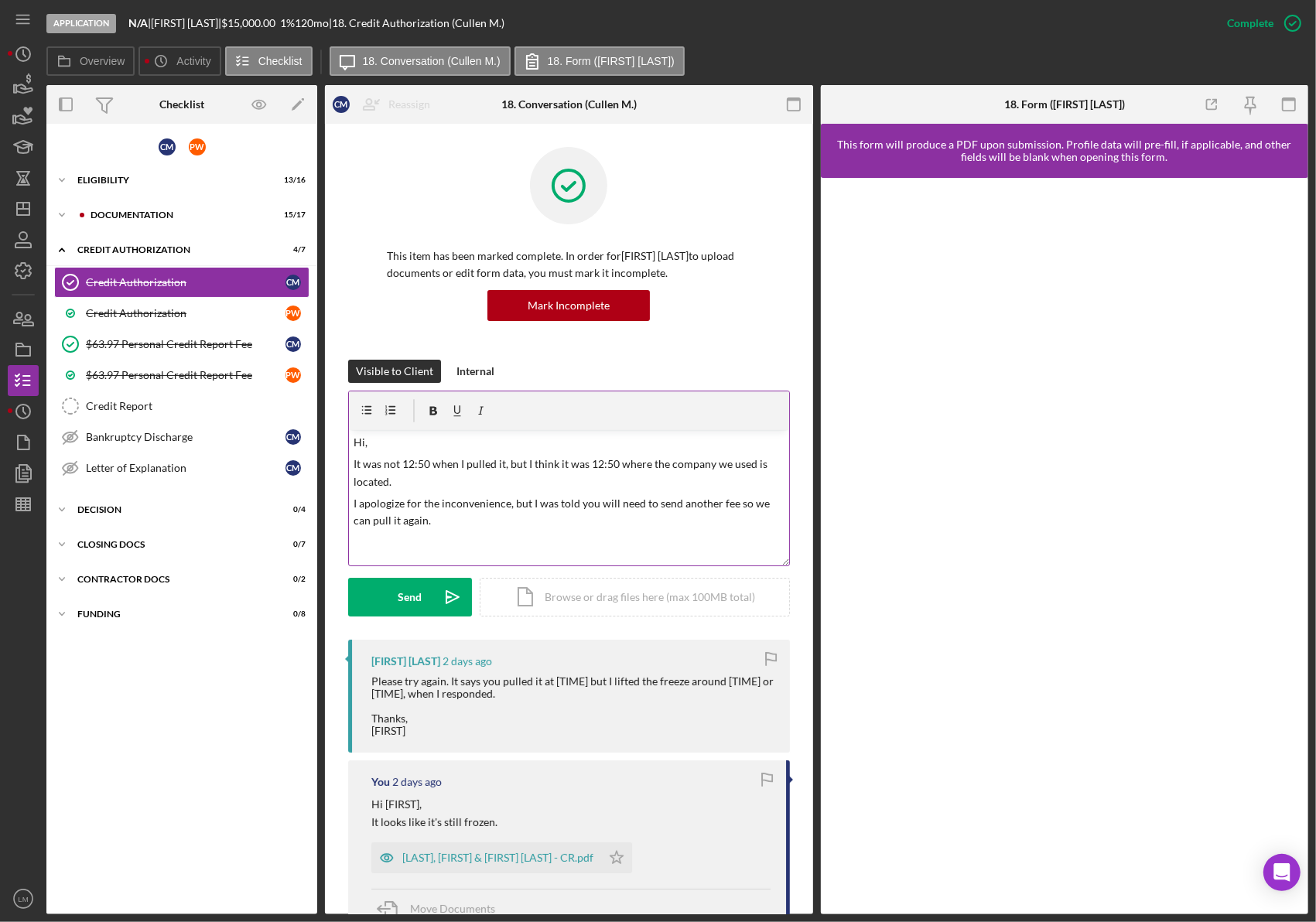 click on "v Color teal Color pink Remove color Add row above Add row below Add column before Add column after Merge cells Split cells Remove column Remove row Remove table Hi, It was not [TIME] when I pulled it, but I think it was [TIME] where the company we used is located. I apologize for the inconvenience, but I was told you will need to send another fee so we can pull it again." at bounding box center (569, 497) 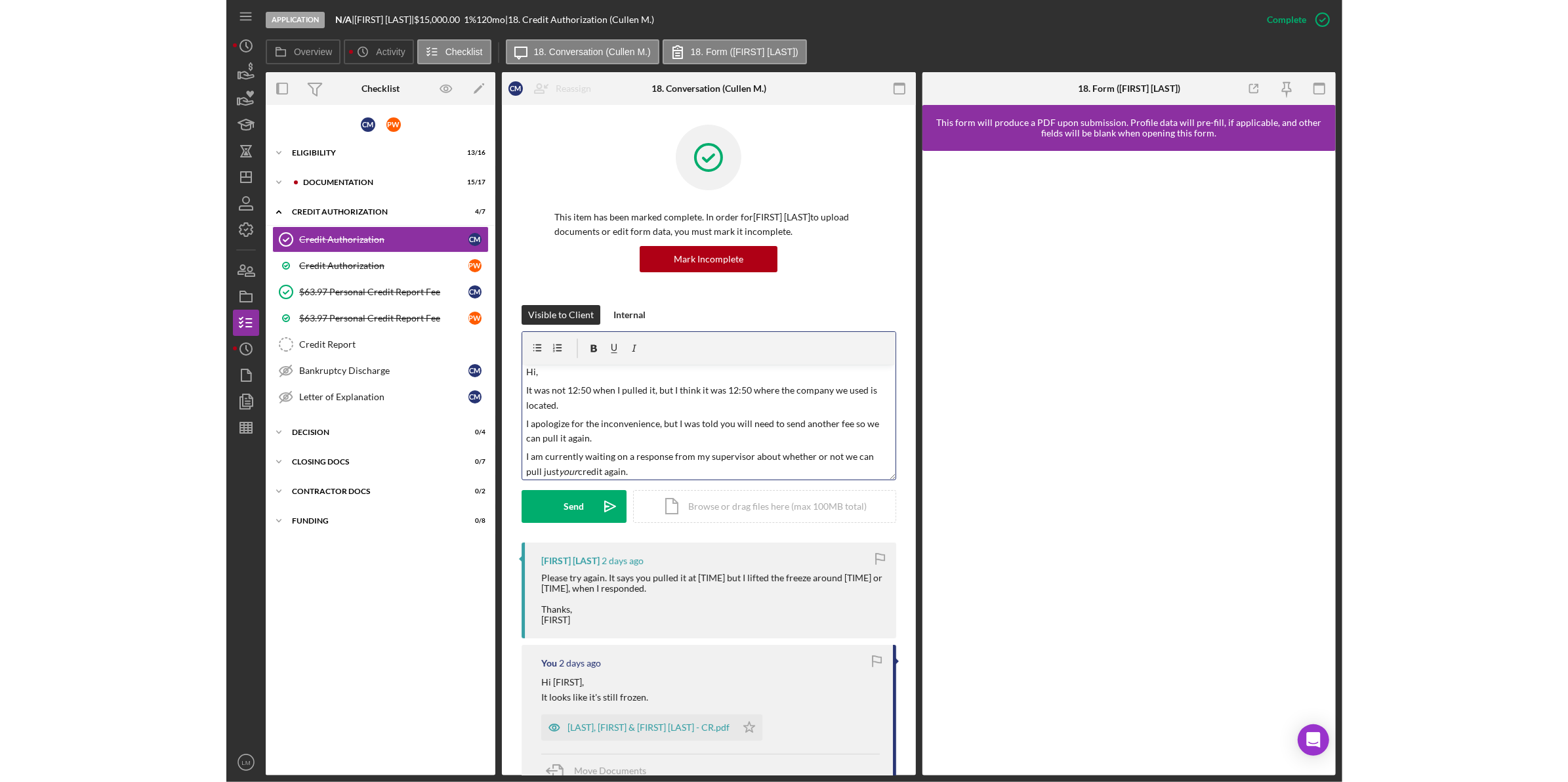 scroll, scrollTop: 40, scrollLeft: 0, axis: vertical 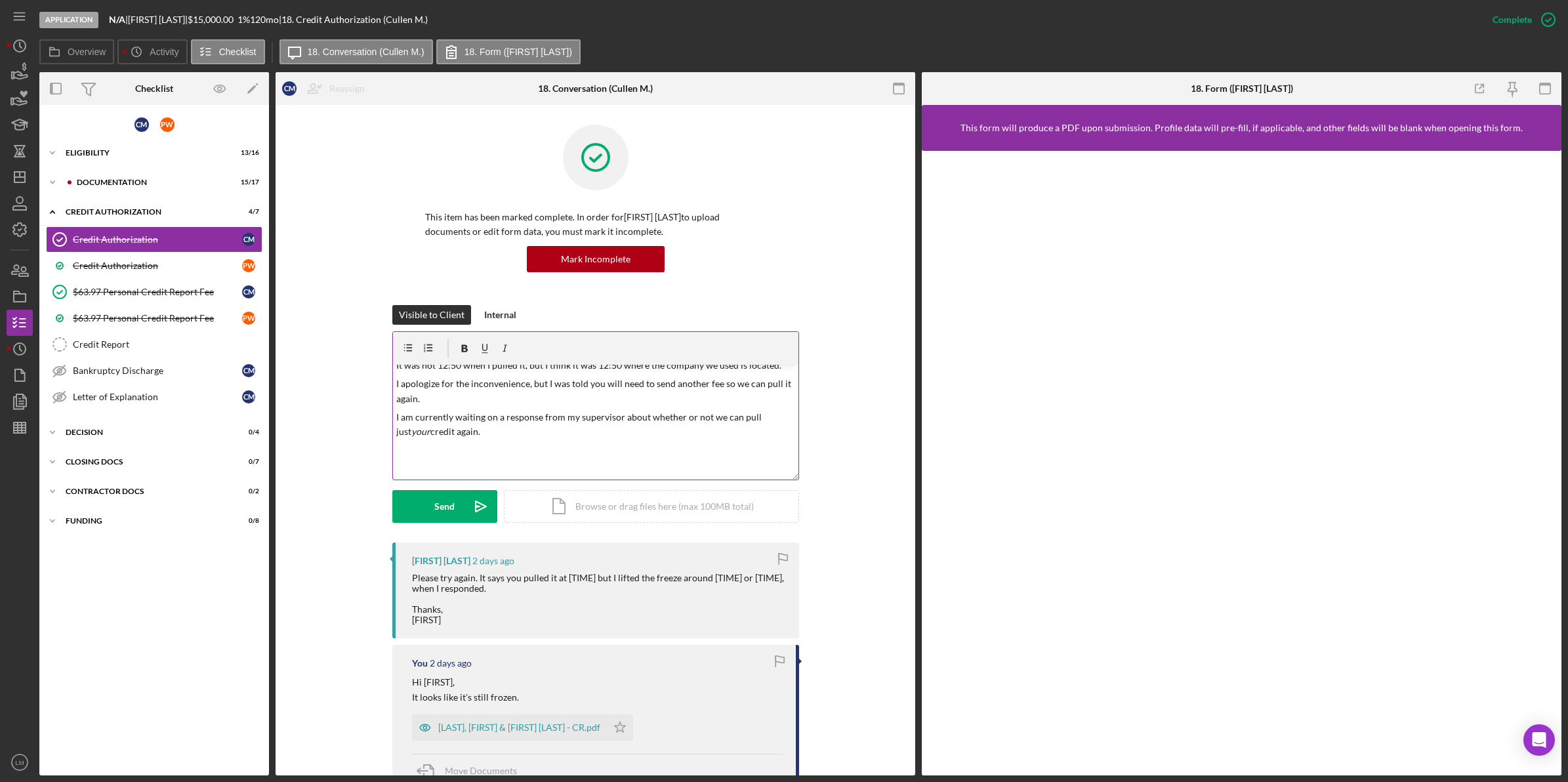 click at bounding box center (595, 450) 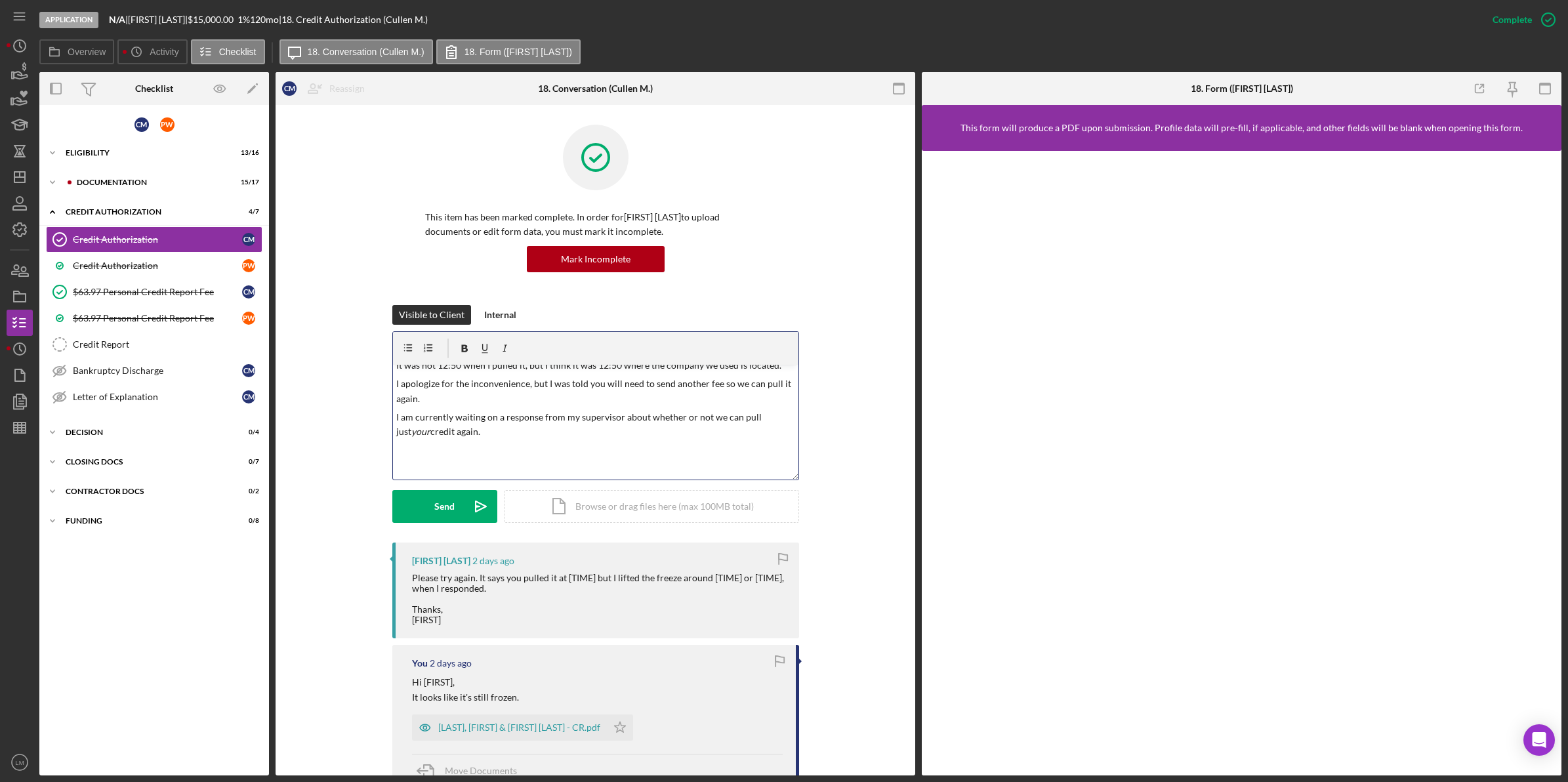 scroll, scrollTop: 40, scrollLeft: 0, axis: vertical 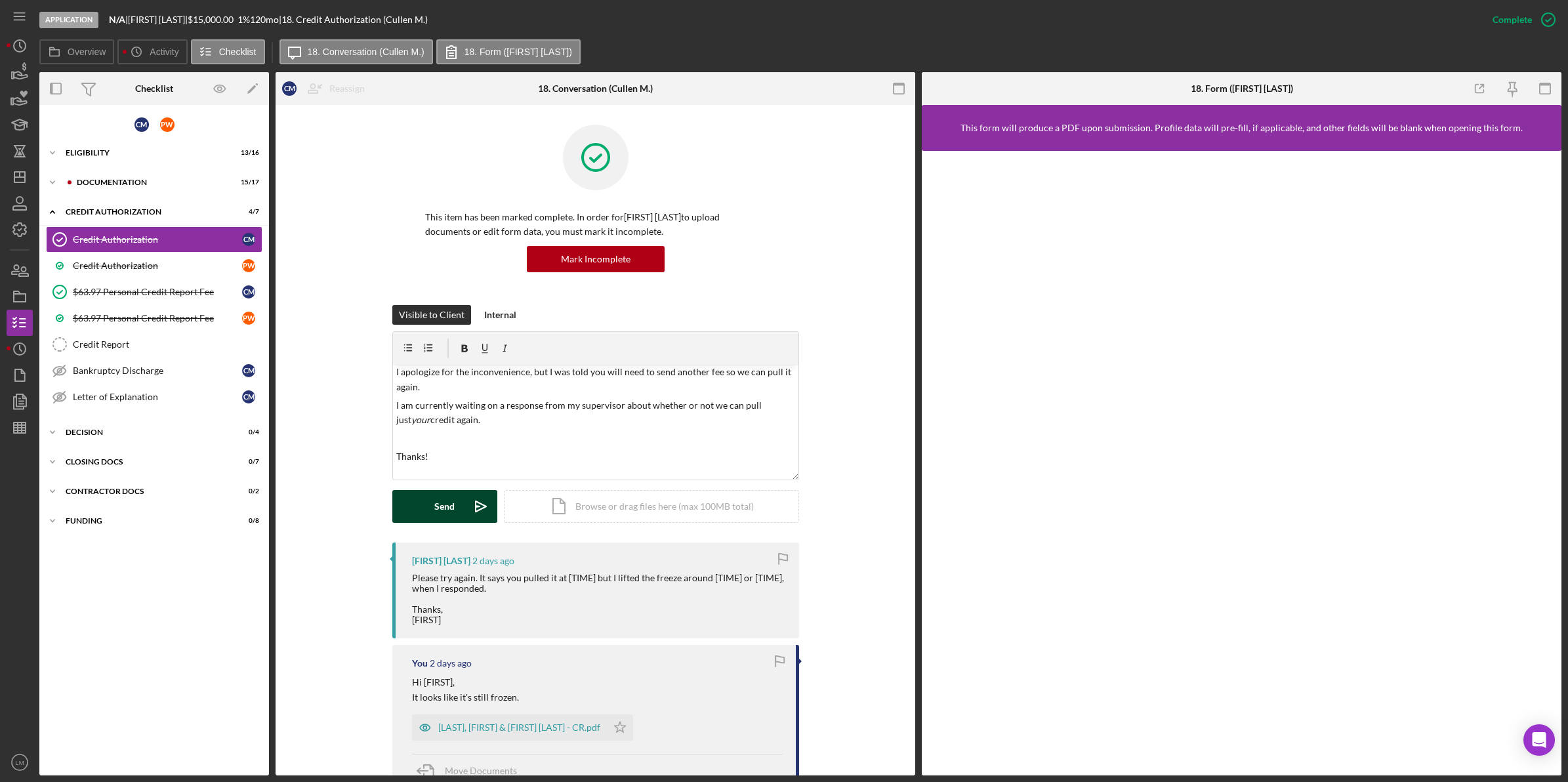 click 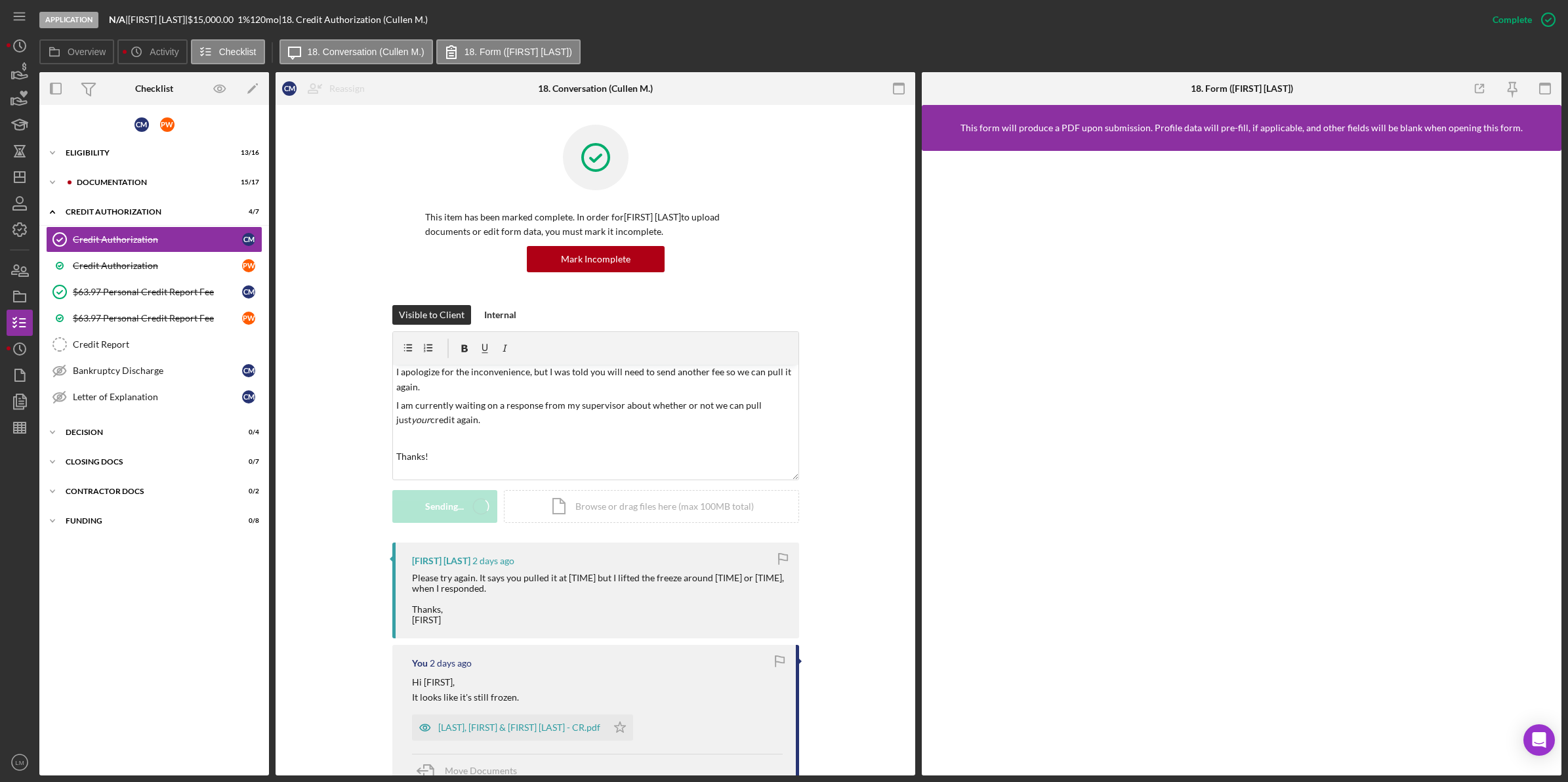 scroll, scrollTop: 0, scrollLeft: 0, axis: both 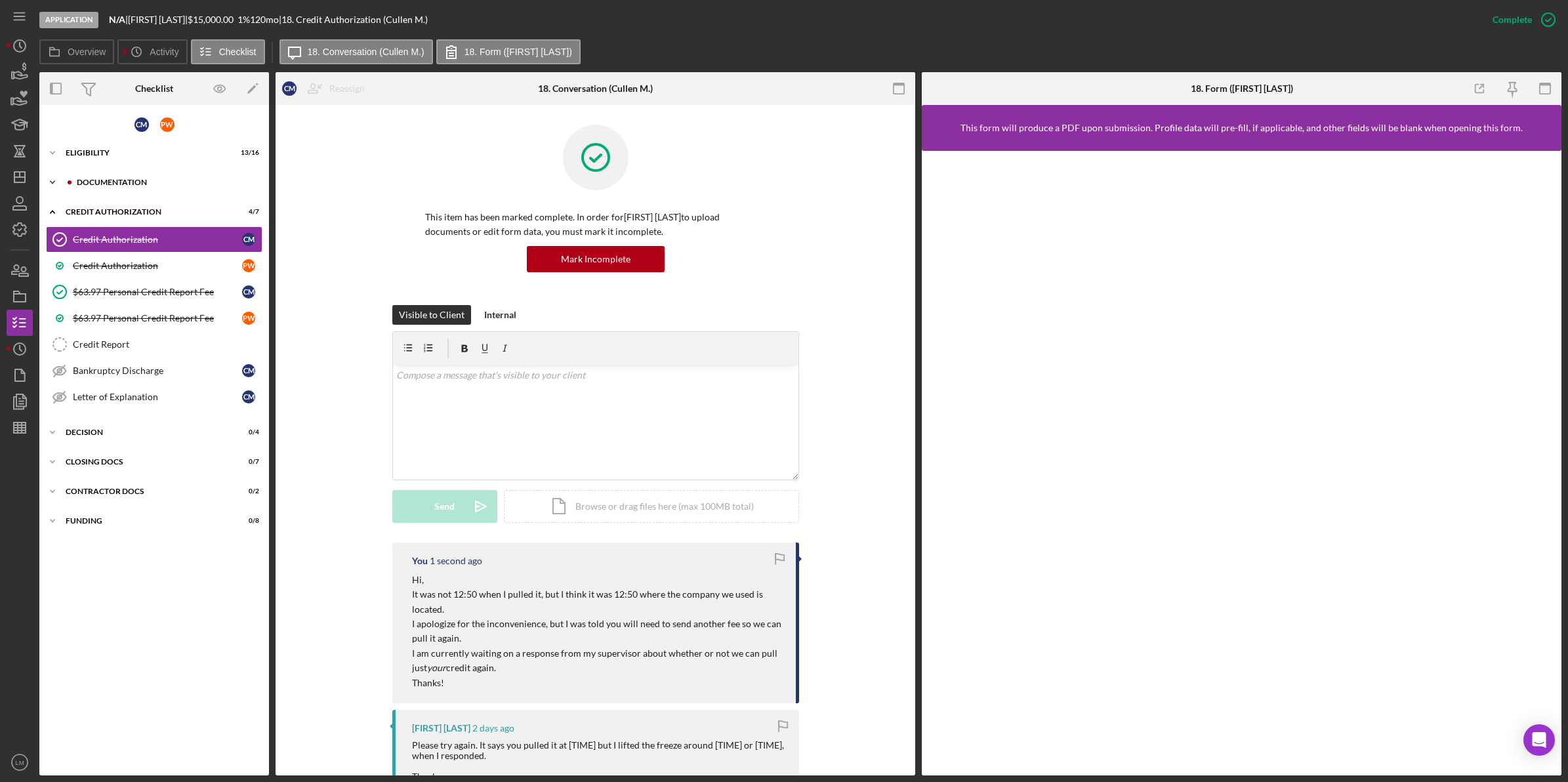 click on "Documentation" at bounding box center [165, 182] 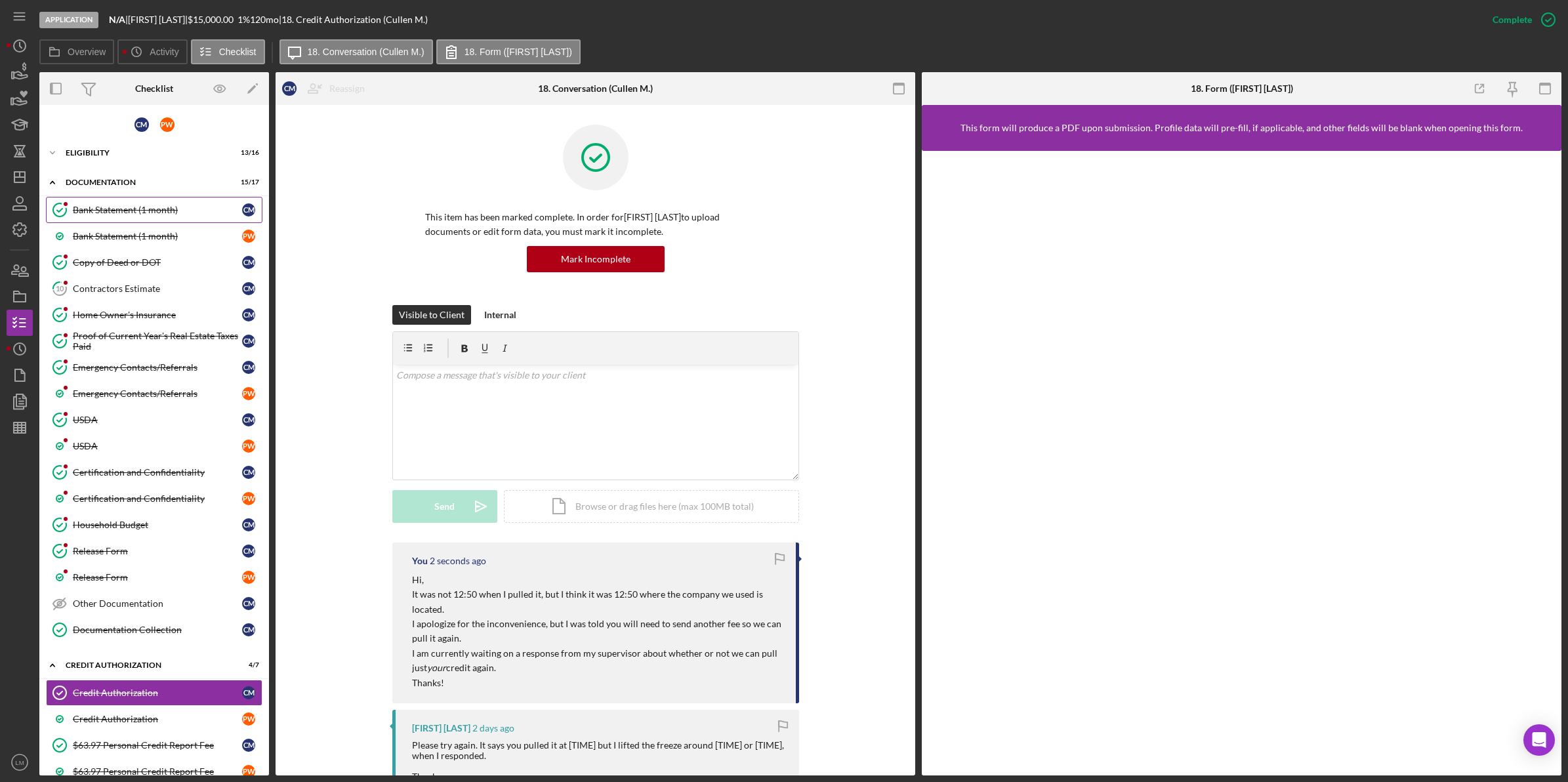 click on "Bank Statement (1 month) Bank Statement (1 month) C M" at bounding box center (154, 210) 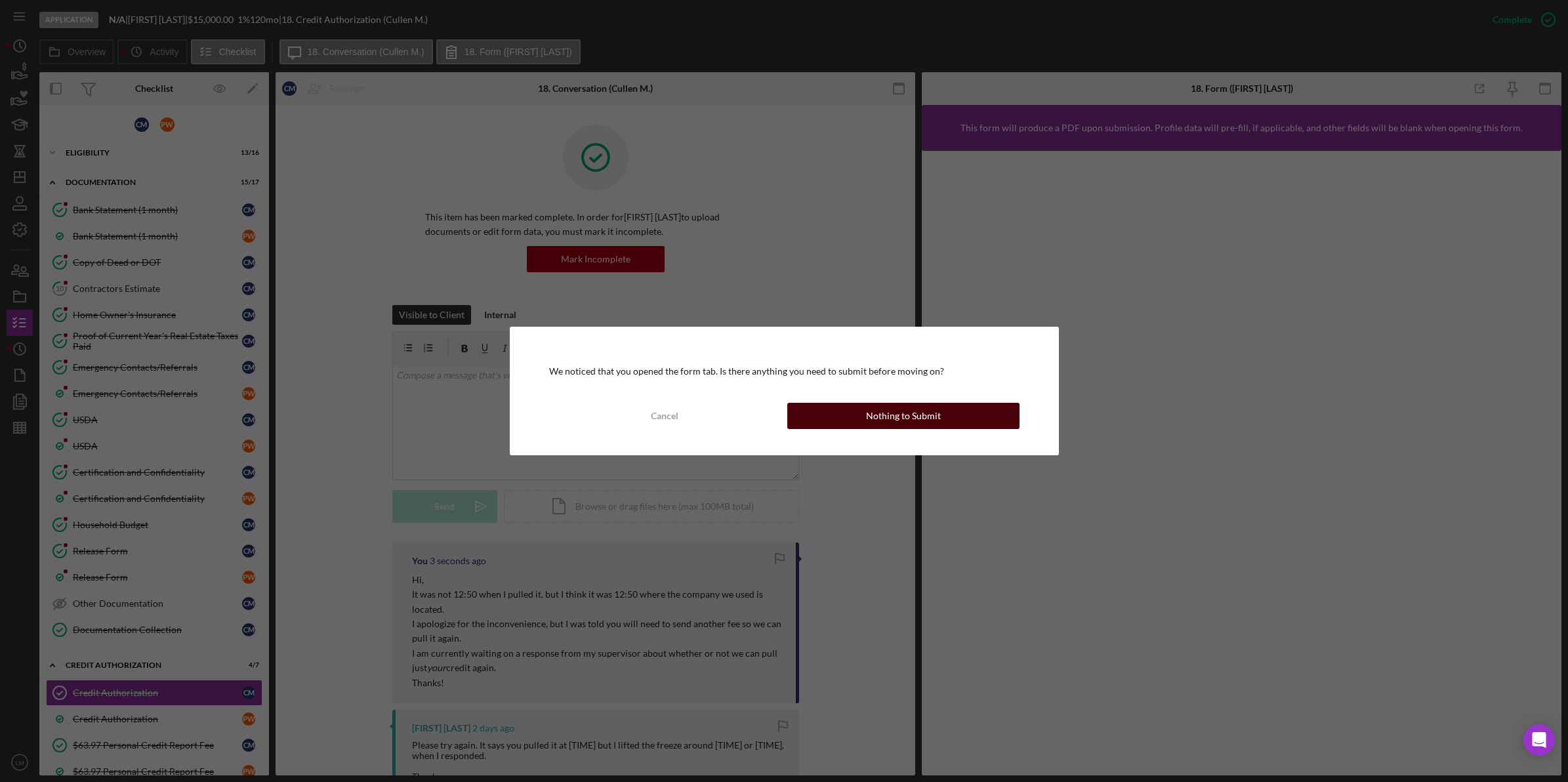 click on "Nothing to Submit" at bounding box center (903, 416) 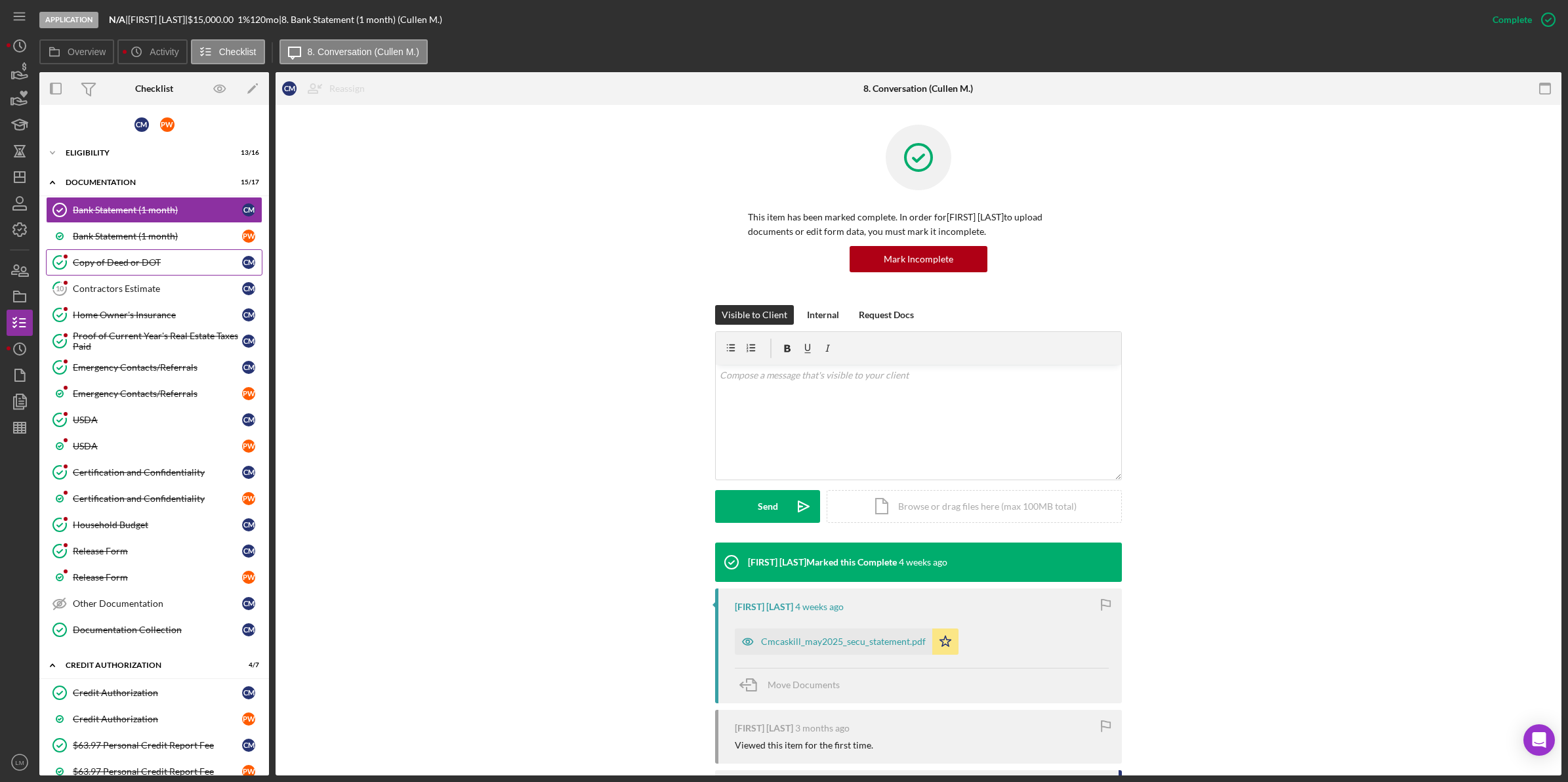 click on "Copy of Deed or DOT" at bounding box center (157, 262) 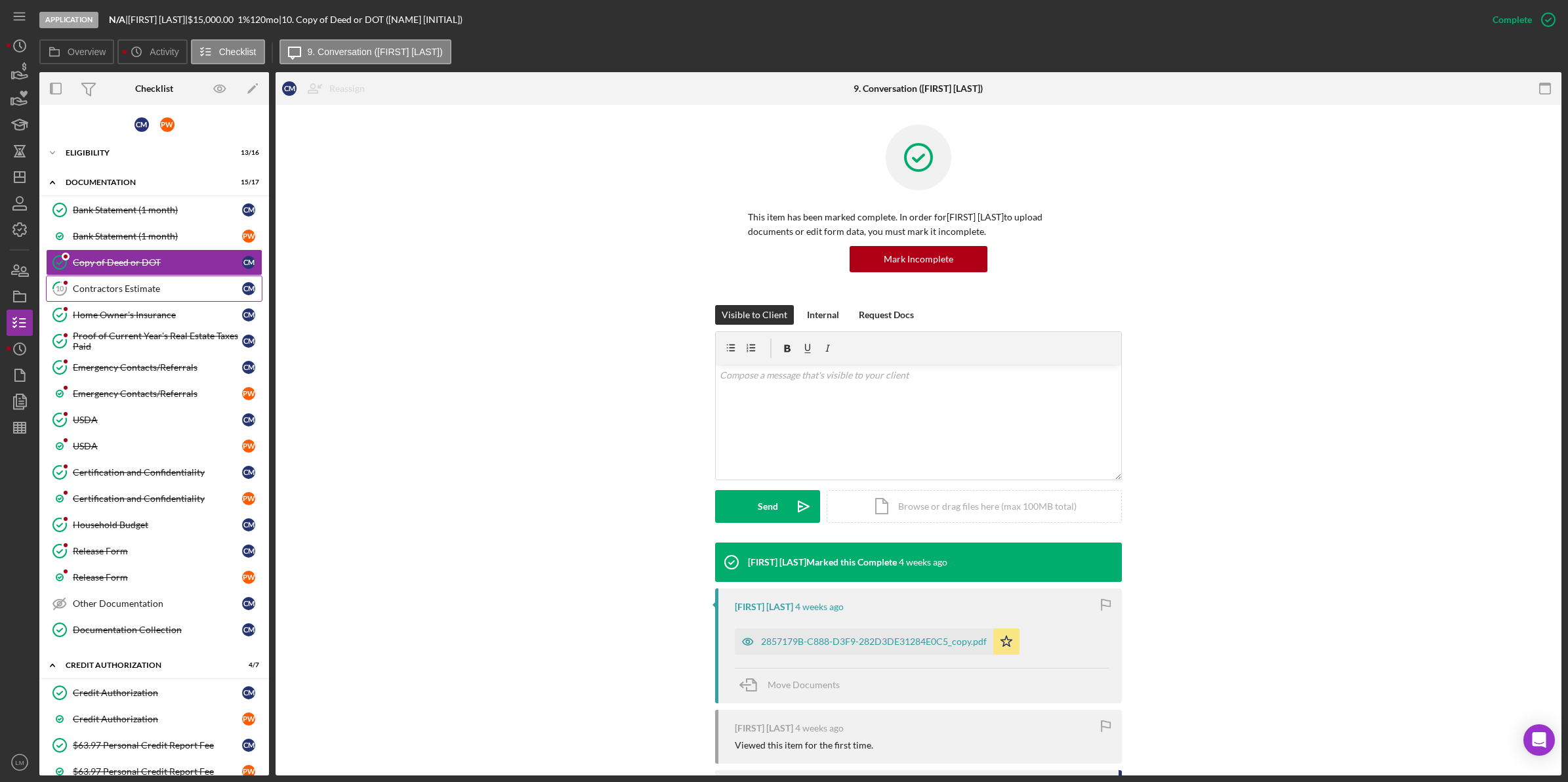 click on "Contractors Estimate" at bounding box center [157, 289] 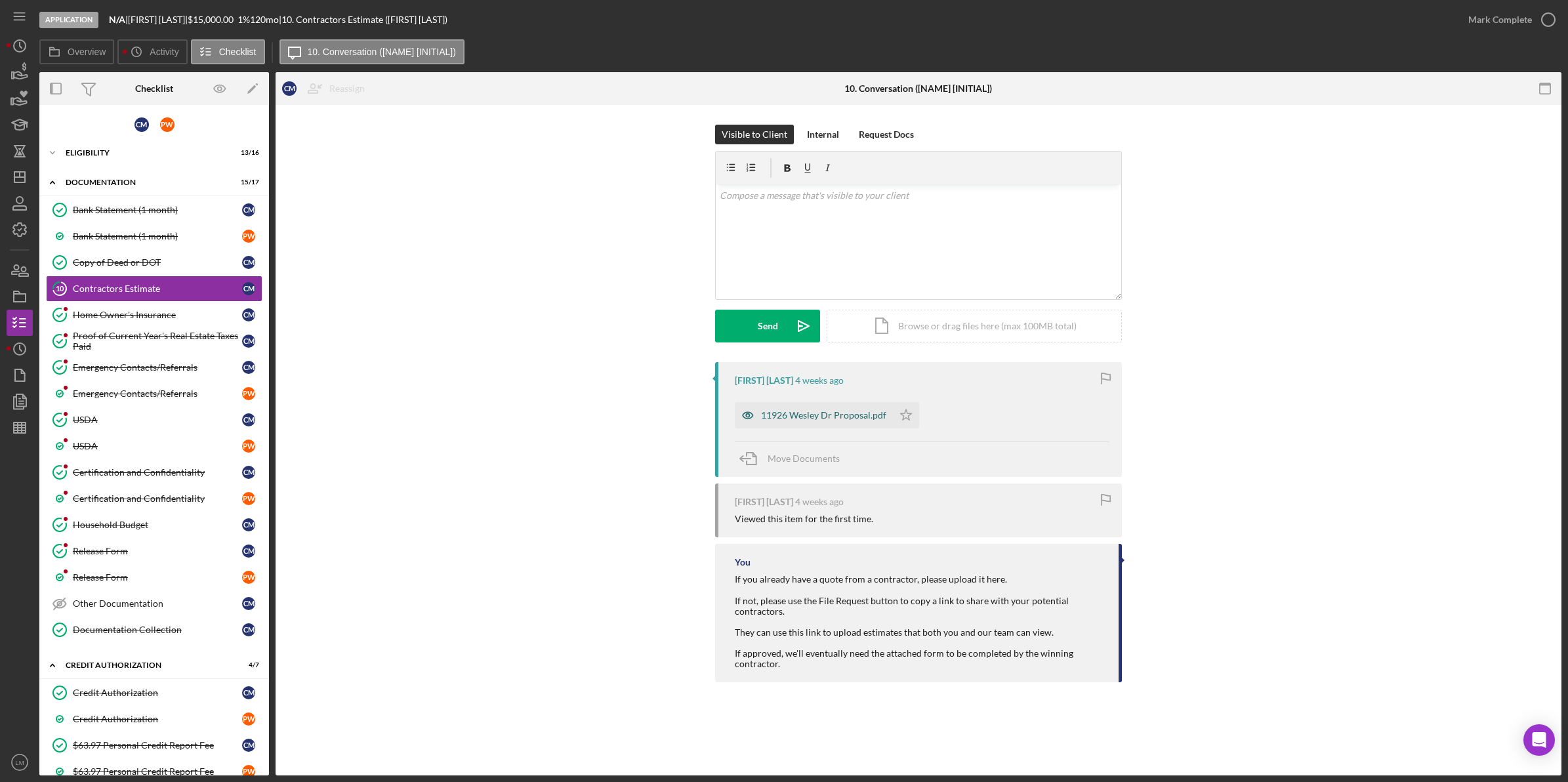 click on "11926 Wesley Dr Proposal.pdf" at bounding box center [823, 415] 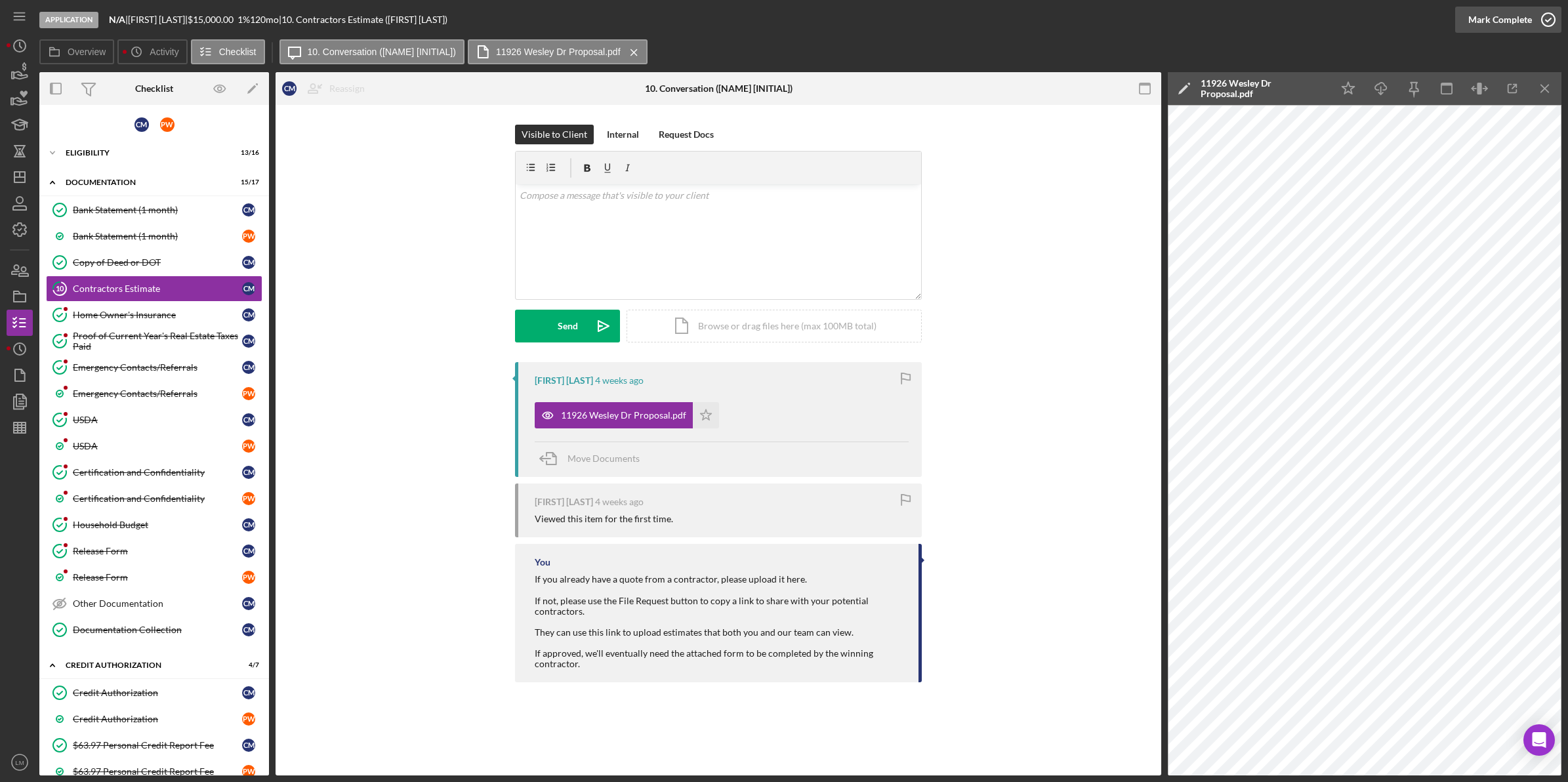 click 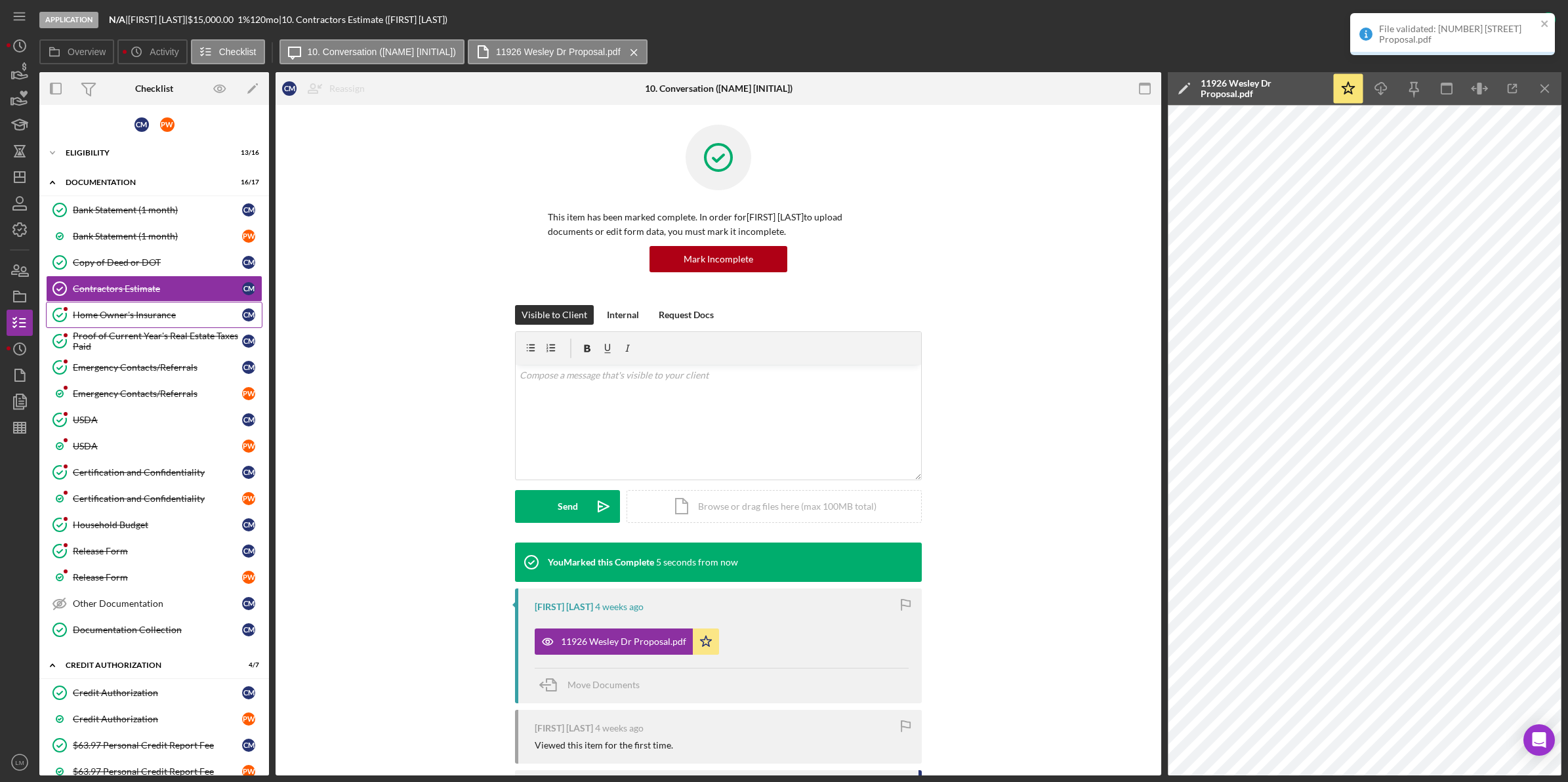 click on "Home Owner's Insurance Home Owner's Insurance C M" at bounding box center [154, 315] 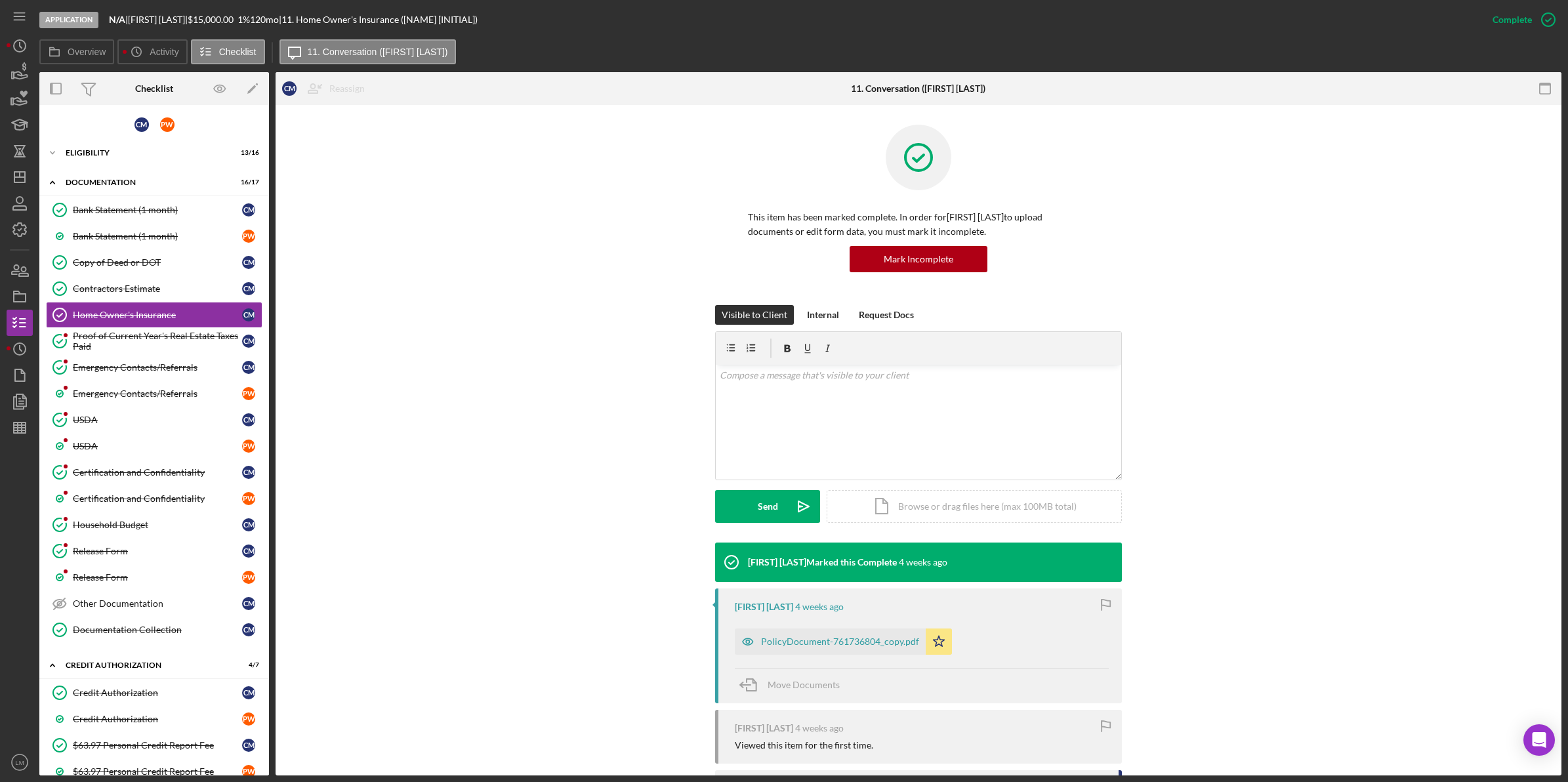 click on "Overview Overview Edit Icon/Edit Status Ongoing Risk Rating Sentiment Rating 5 Product Septic Loan Created Date [DATE] Started Date [DATE] Closing Goal Amount $[PRICE] Rate 1.000% Term 120 months Contact Icon/User Photo LM [FIRST] [LAST] Account Executive Stage Application Weekly Status Update Yes Inactivity Alerts Yes Key Ratios Edit Icon/Edit DSCR Collateral Coverage DTI LTV Global DSCR Global Collateral Coverage Global DTI NOI Recommendation Edit Icon/Edit Payment Type Rate Term Amount Down Payment Closing Fee Include closing fee in amount financed? No Origination Fee Include origination fee in amount financed? No Amount Financed Closing Date First Payment Date Maturity Date Resolution Edit Icon/Edit Resolved On Resolution New Activity Icon/Message [DATE] at [TIME] [FIRST] [INITIAL] sent [PERSON] [INITIAL] a Message re: Household Budget Icon/Navigate [DATE] at [TIME] [FIRST] [INITIAL] submitted Lenderfit - Personal Income & DSCR Icon/Navigate [DATE] at [TIME] [FIRST] [INITIAL] submitted SERCAP - Release Form Icon/Upload" at bounding box center [800, 424] 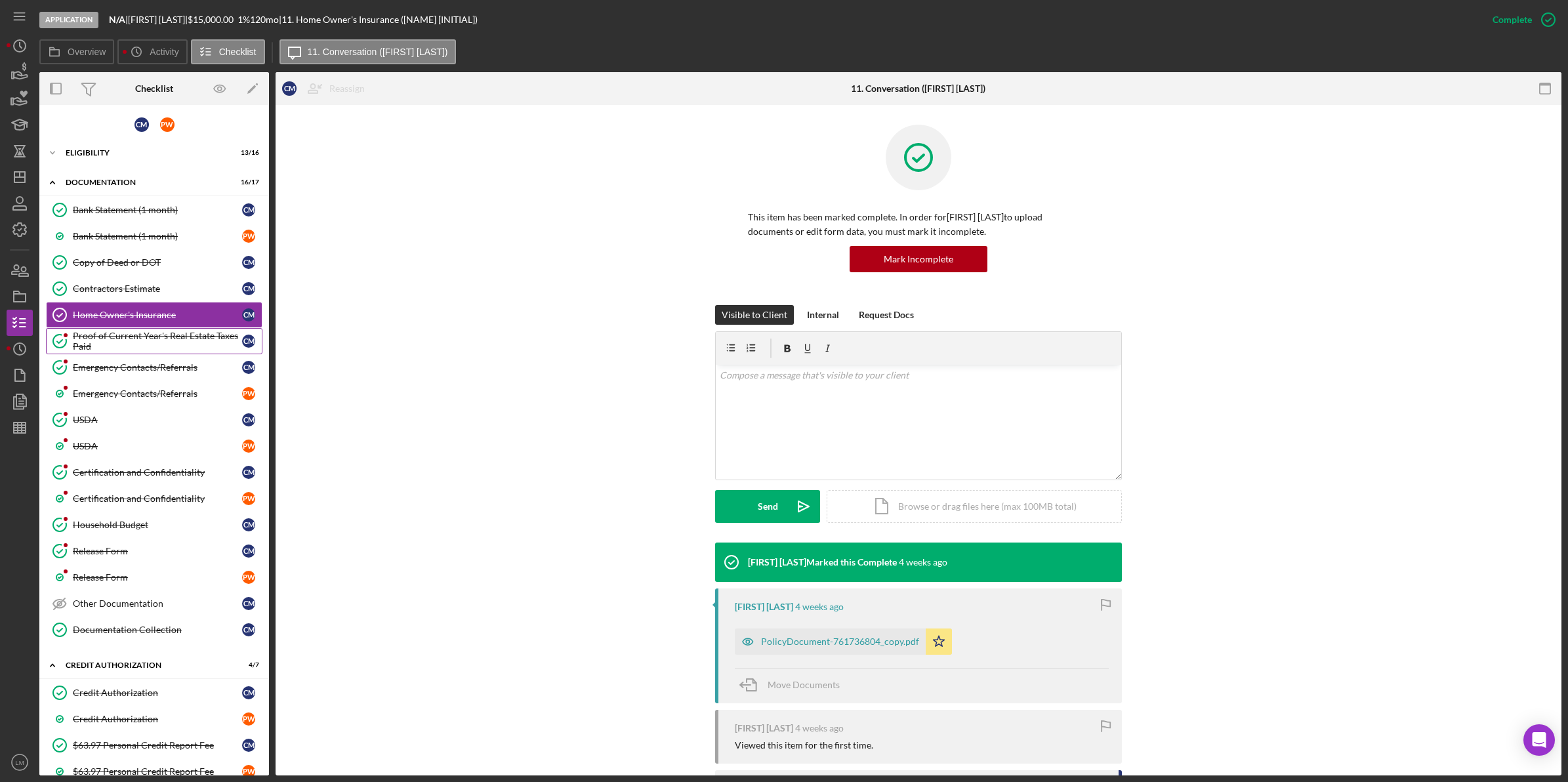 click on "Proof of Current Year's Real Estate Taxes Paid" at bounding box center (157, 341) 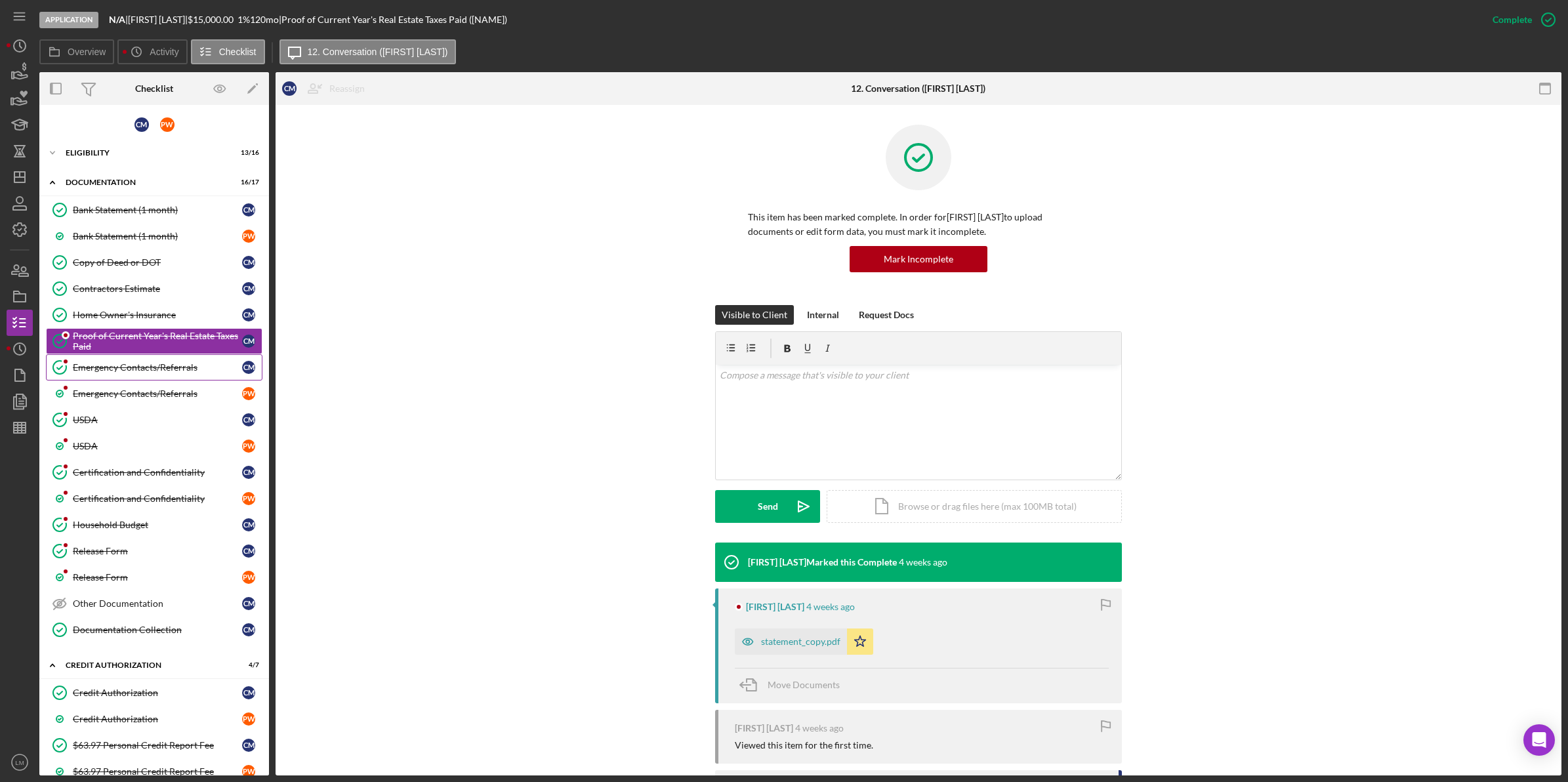 click on "Emergency Contacts/Referrals" at bounding box center (157, 367) 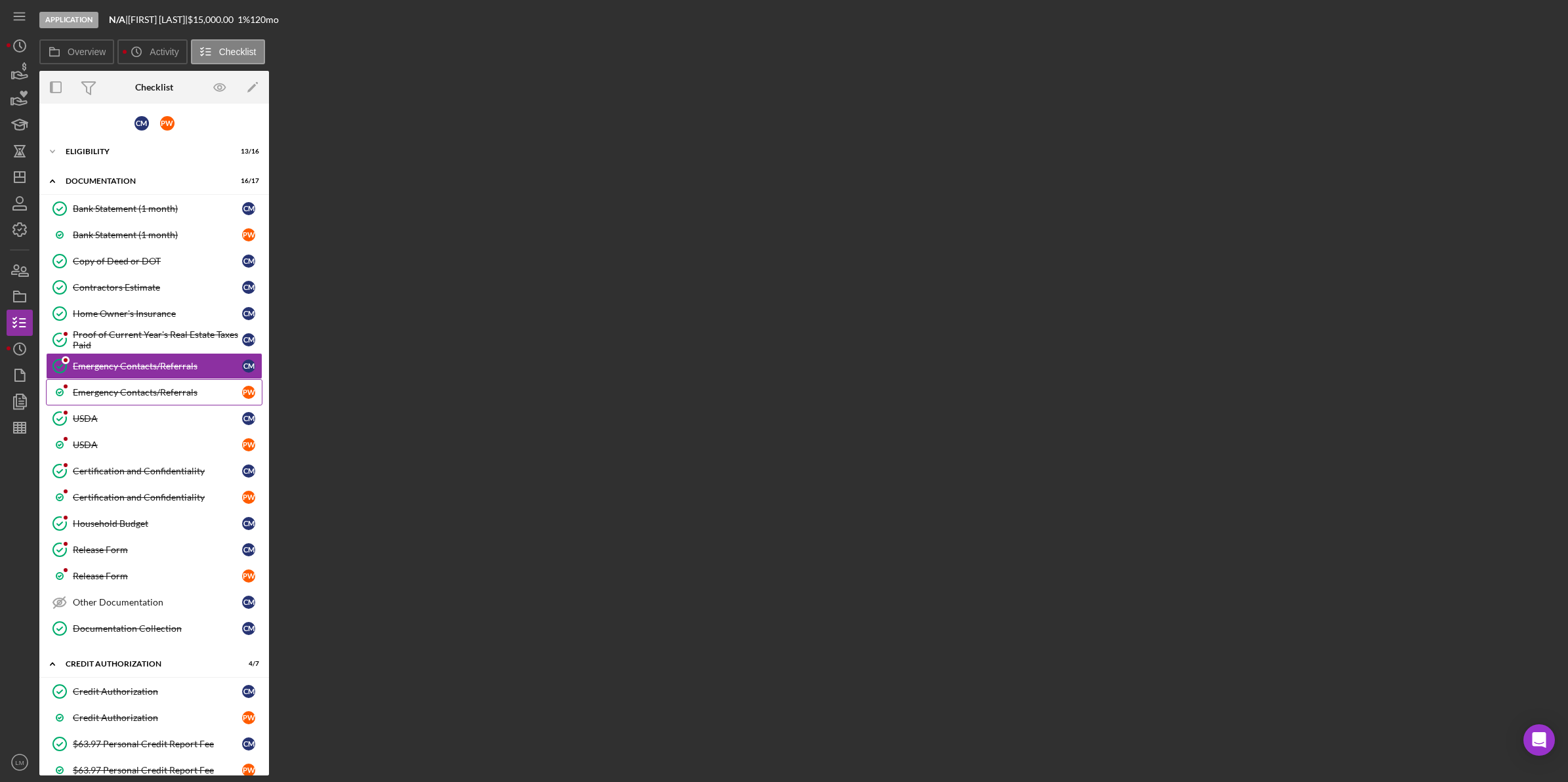 click on "Emergency Contacts/Referrals" at bounding box center (157, 392) 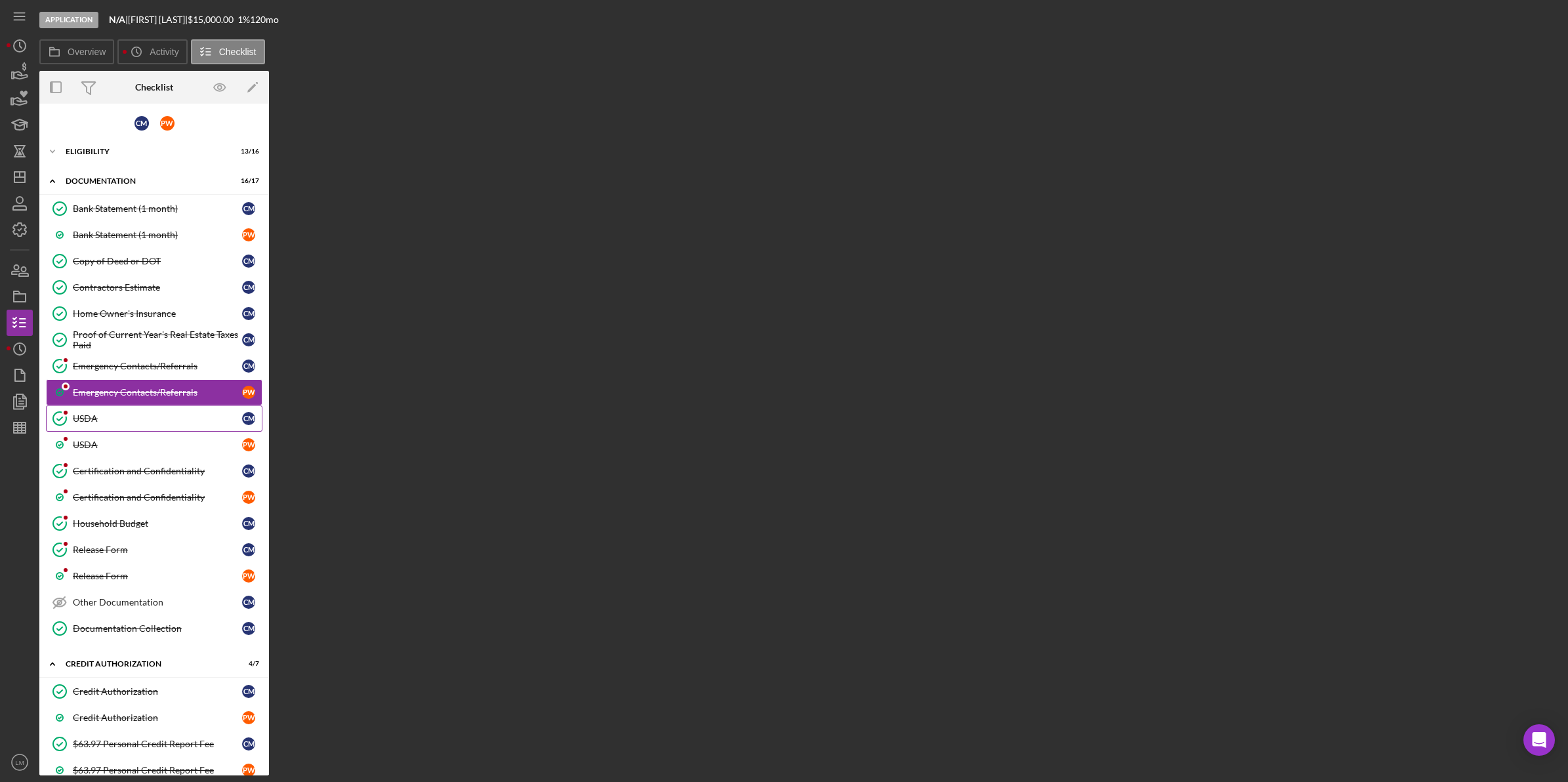 click on "USDA" at bounding box center (157, 419) 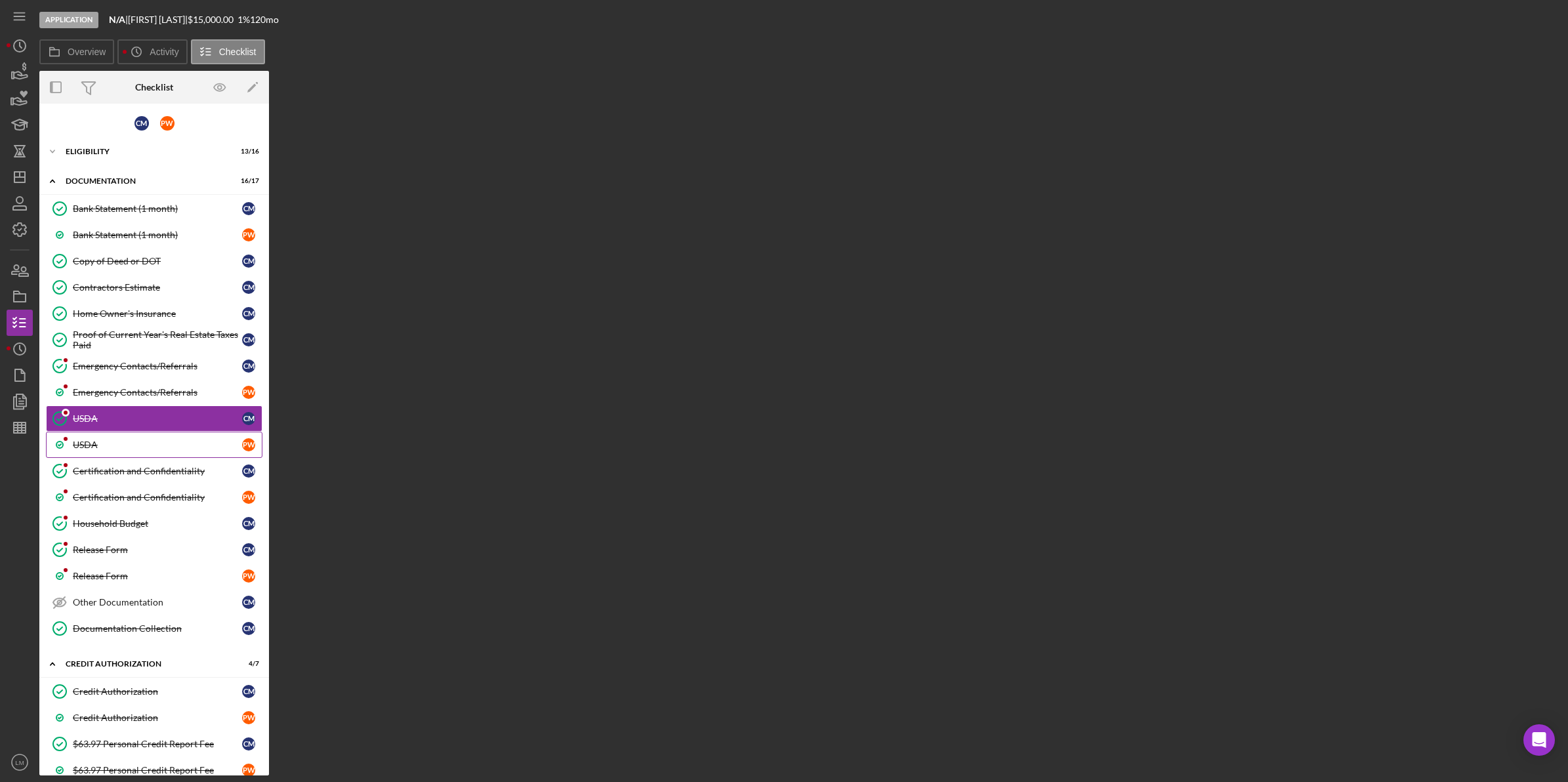 click on "USDA" at bounding box center [157, 445] 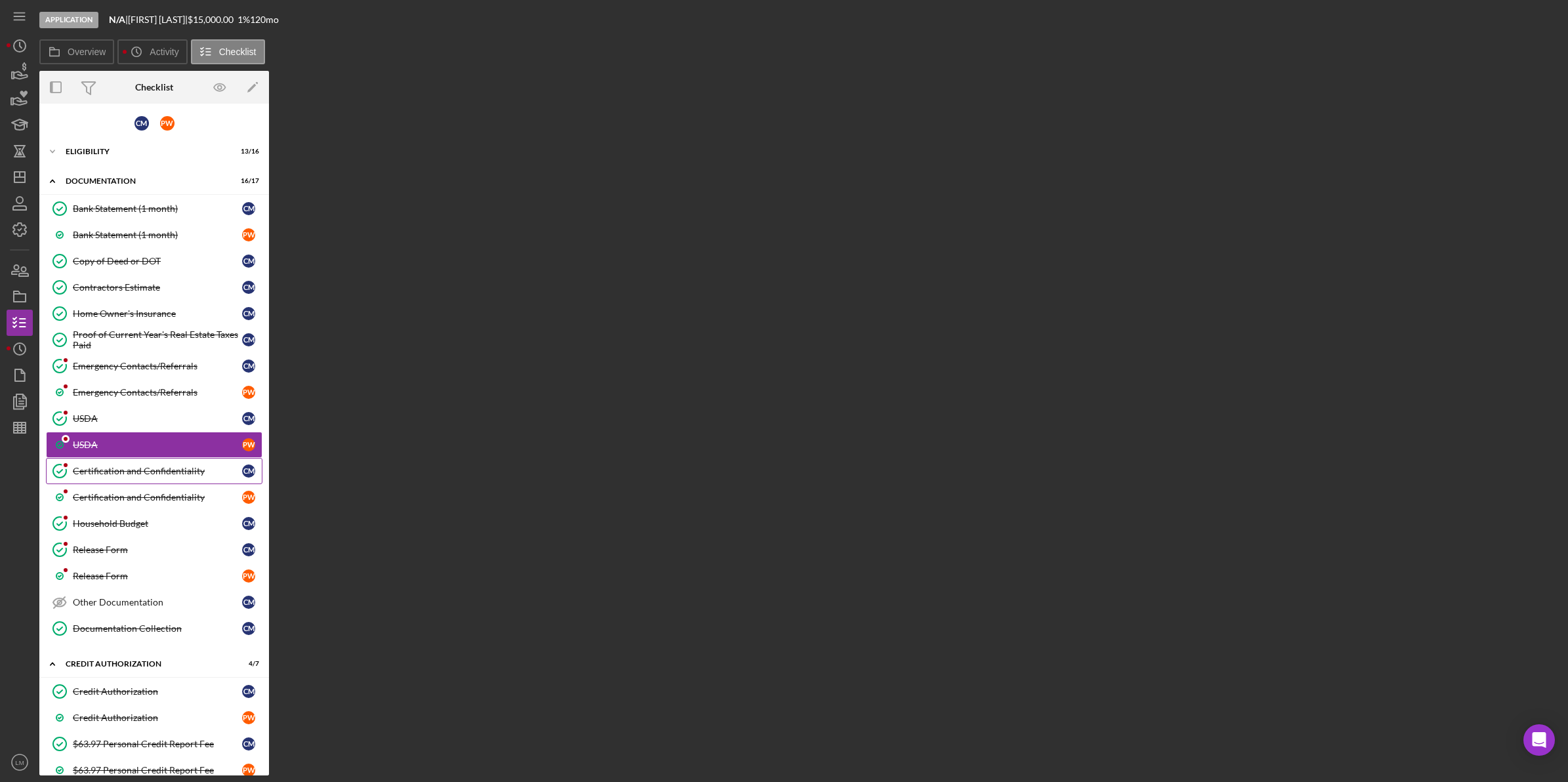 click on "Certification and Confidentiality" at bounding box center [157, 471] 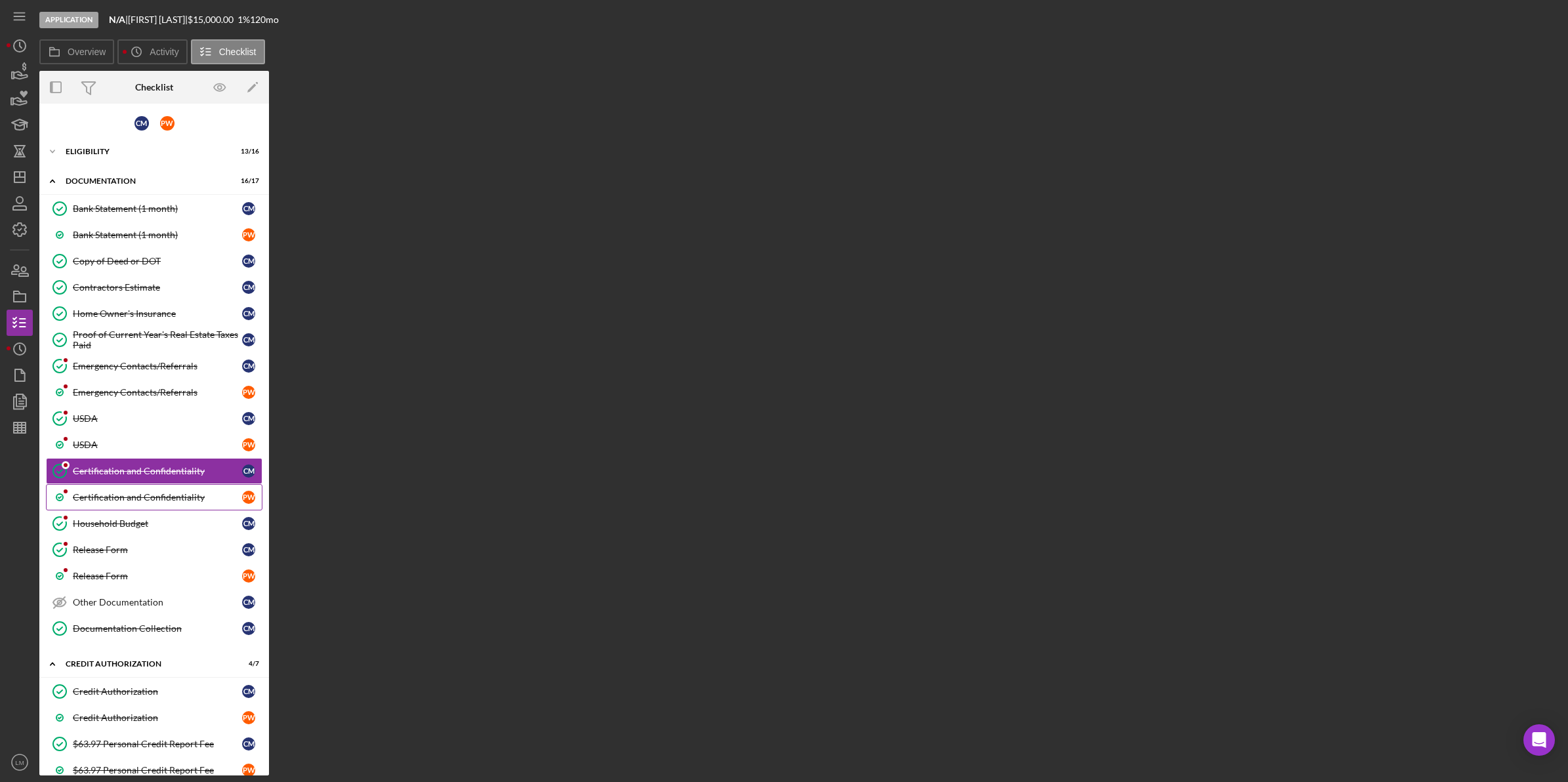 click on "Certification and Confidentiality" at bounding box center [157, 497] 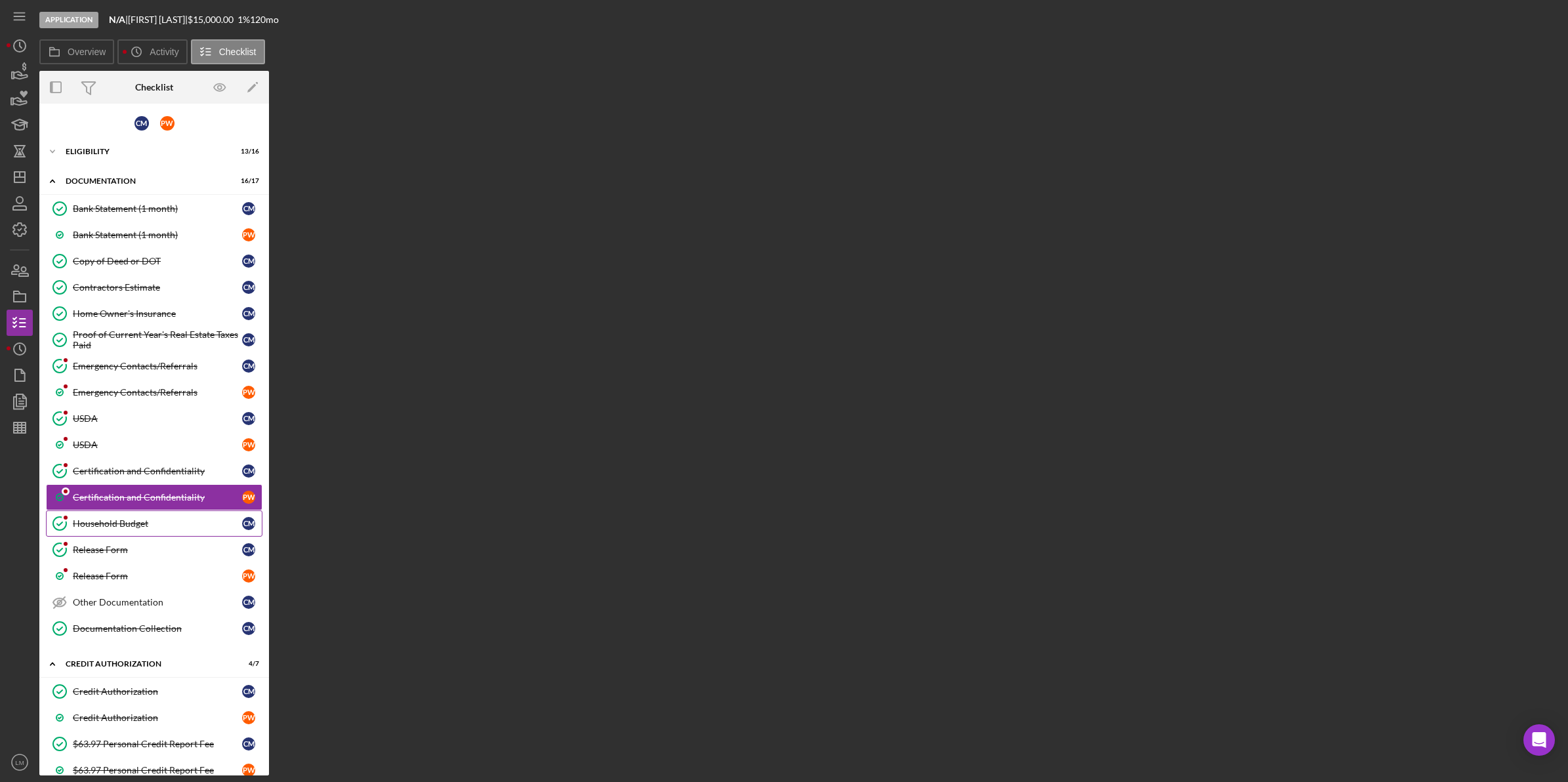click on "Household Budget" at bounding box center (157, 524) 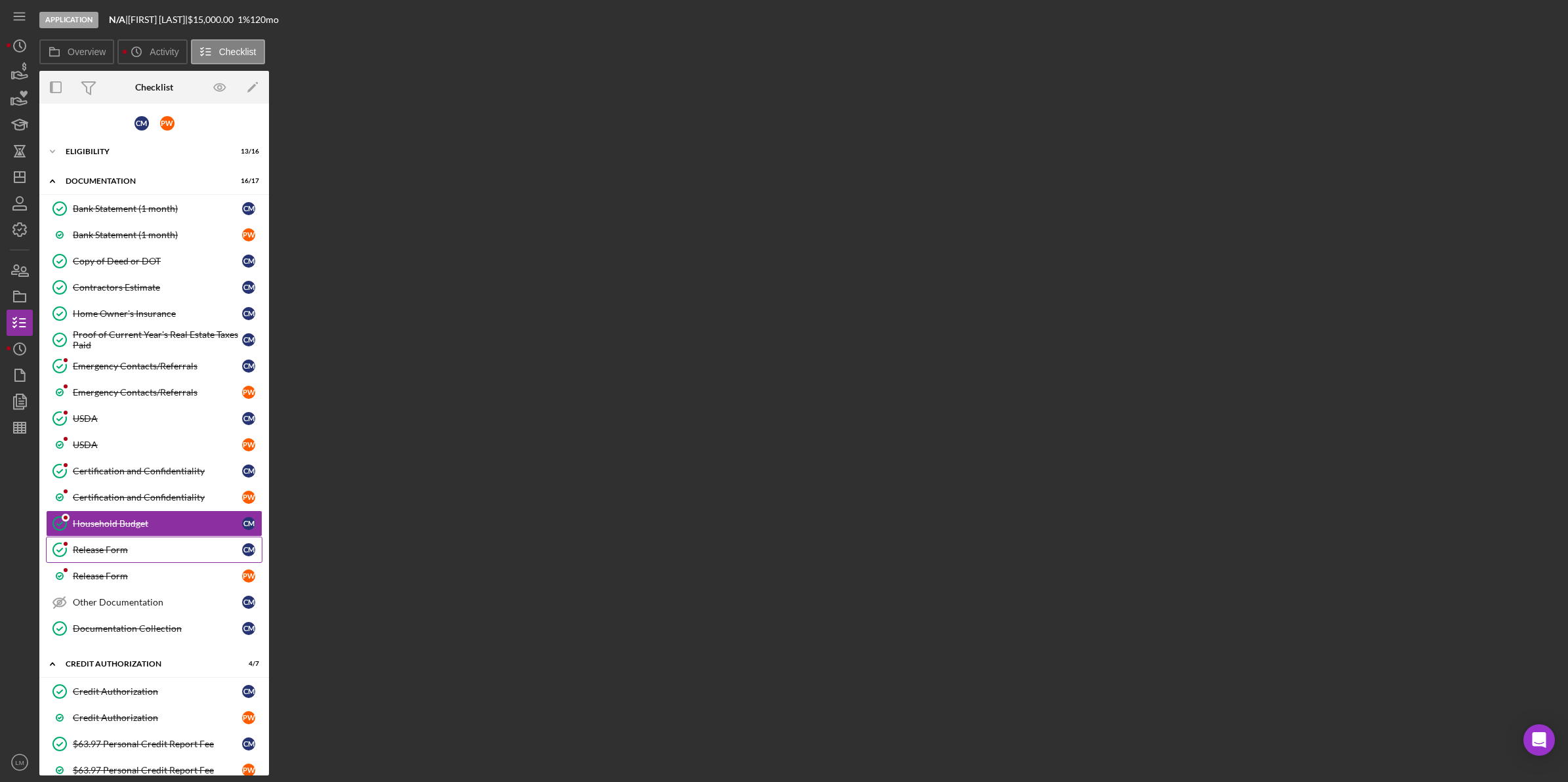 click on "Release Form" at bounding box center [157, 550] 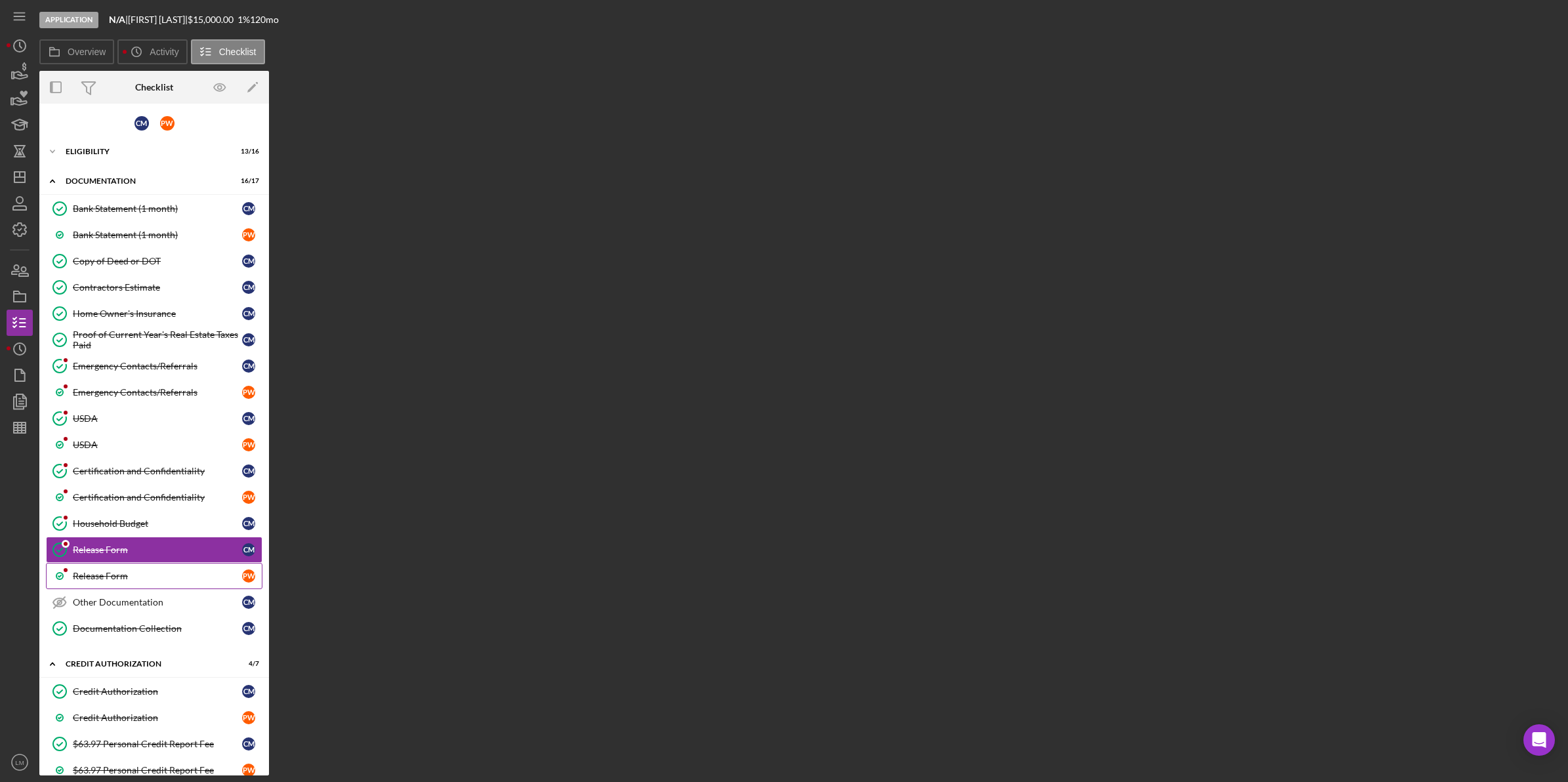 click on "Release Form" at bounding box center [157, 576] 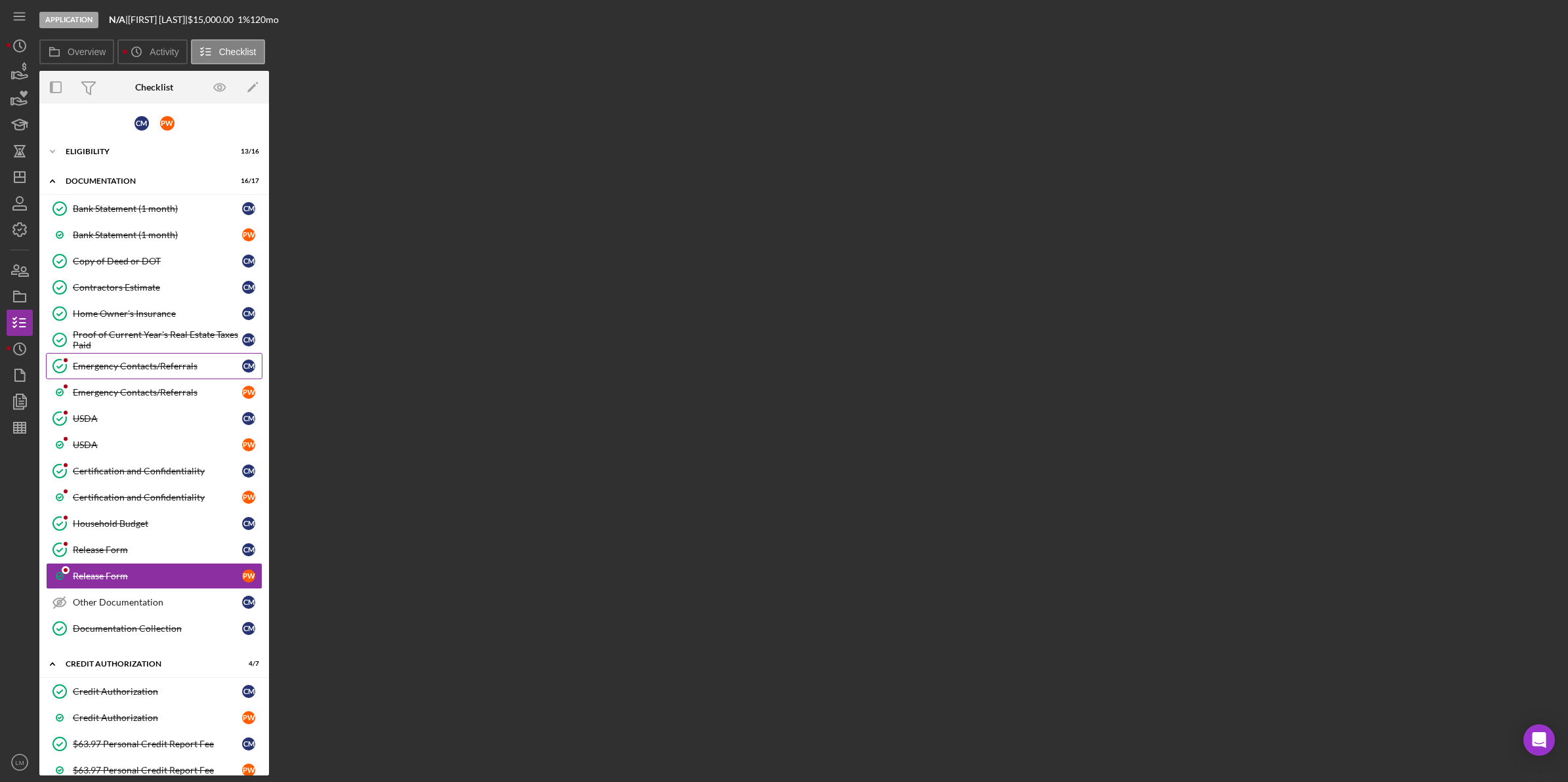 click on "Emergency Contacts/Referrals Emergency Contacts/Referrals C M" at bounding box center [154, 366] 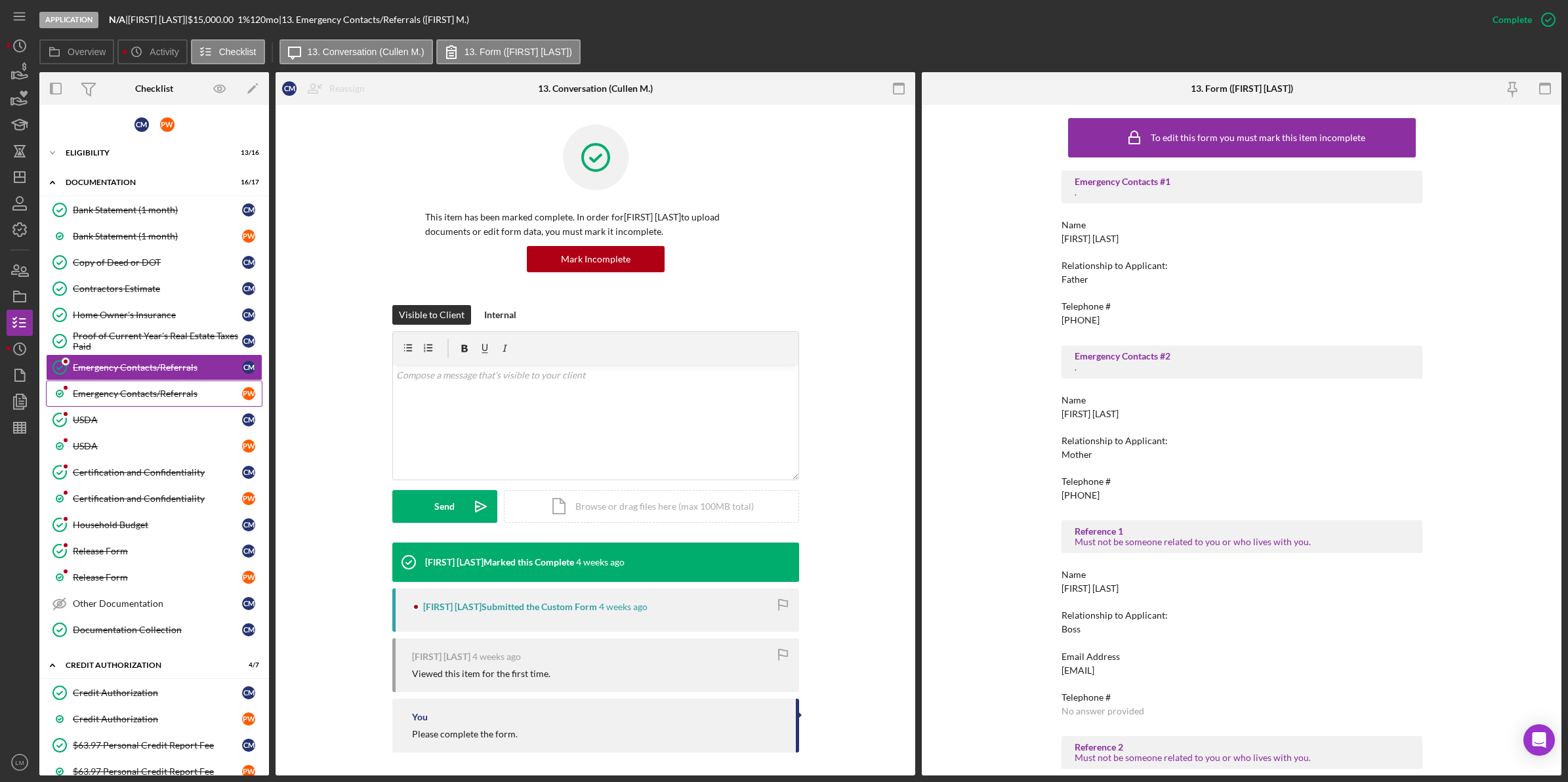click on "Emergency Contacts/Referrals" at bounding box center (157, 394) 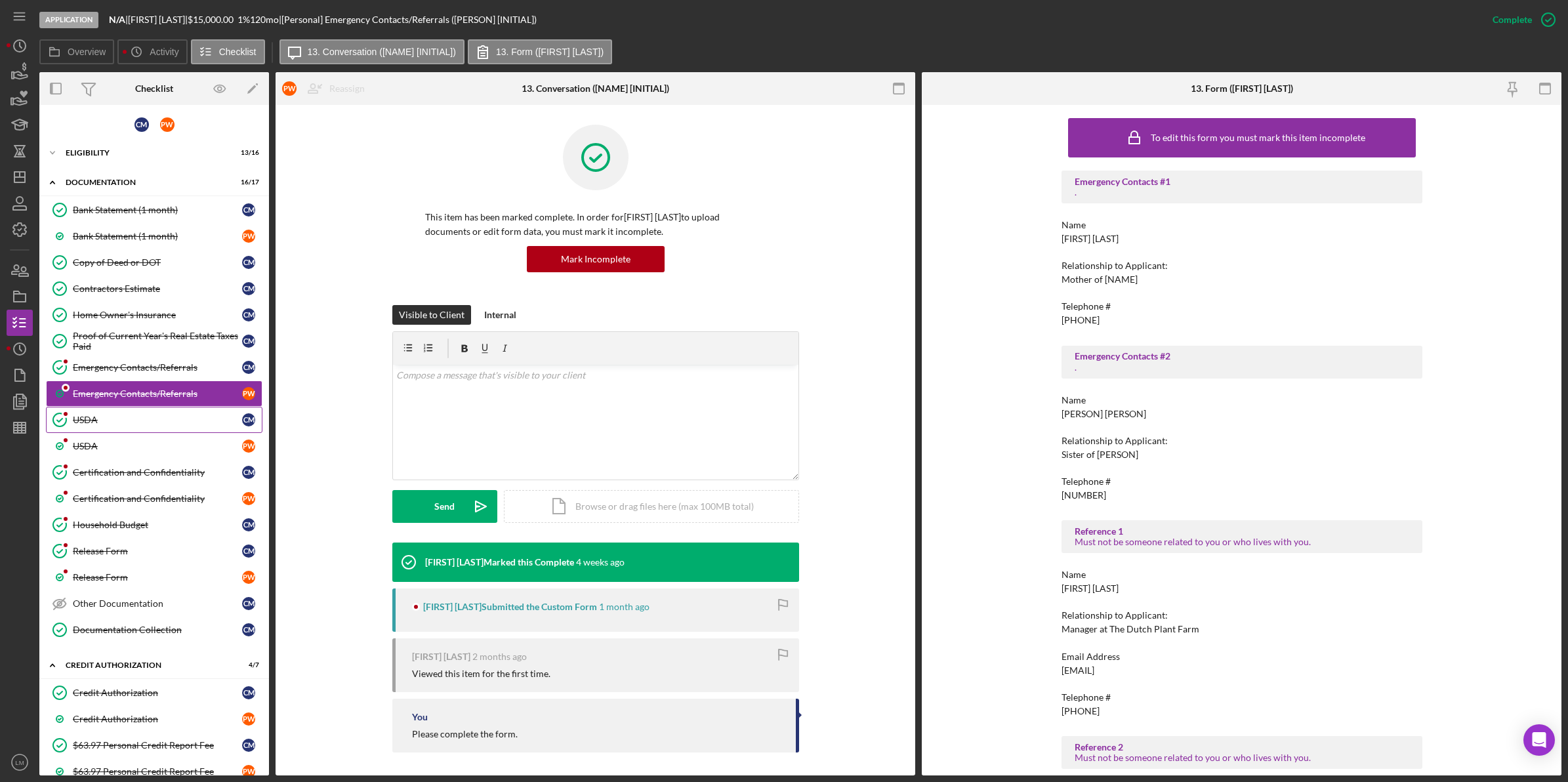 click on "USDA USDA C M" at bounding box center (154, 420) 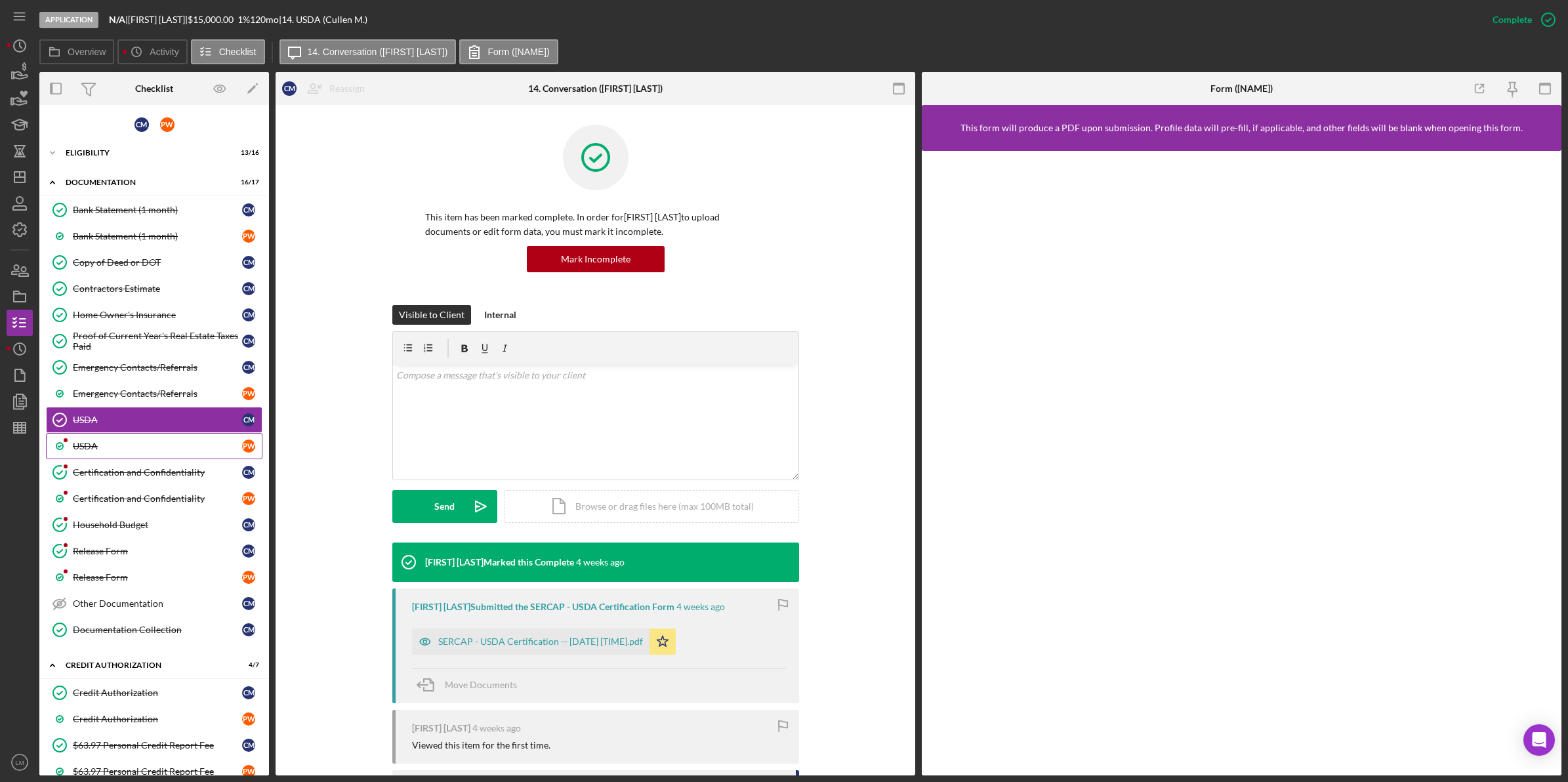 click on "USDA" at bounding box center [157, 446] 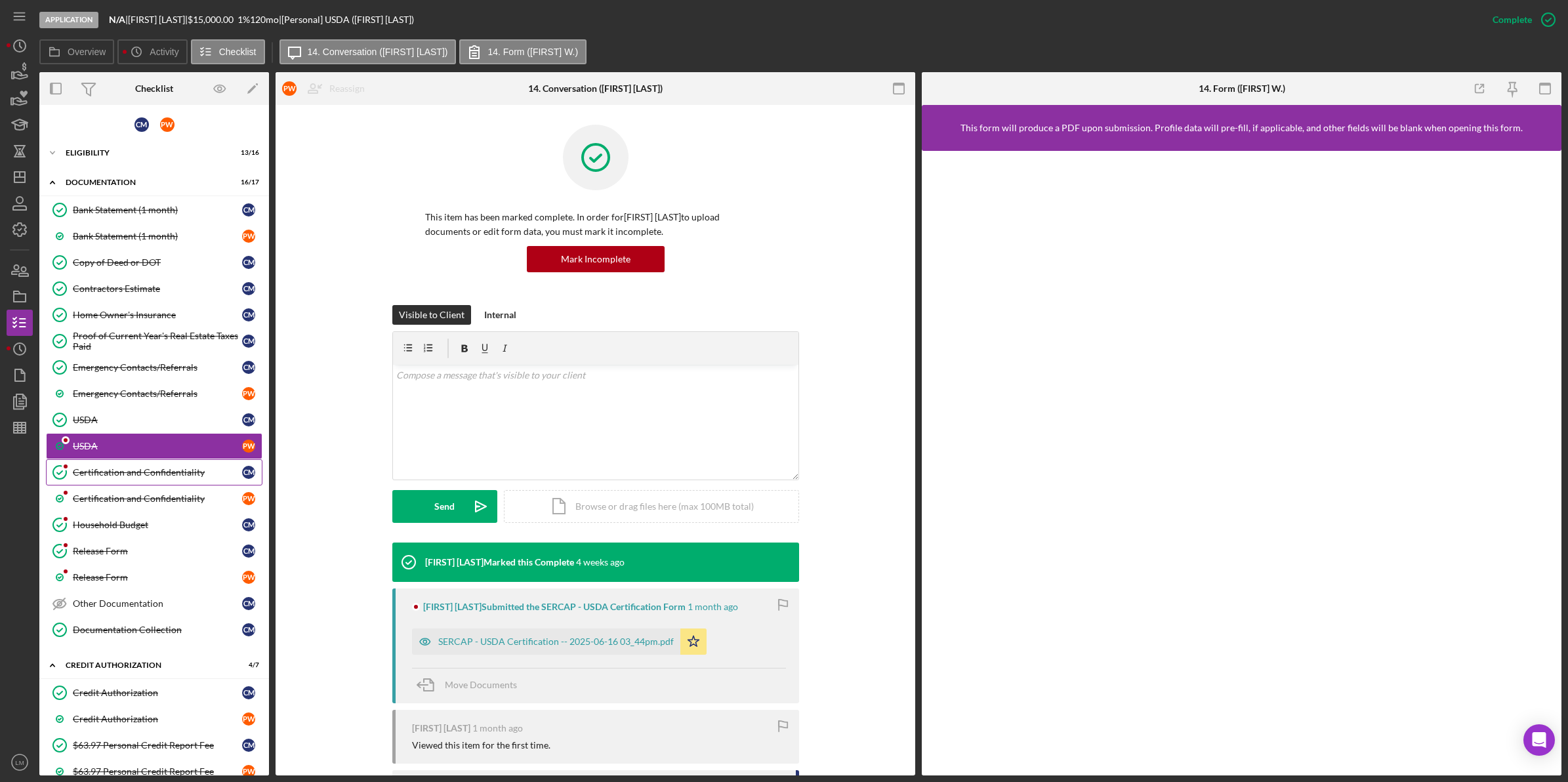 click on "Certification and Confidentiality" at bounding box center [157, 472] 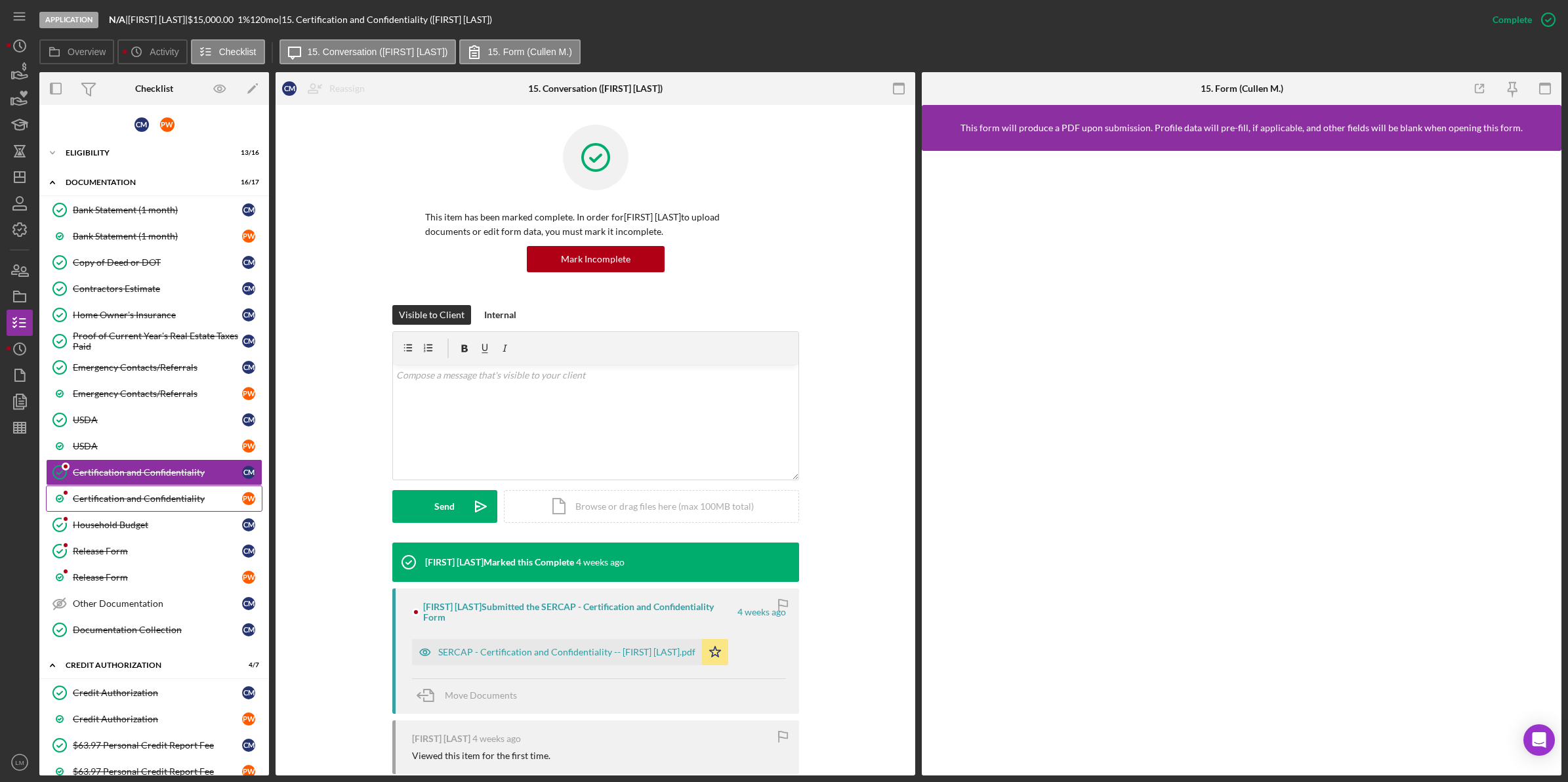 click on "Certification and Confidentiality" at bounding box center (157, 499) 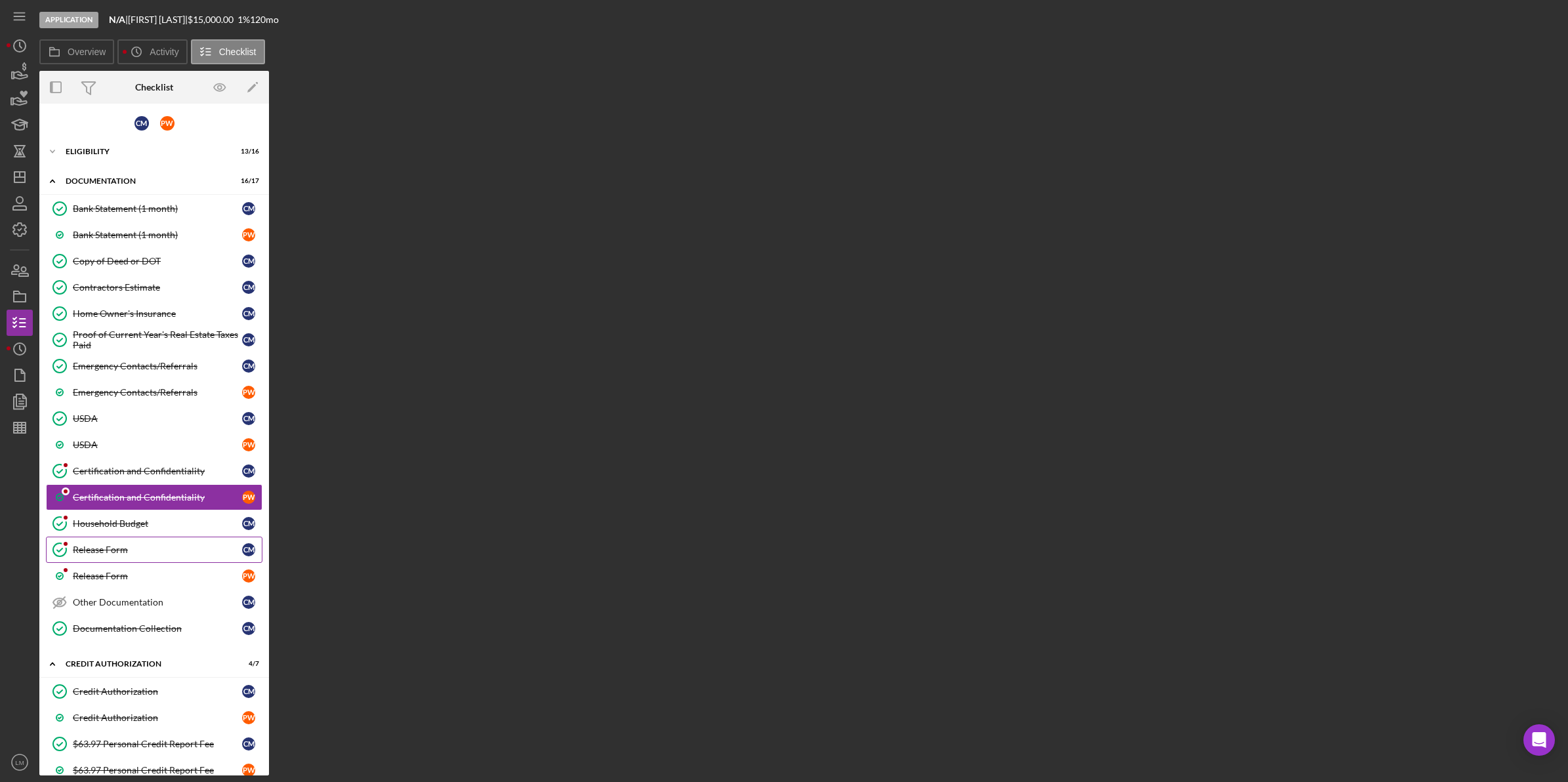 click on "Release Form Release Form C [NAME]" at bounding box center [154, 550] 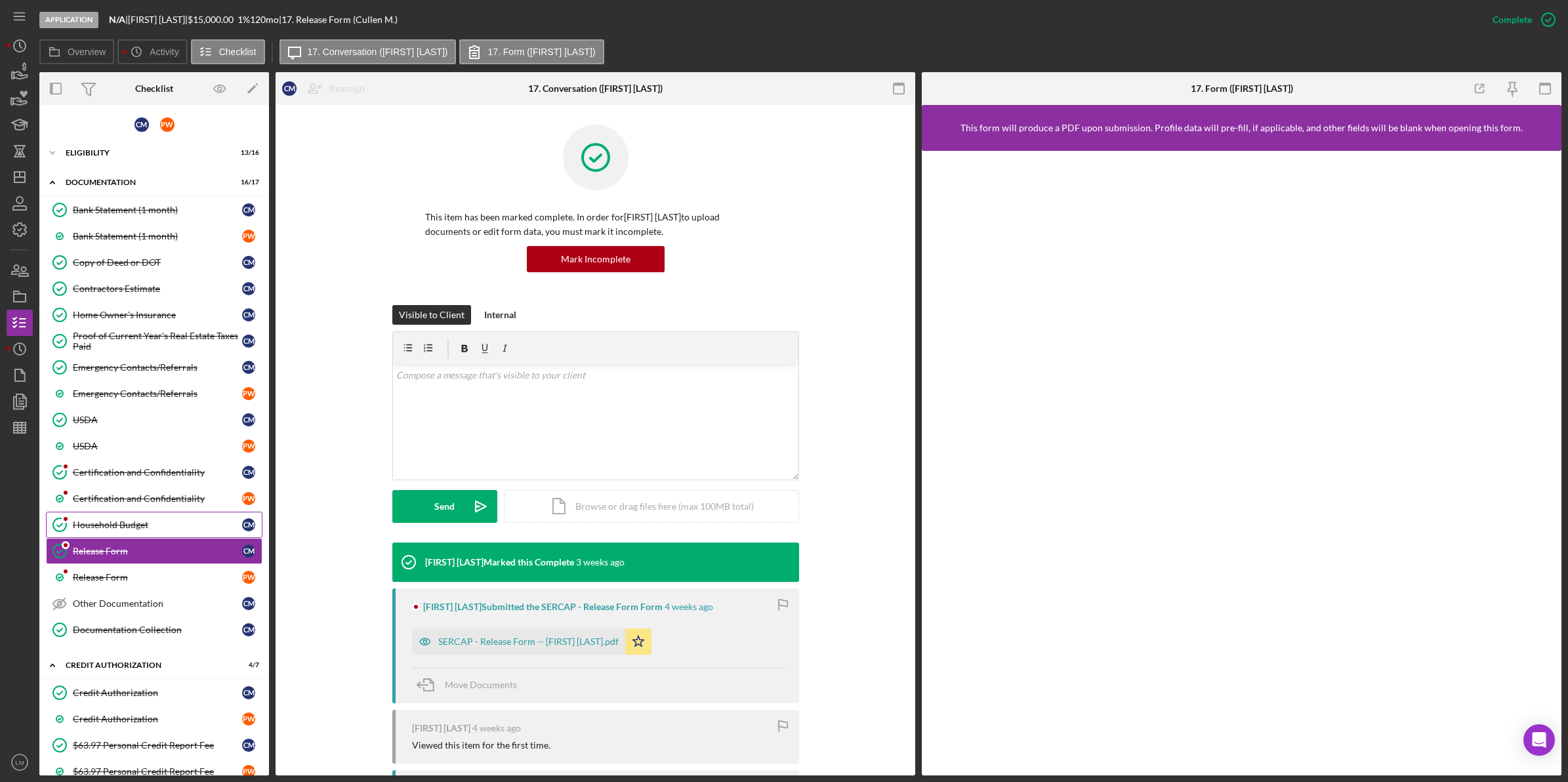 click on "Household Budget" at bounding box center [157, 525] 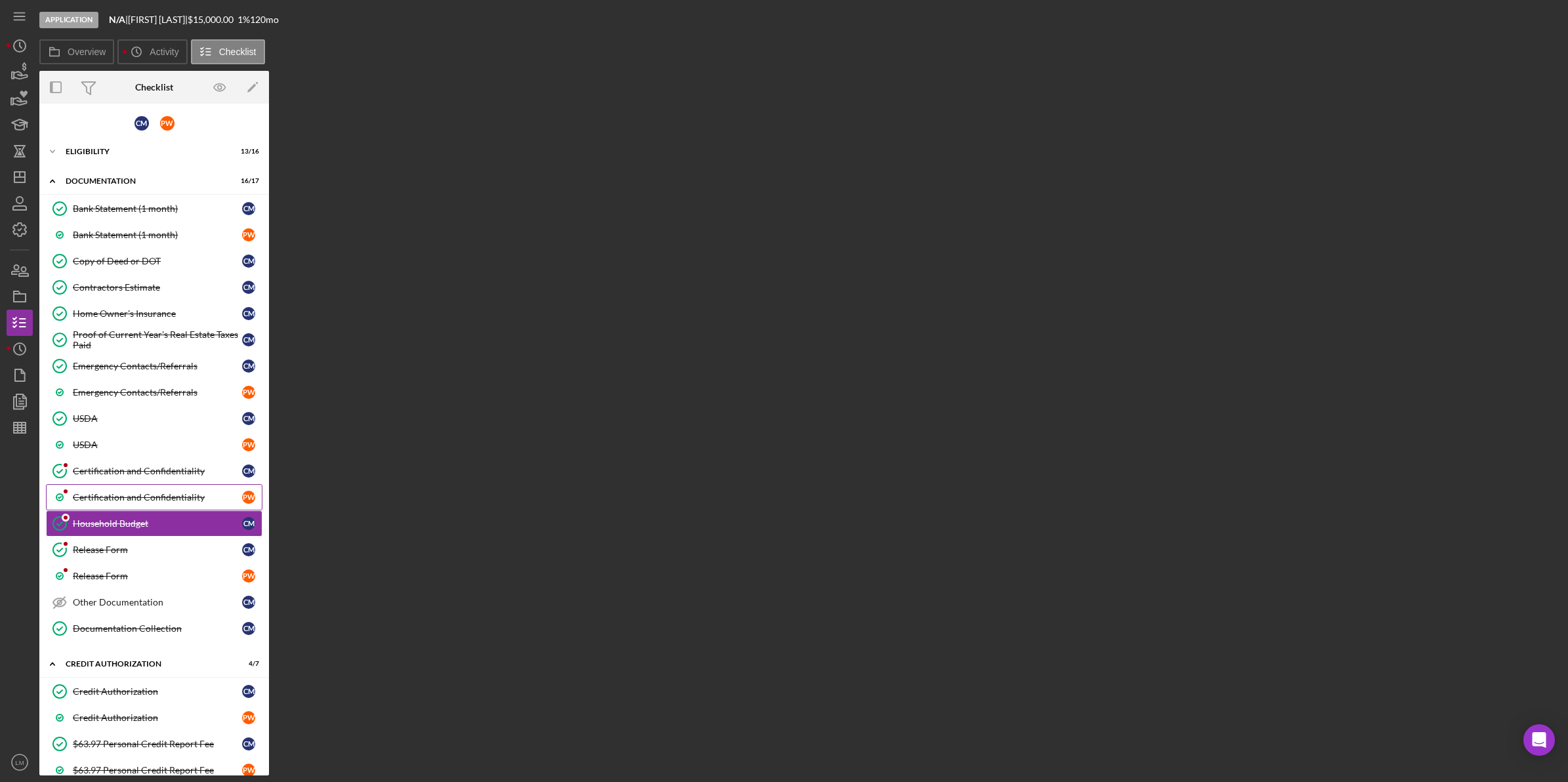 click on "Certification and Confidentiality" at bounding box center (157, 497) 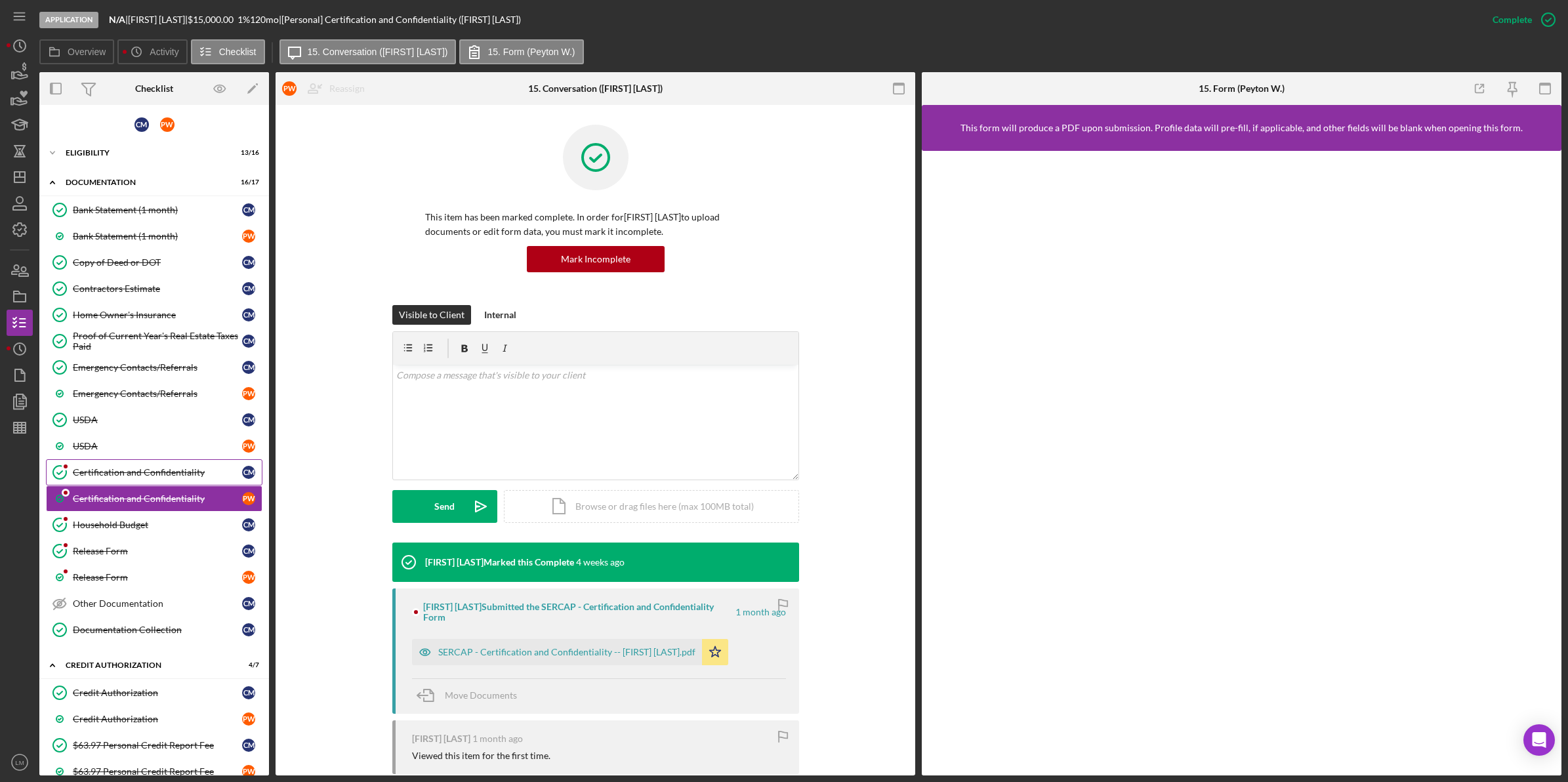 click on "Certification and Confidentiality Certification and Confidentiality C M" at bounding box center (154, 472) 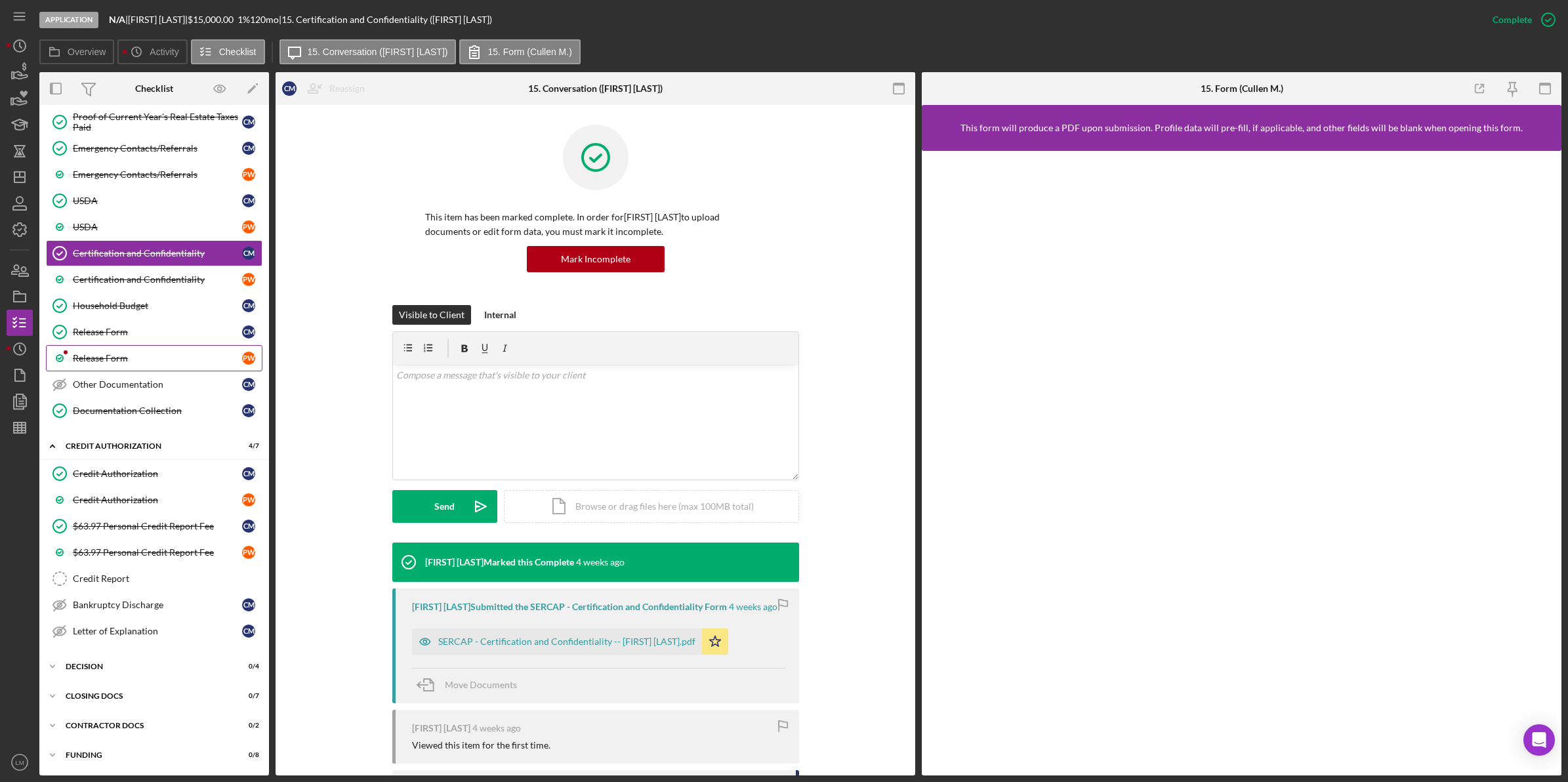 click on "Release Form" at bounding box center (157, 358) 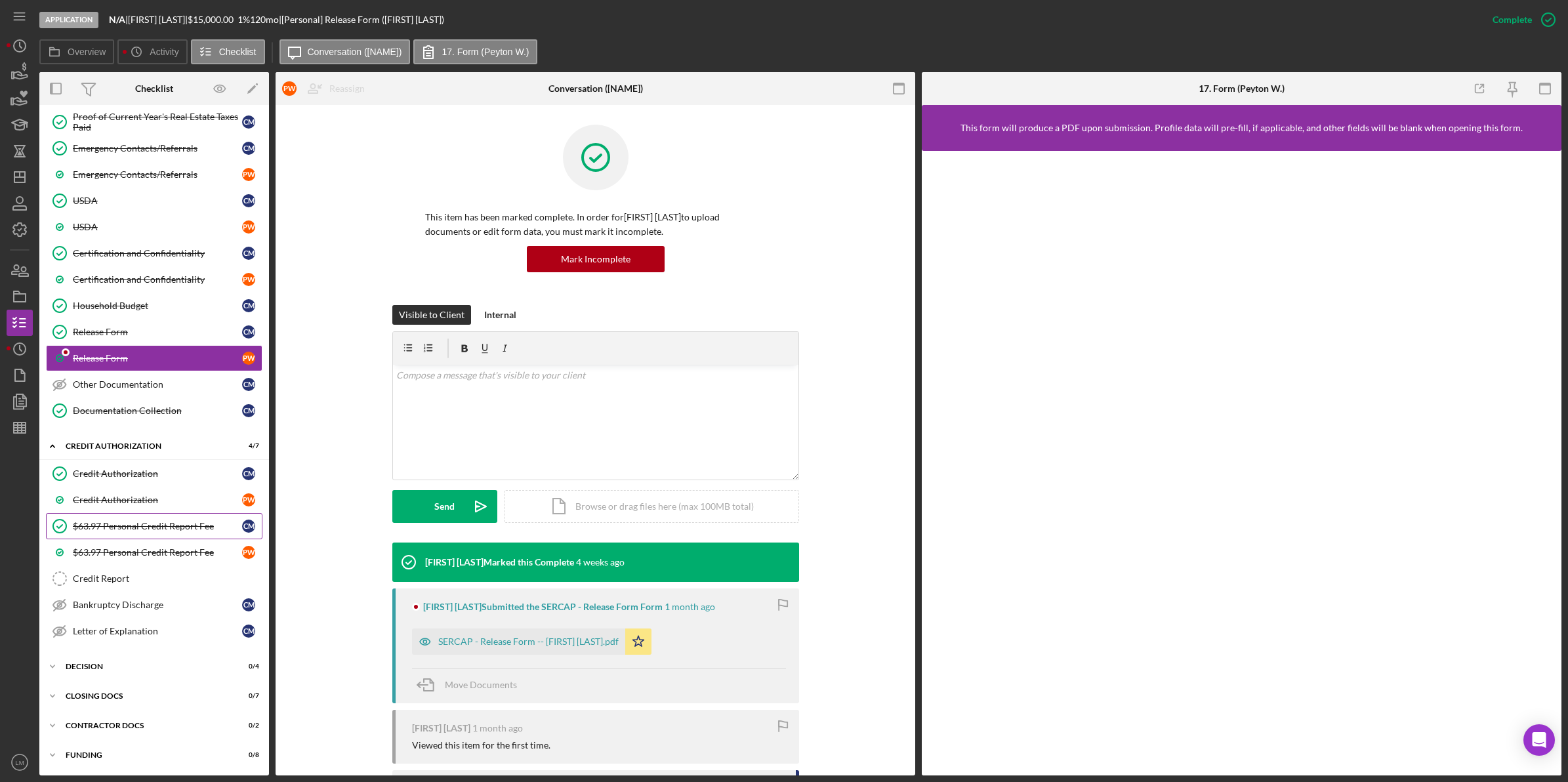 scroll, scrollTop: 226, scrollLeft: 0, axis: vertical 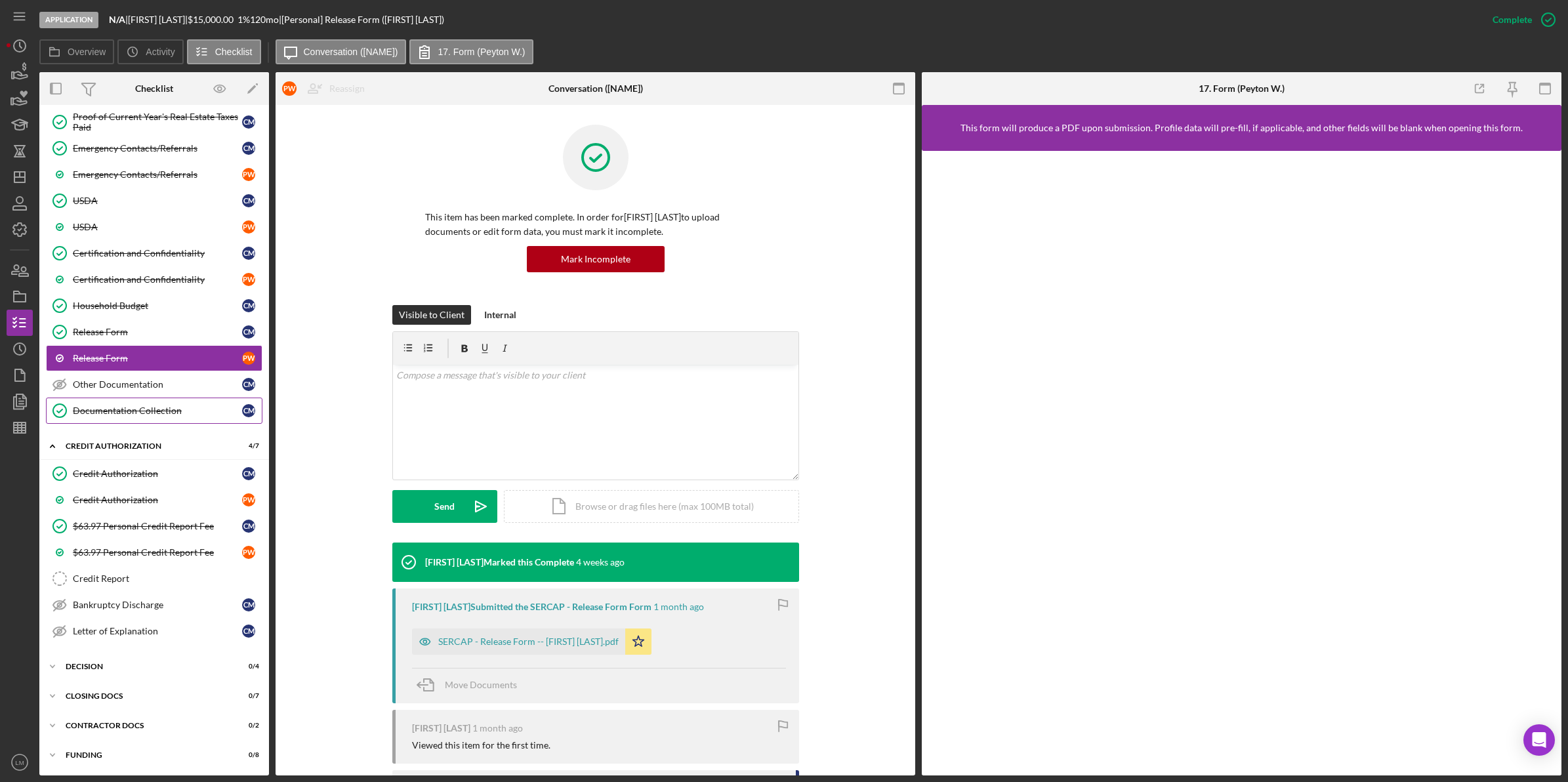 click on "Documentation Collection" at bounding box center (157, 411) 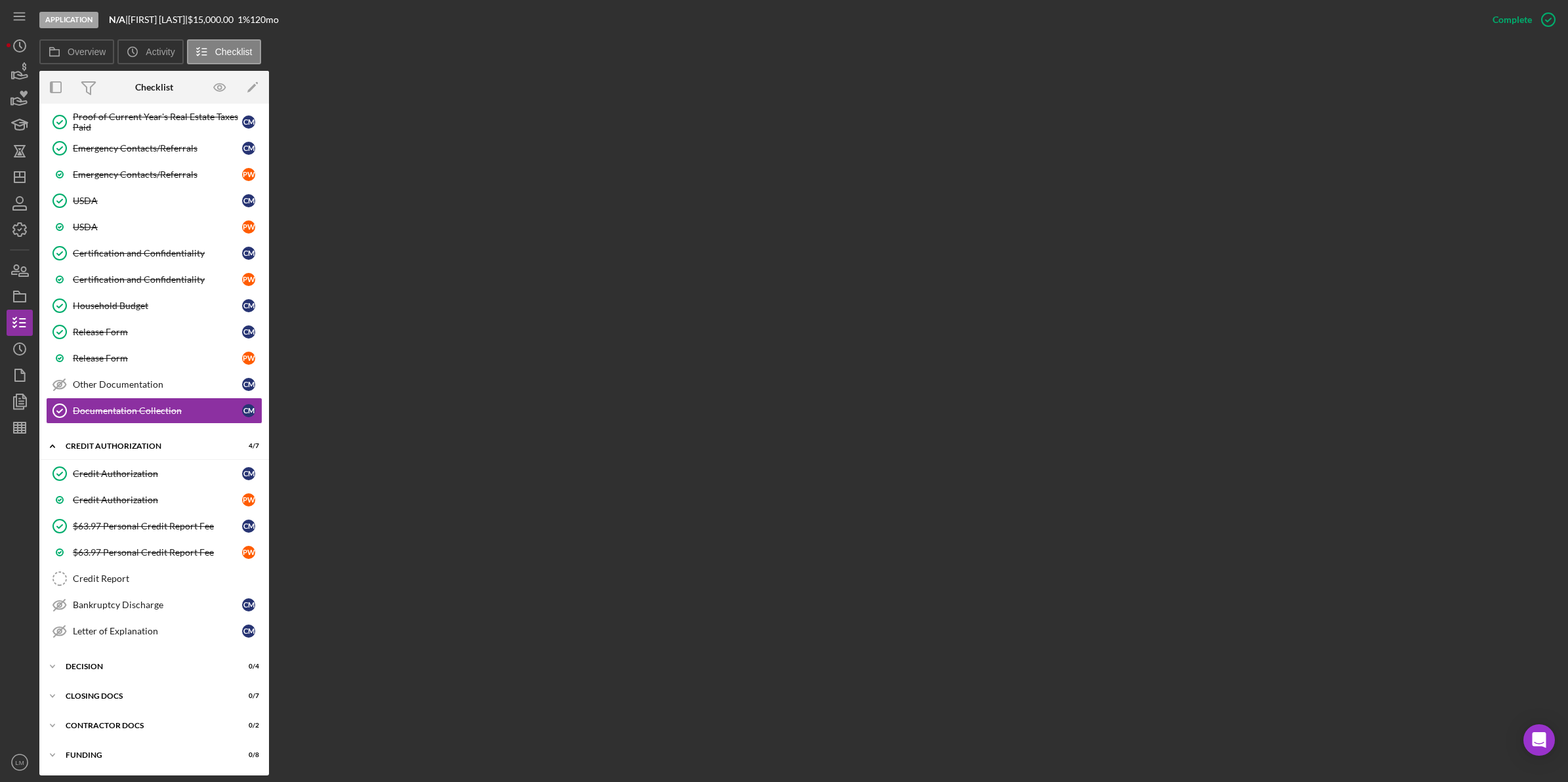 scroll, scrollTop: 226, scrollLeft: 0, axis: vertical 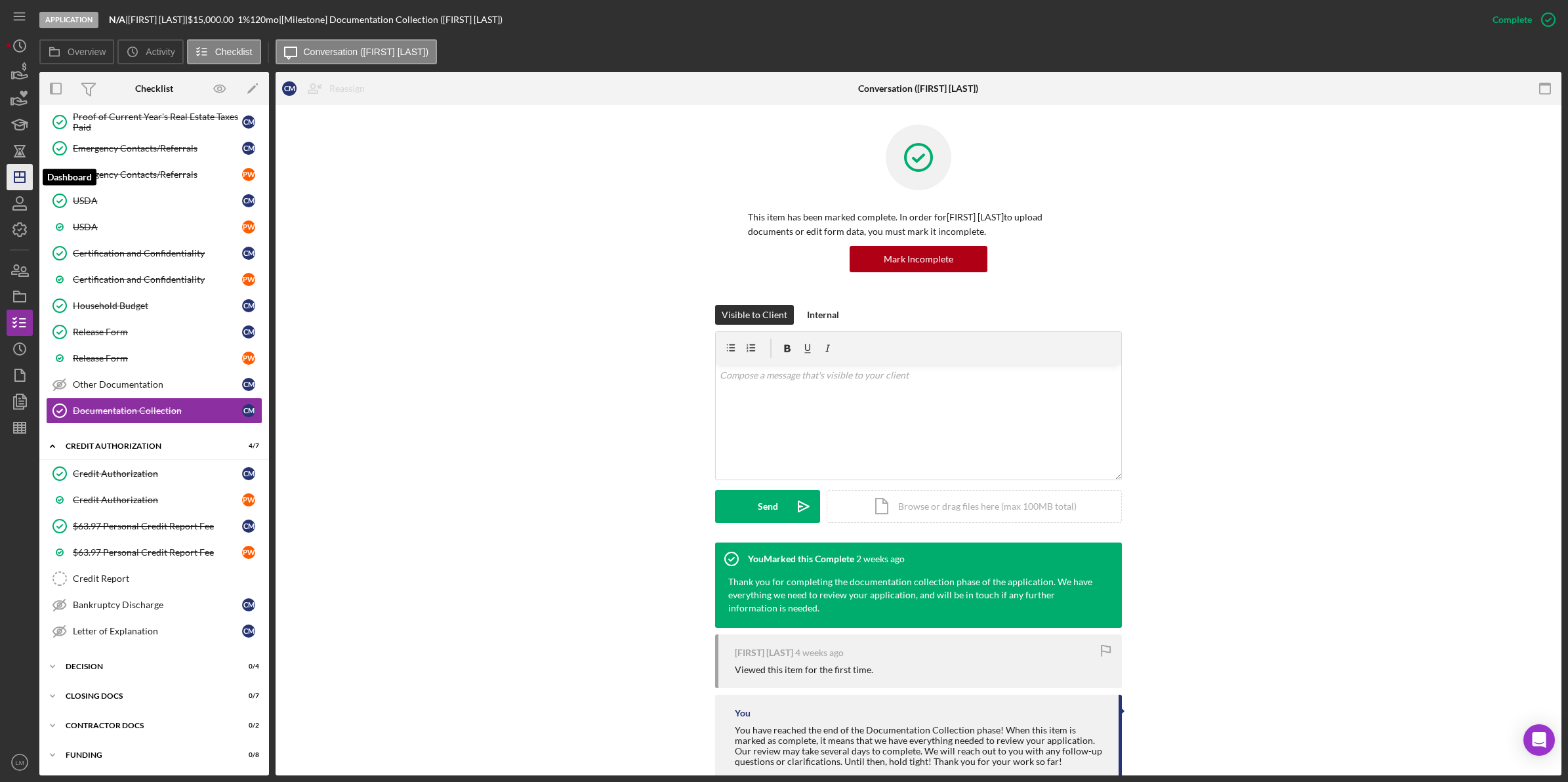 click 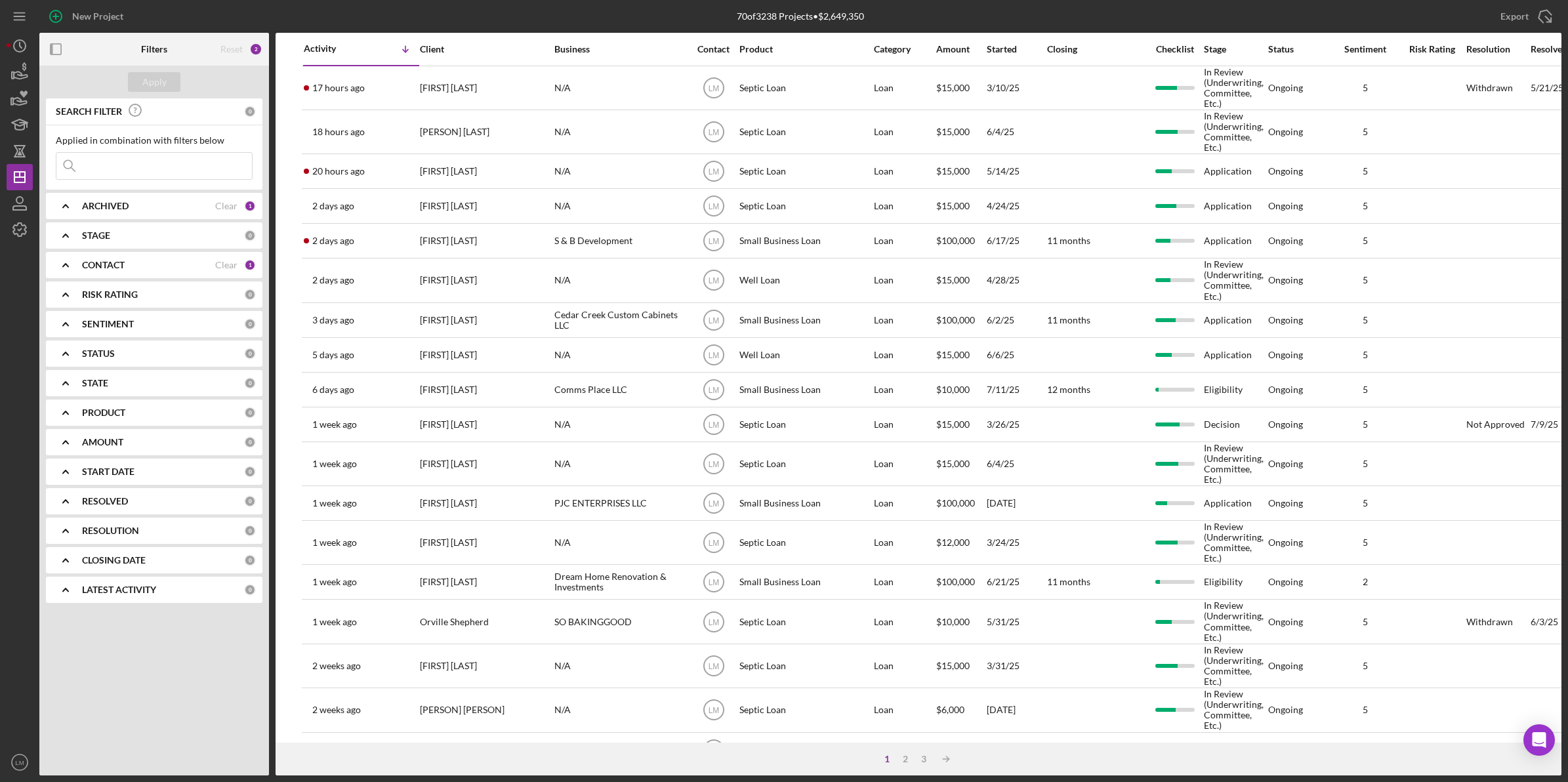 click on "[FIRST] [LAST]" at bounding box center [485, 88] 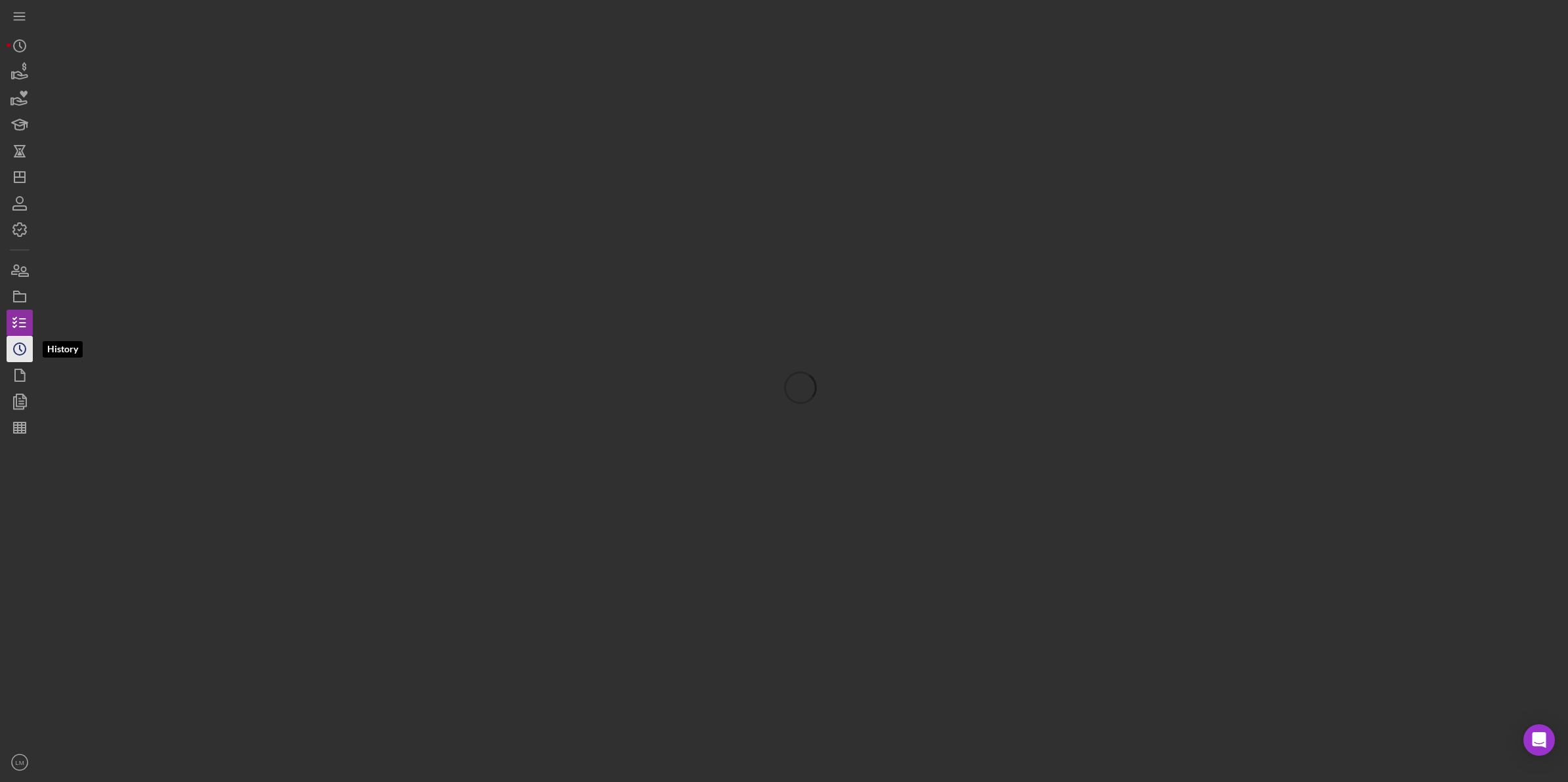 click on "Icon/History" 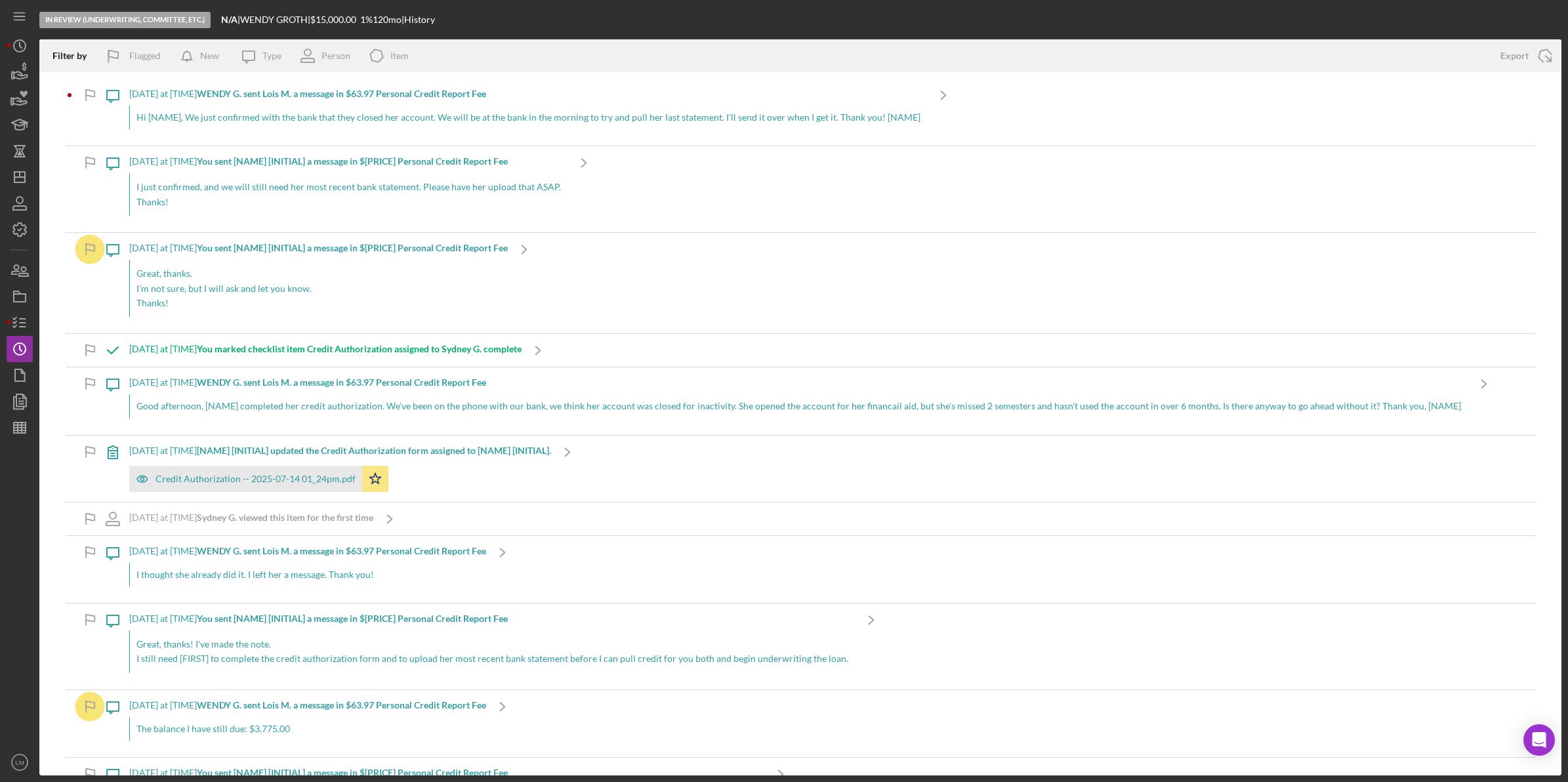 click on "Hi [NAME],
We just confirmed with the bank that they closed her account. We will be at the bank in the morning to try and pull her last statement. I'll send it over when I get it.
Thank you!
[NAME]" at bounding box center [528, 117] 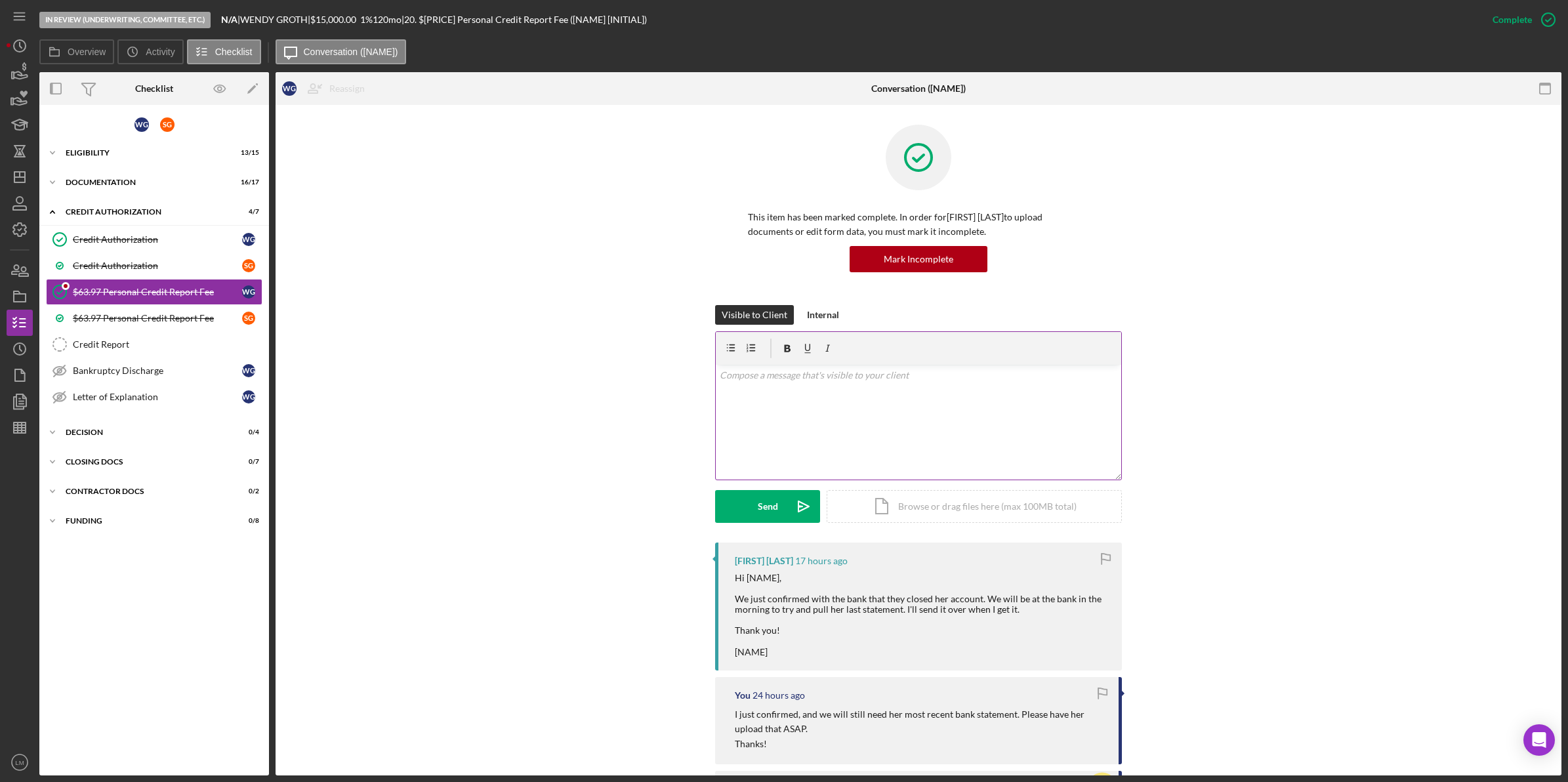 click on "v Color teal Color pink Remove color Add row above Add row below Add column before Add column after Merge cells Split cells Remove column Remove row Remove table" at bounding box center (918, 422) 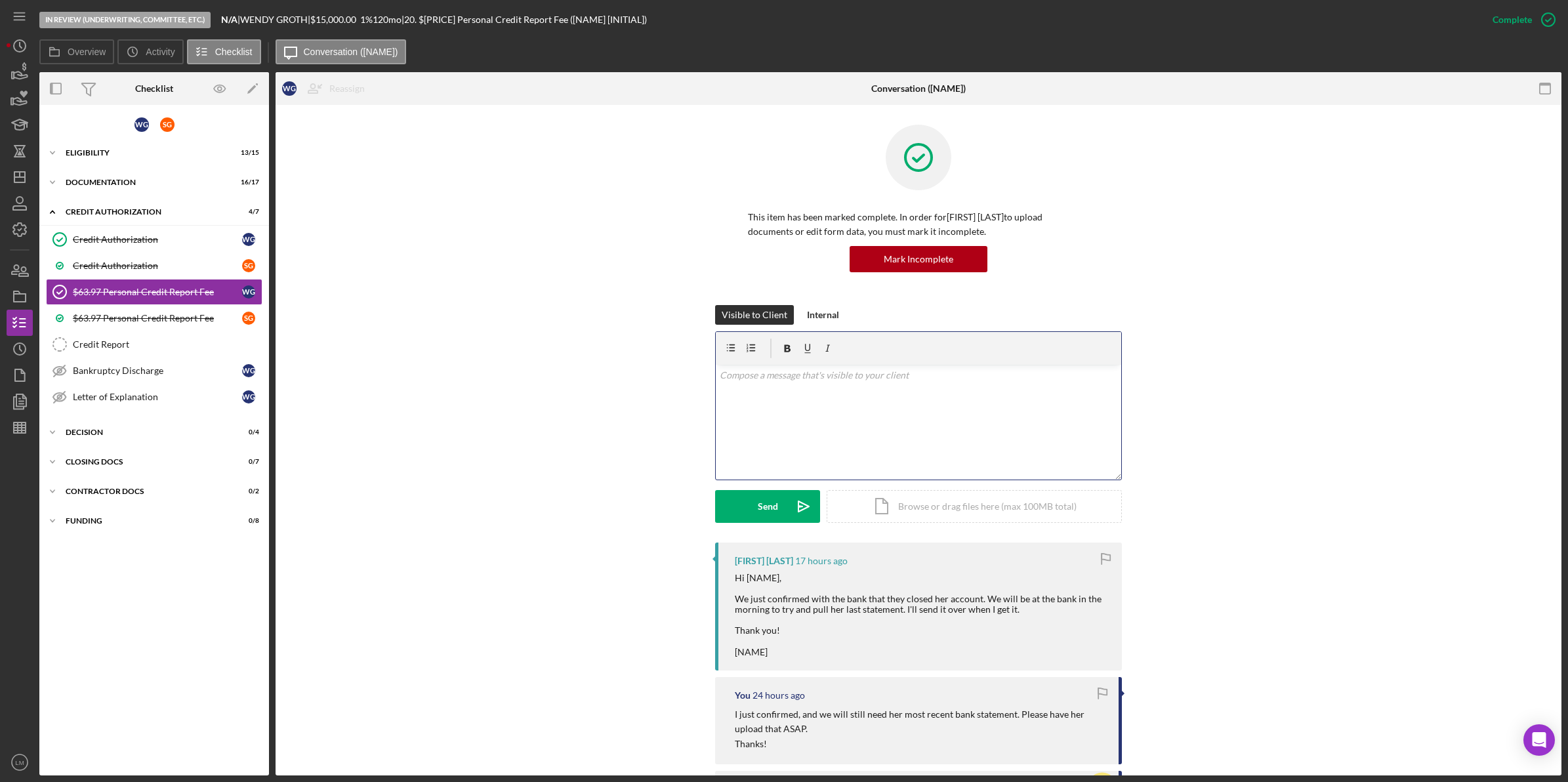 type 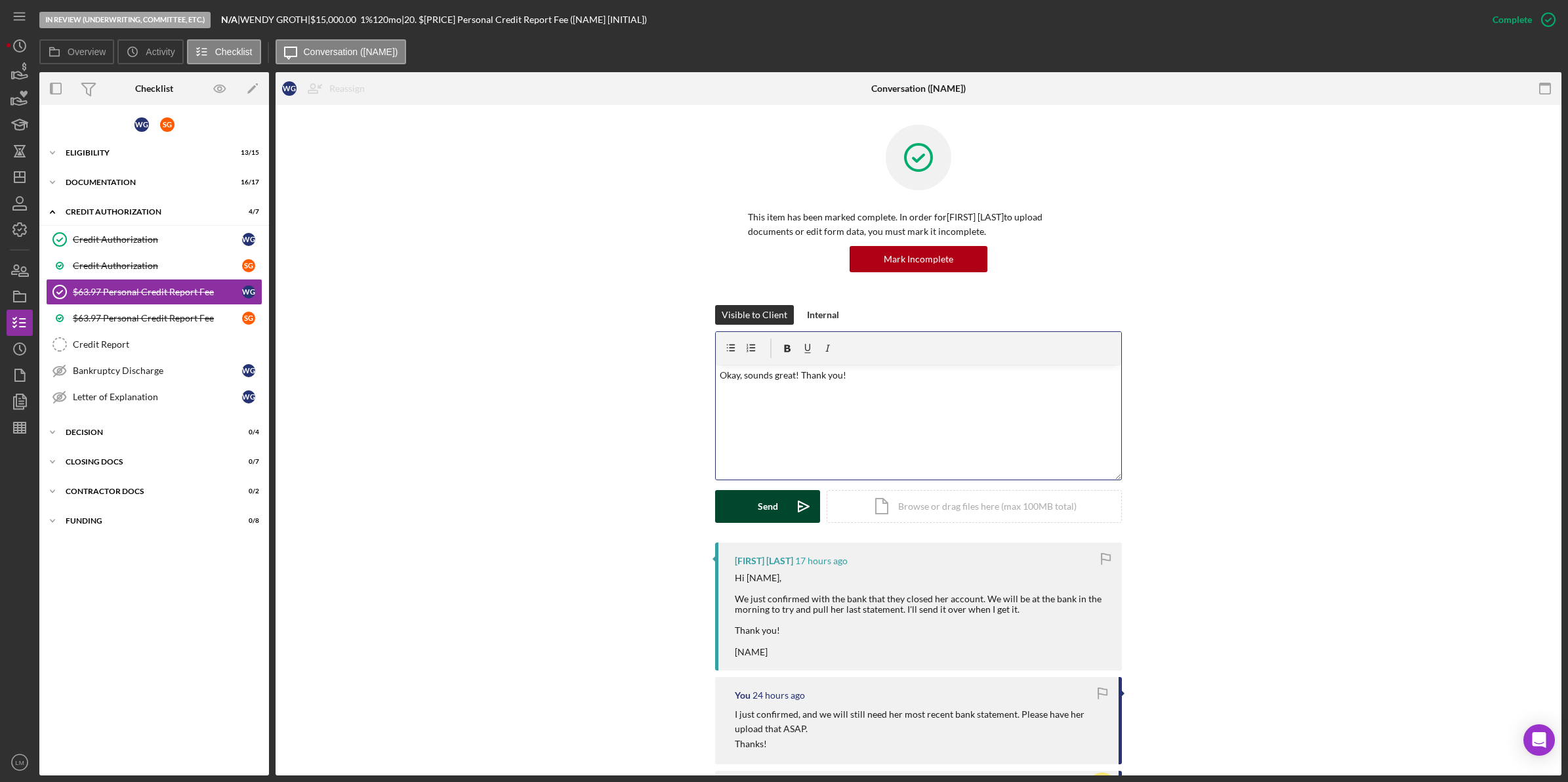 click on "Icon/icon-invite-send" 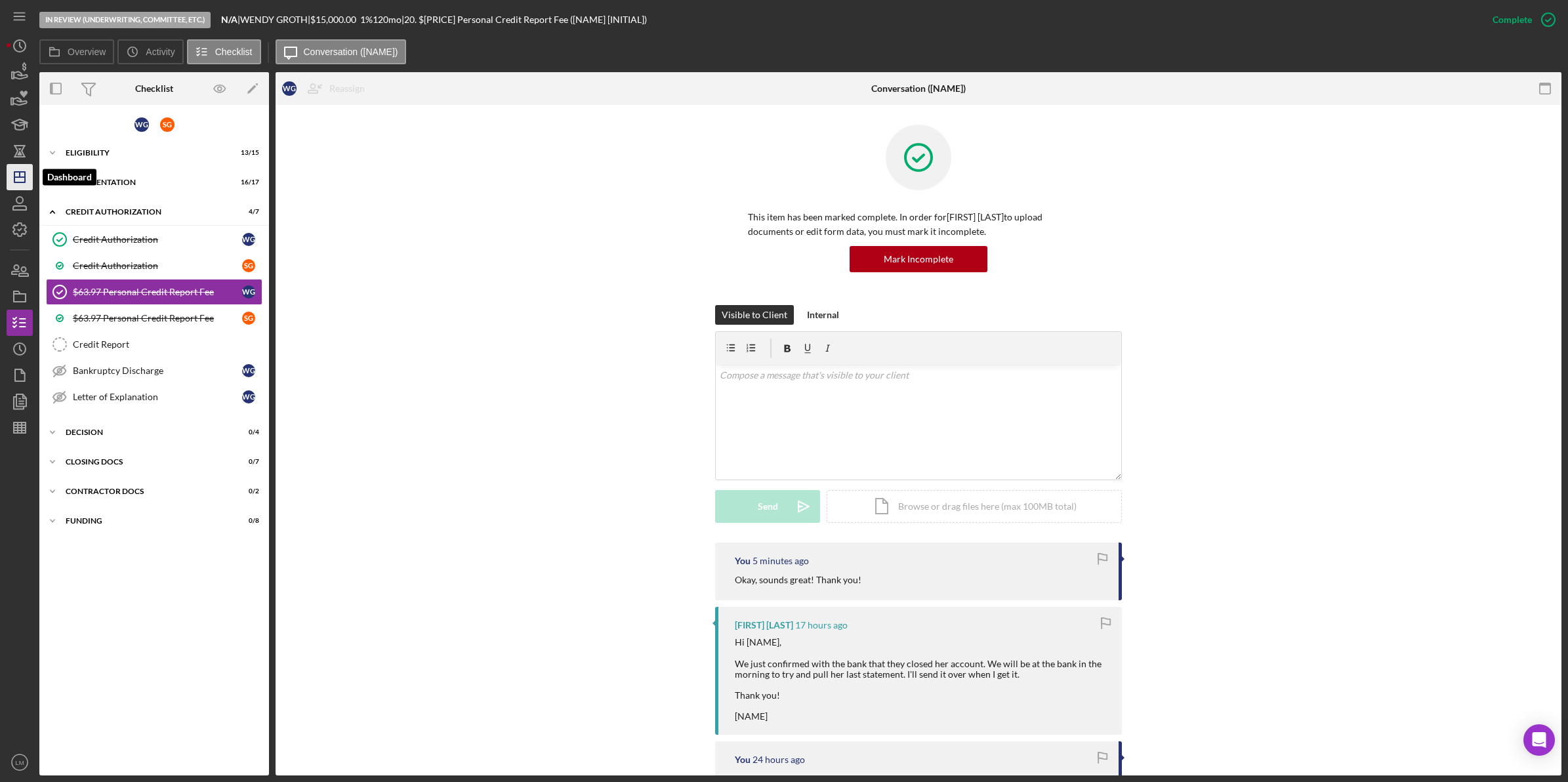 click 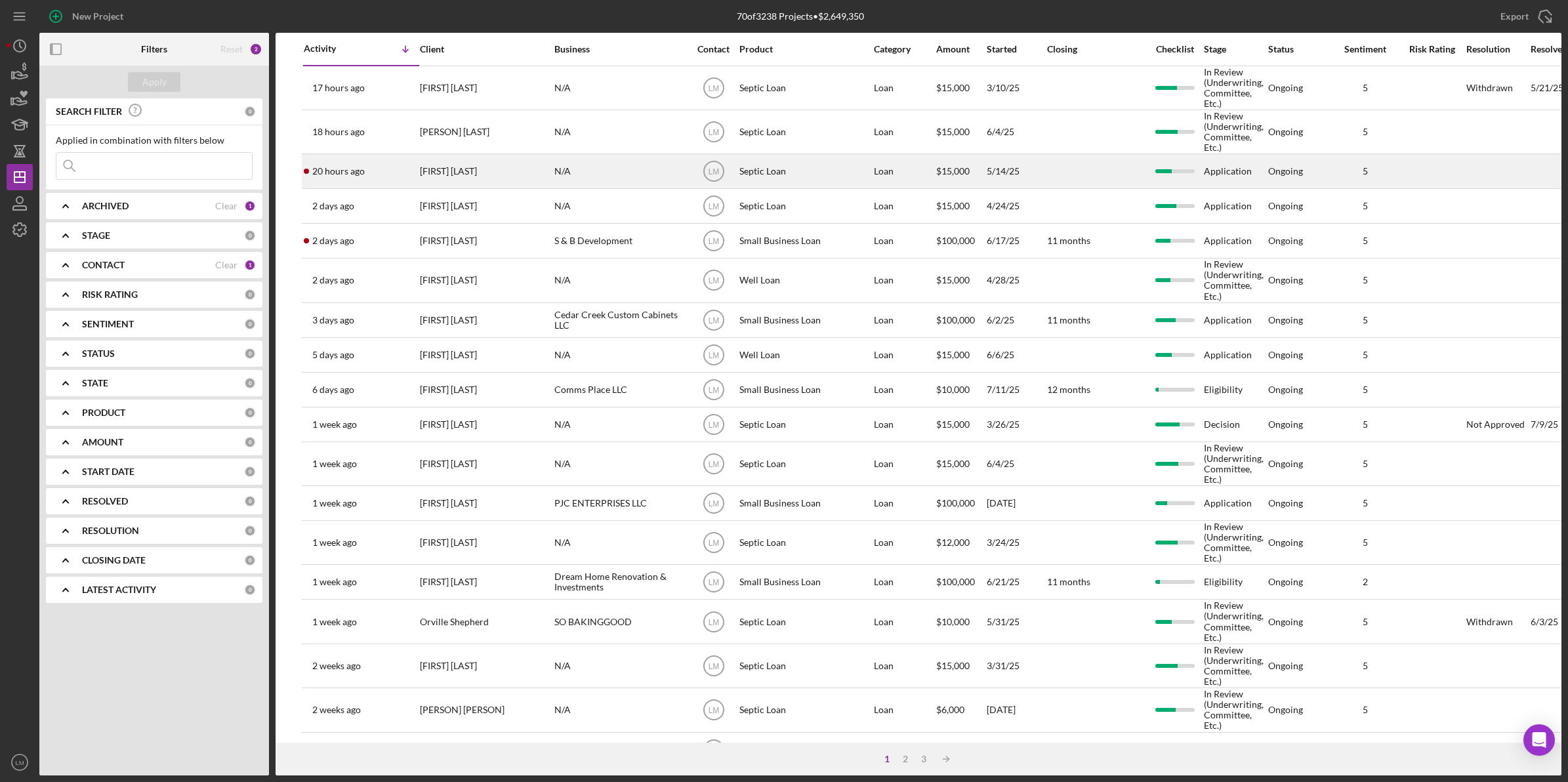 click on "[FIRST] [LAST]" at bounding box center [485, 171] 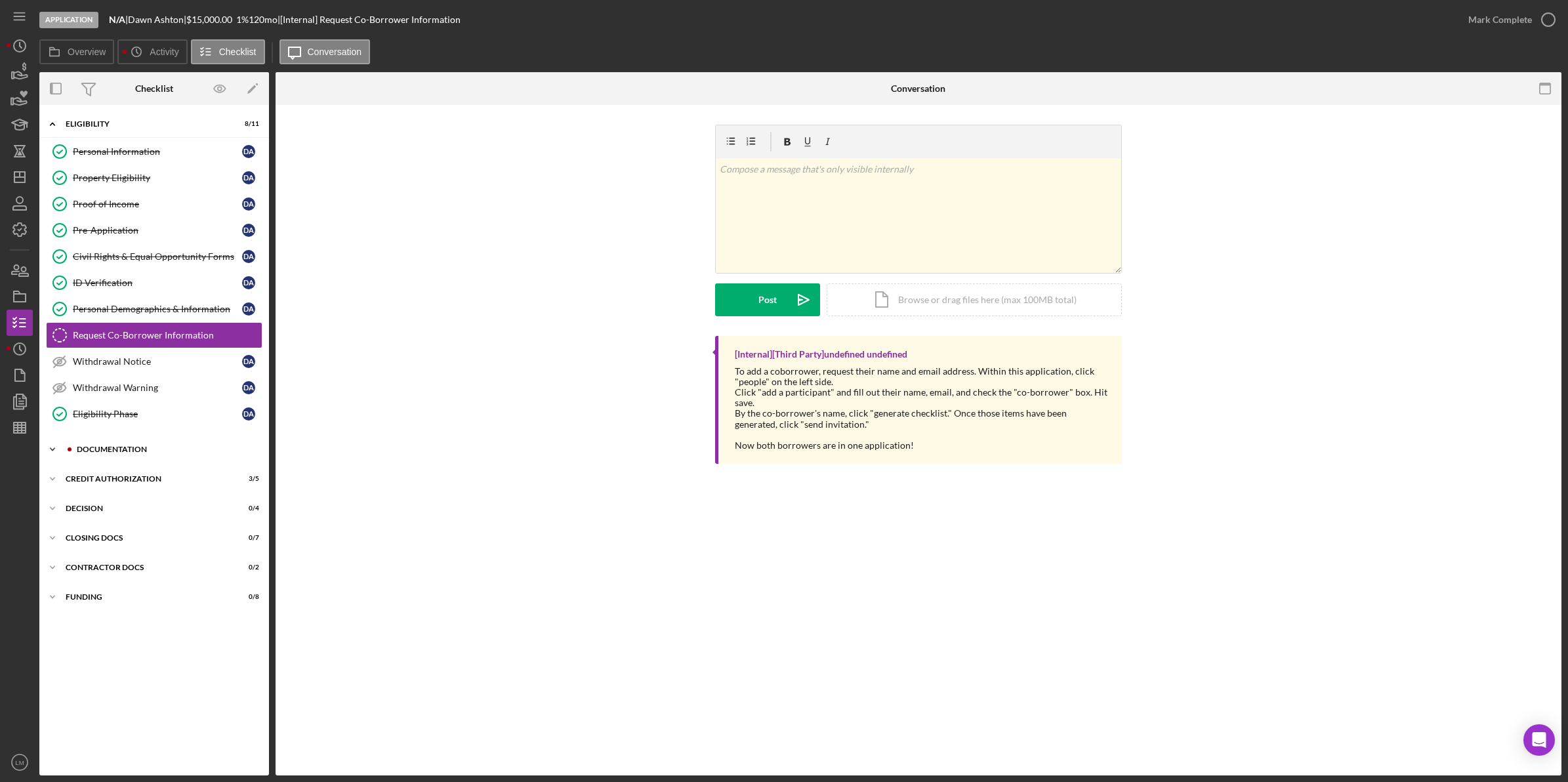 click on "Documentation" at bounding box center [165, 449] 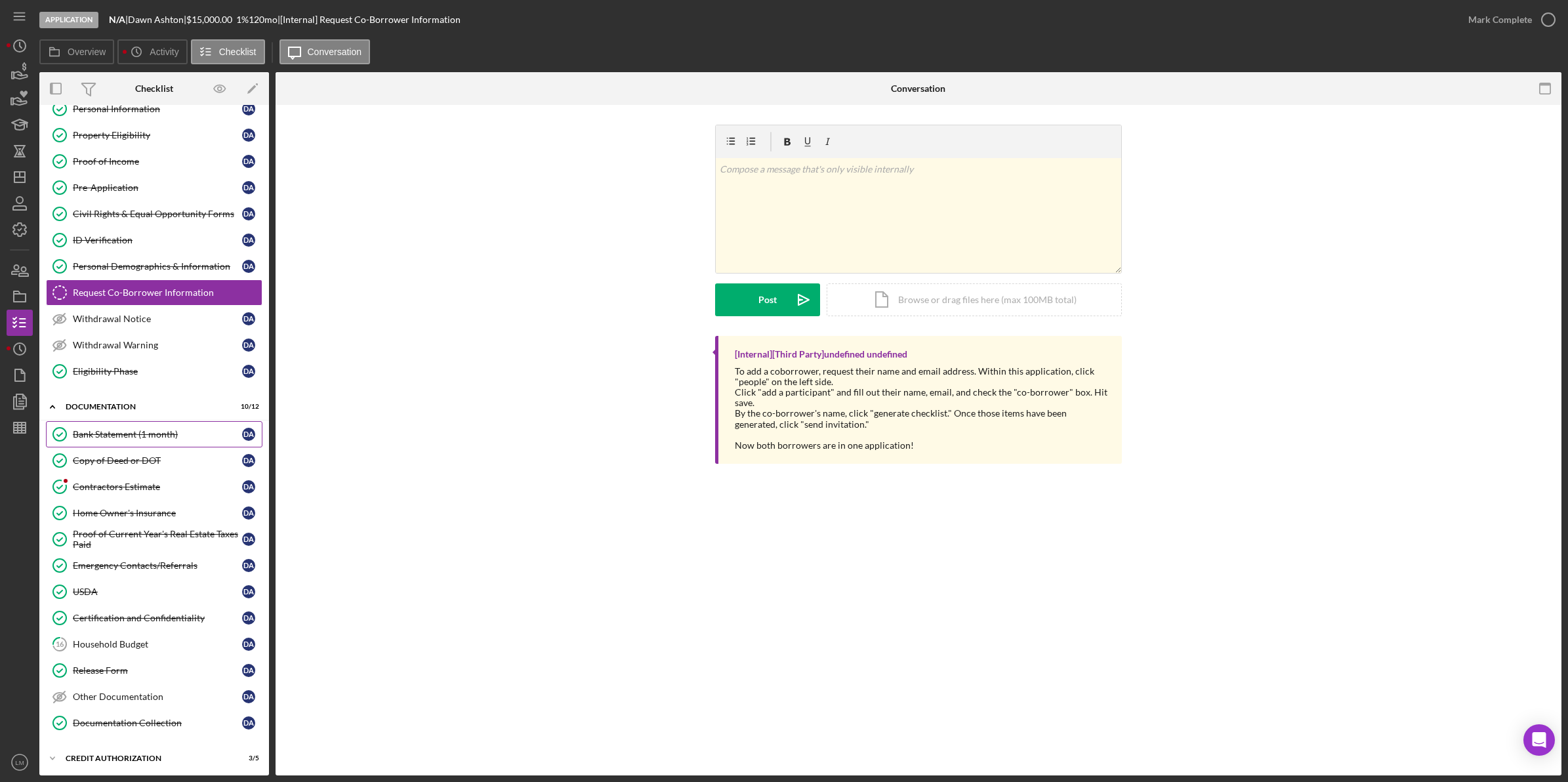 scroll, scrollTop: 82, scrollLeft: 0, axis: vertical 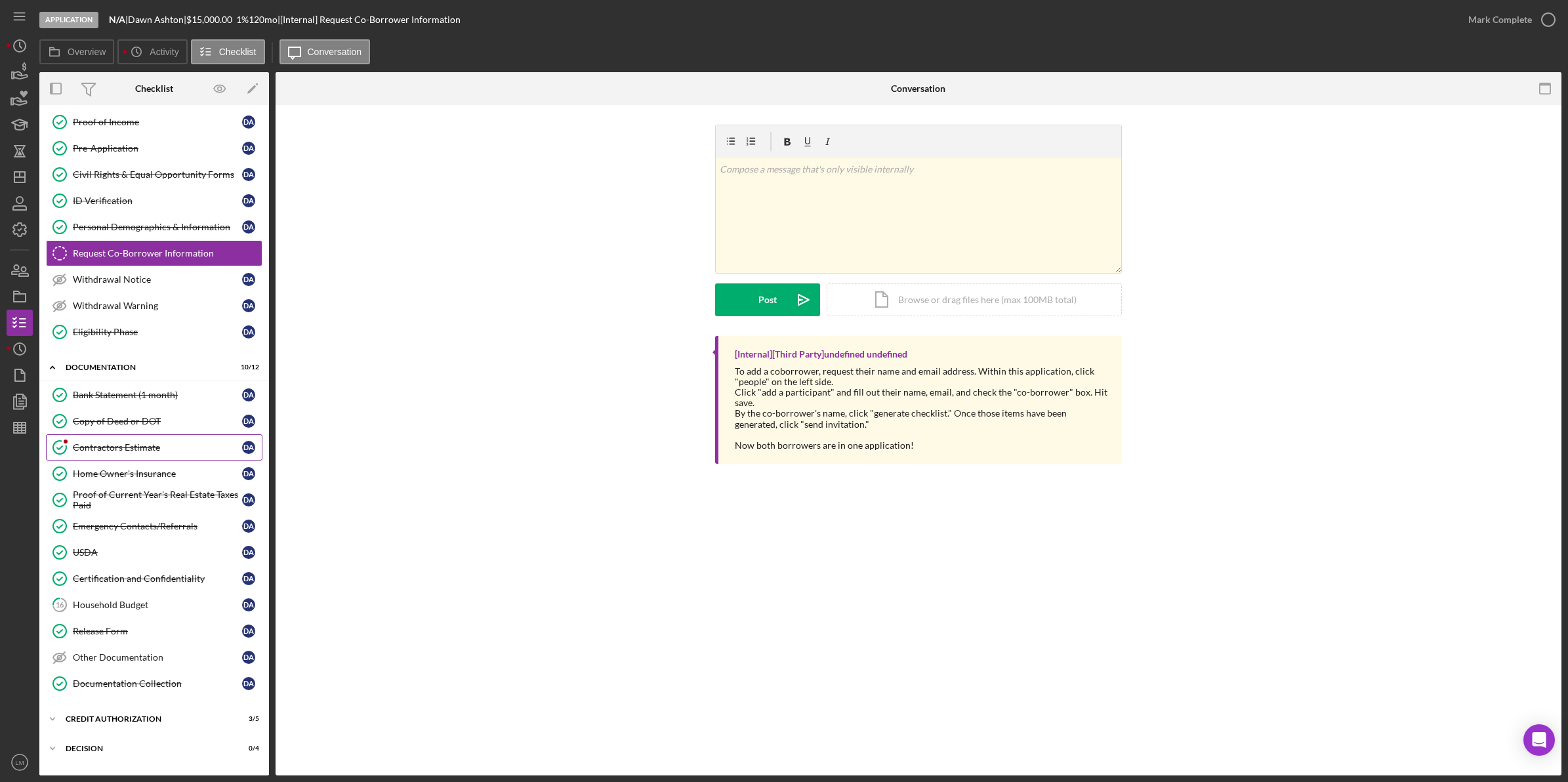 click on "Contractors Estimate" at bounding box center (157, 447) 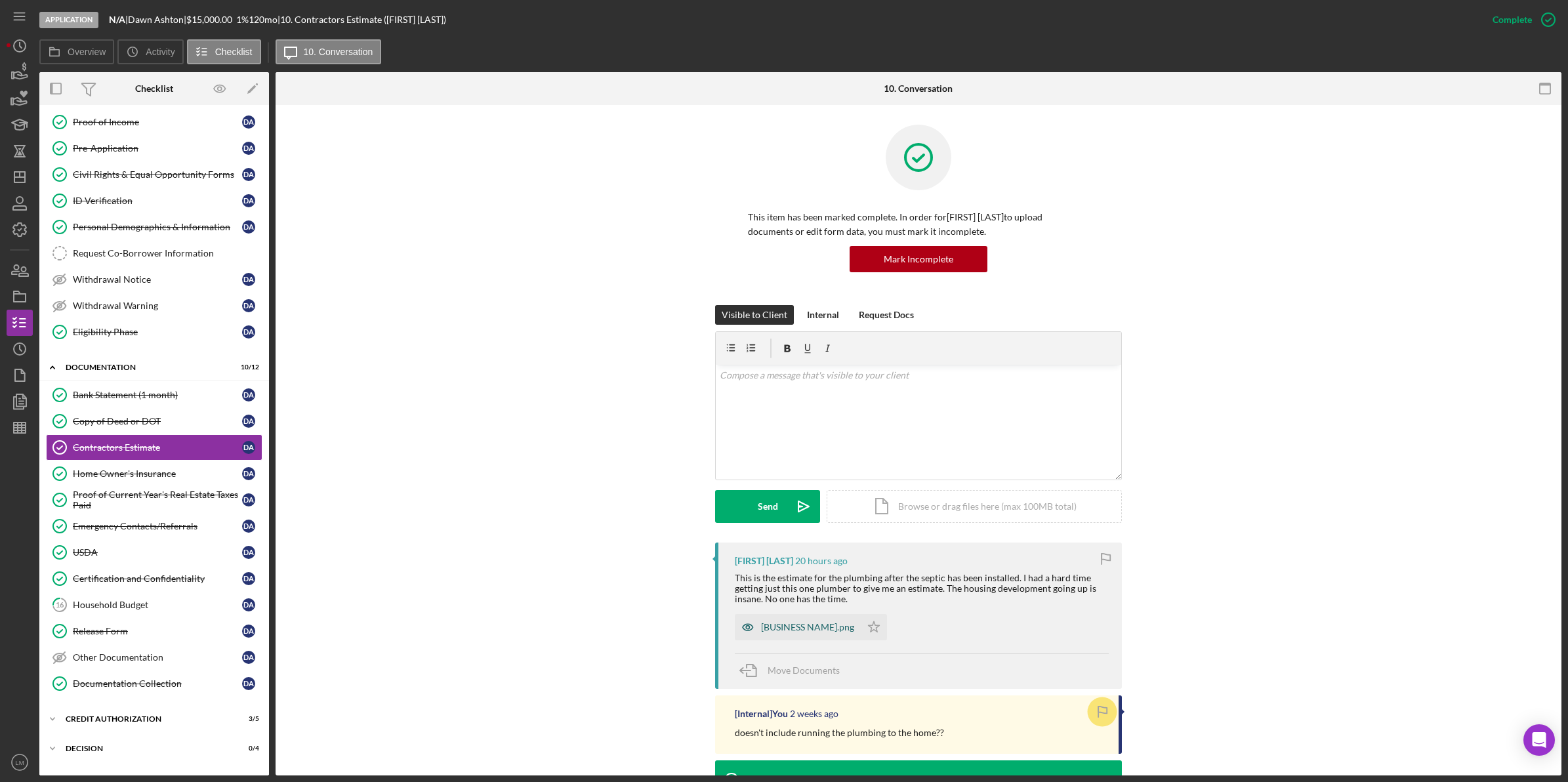 click on "[BUSINESS NAME].png" at bounding box center (808, 627) 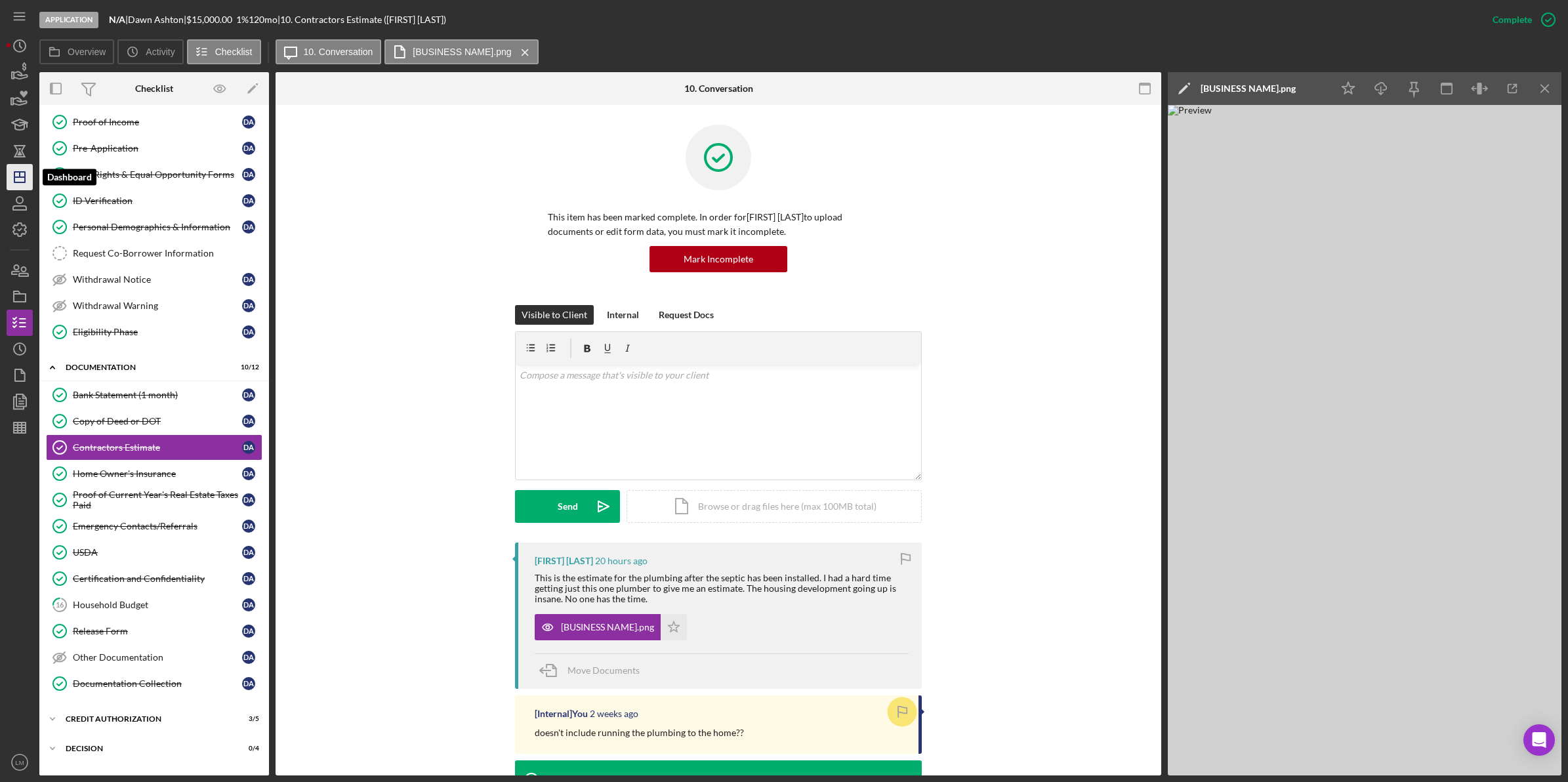 click on "Icon/Dashboard" 